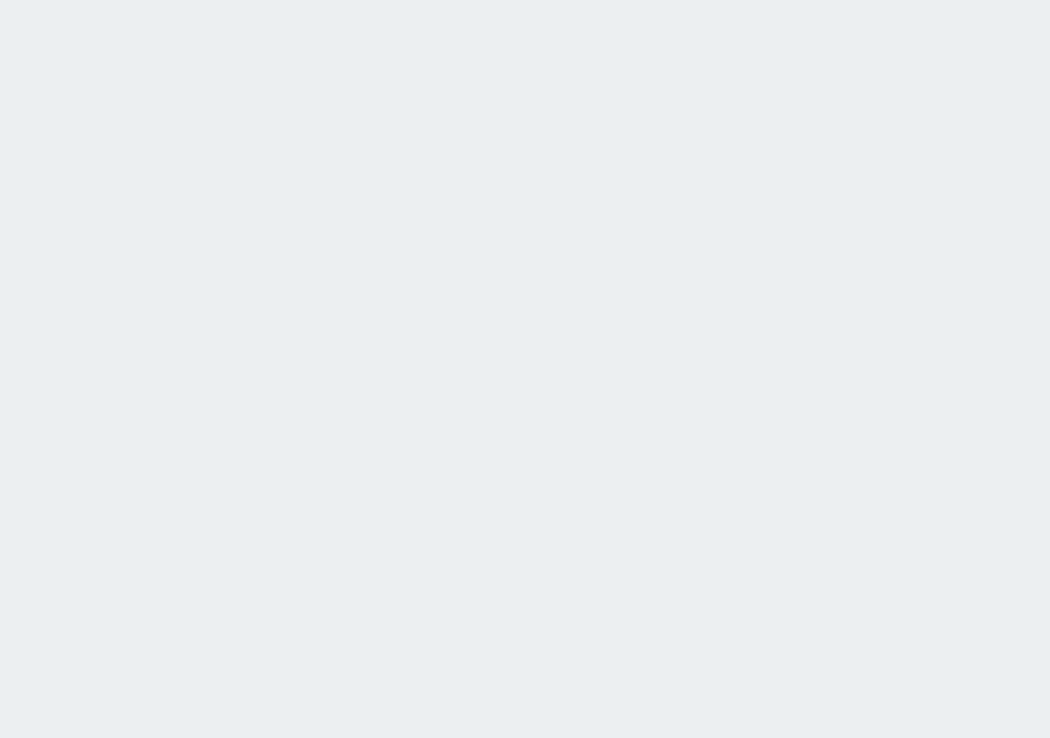 scroll, scrollTop: 0, scrollLeft: 0, axis: both 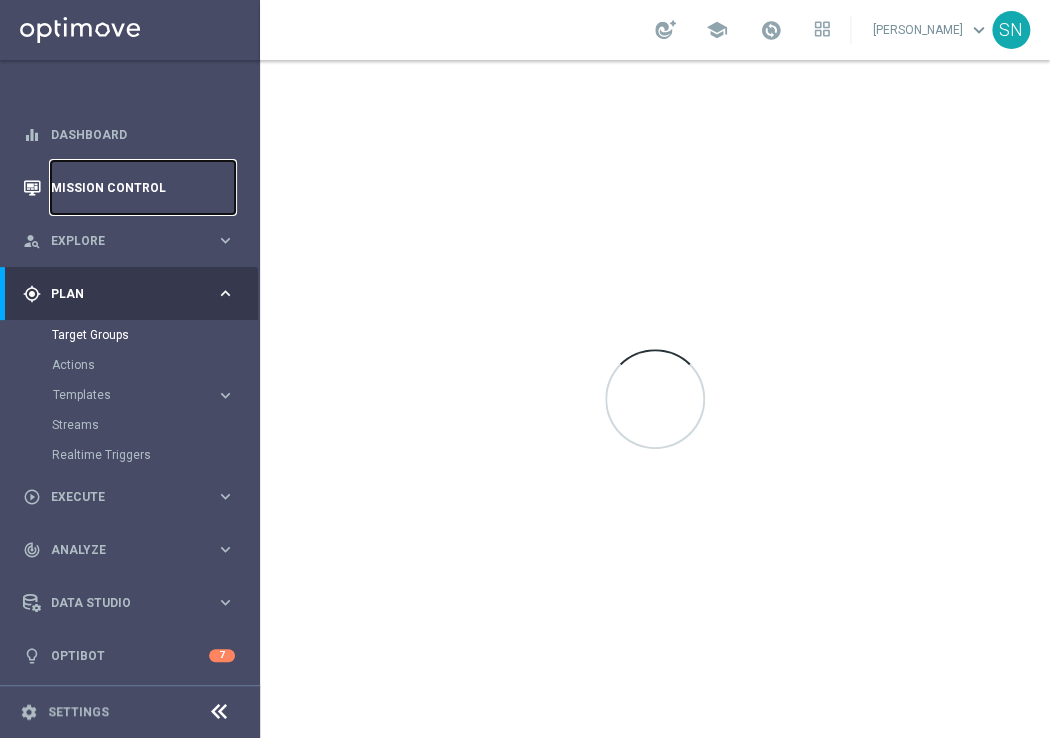 click on "Mission Control" at bounding box center [143, 187] 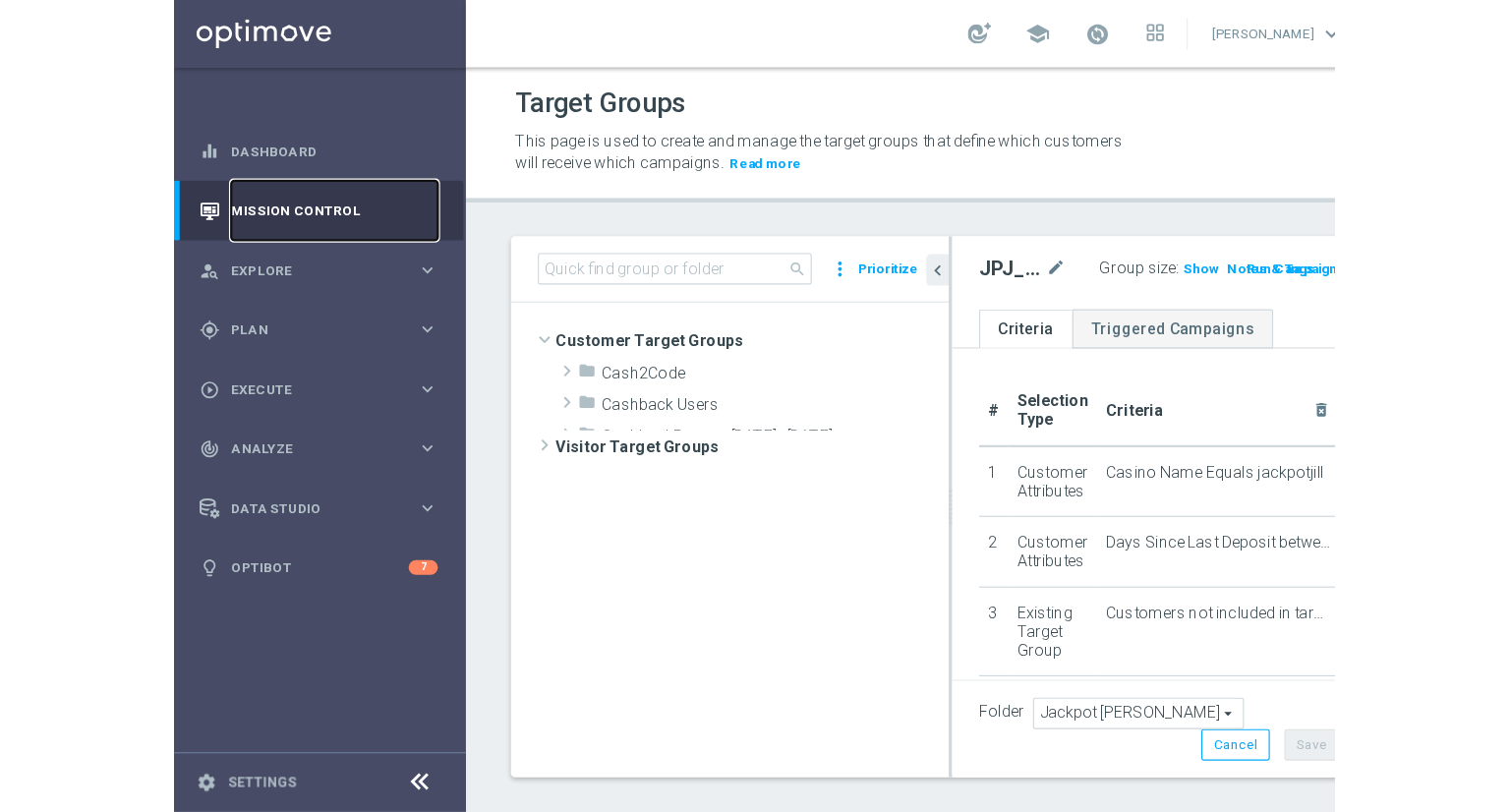 scroll, scrollTop: 0, scrollLeft: 0, axis: both 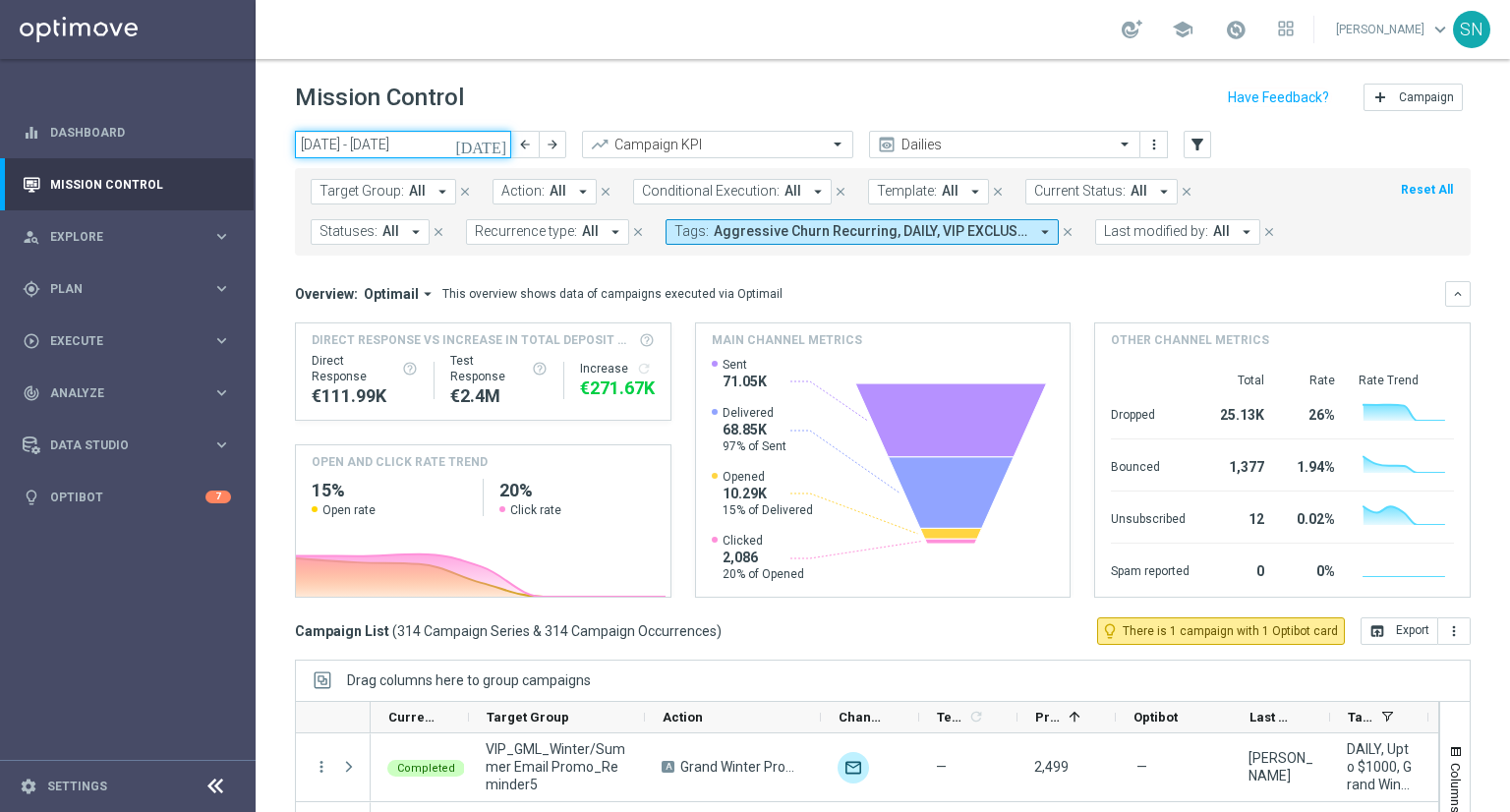 click on "[DATE] - [DATE]" 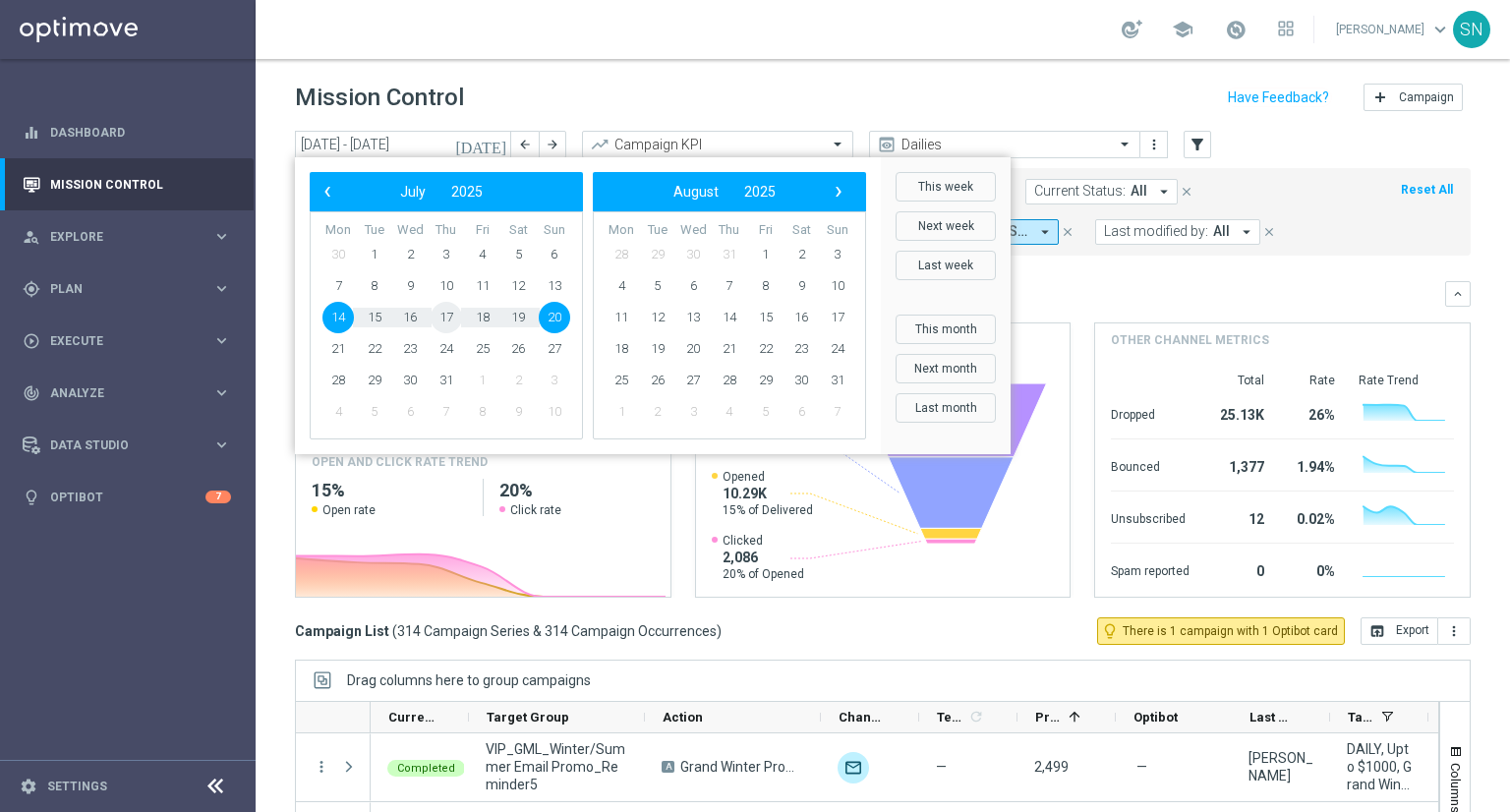click on "17" 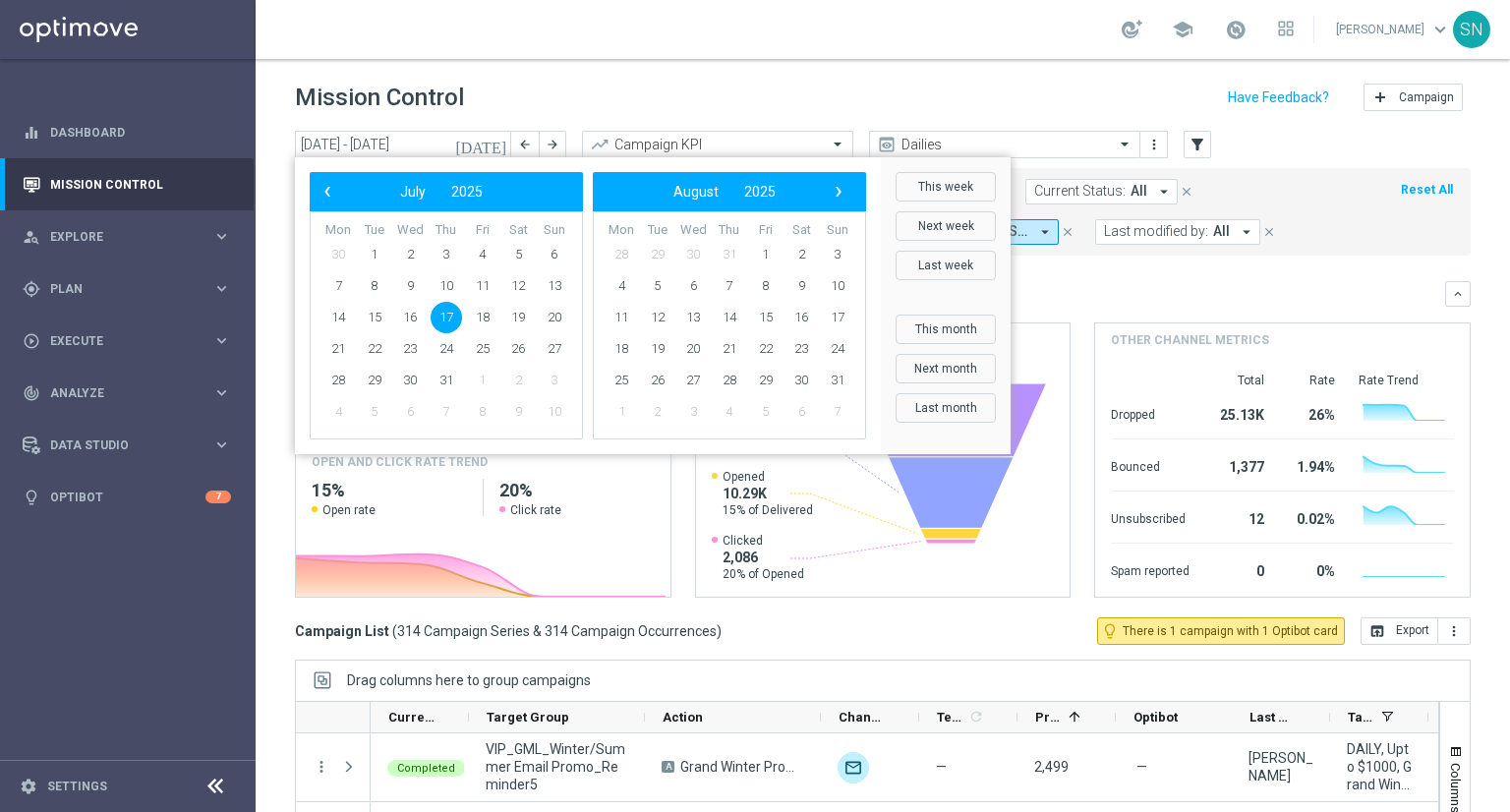 click on "17" 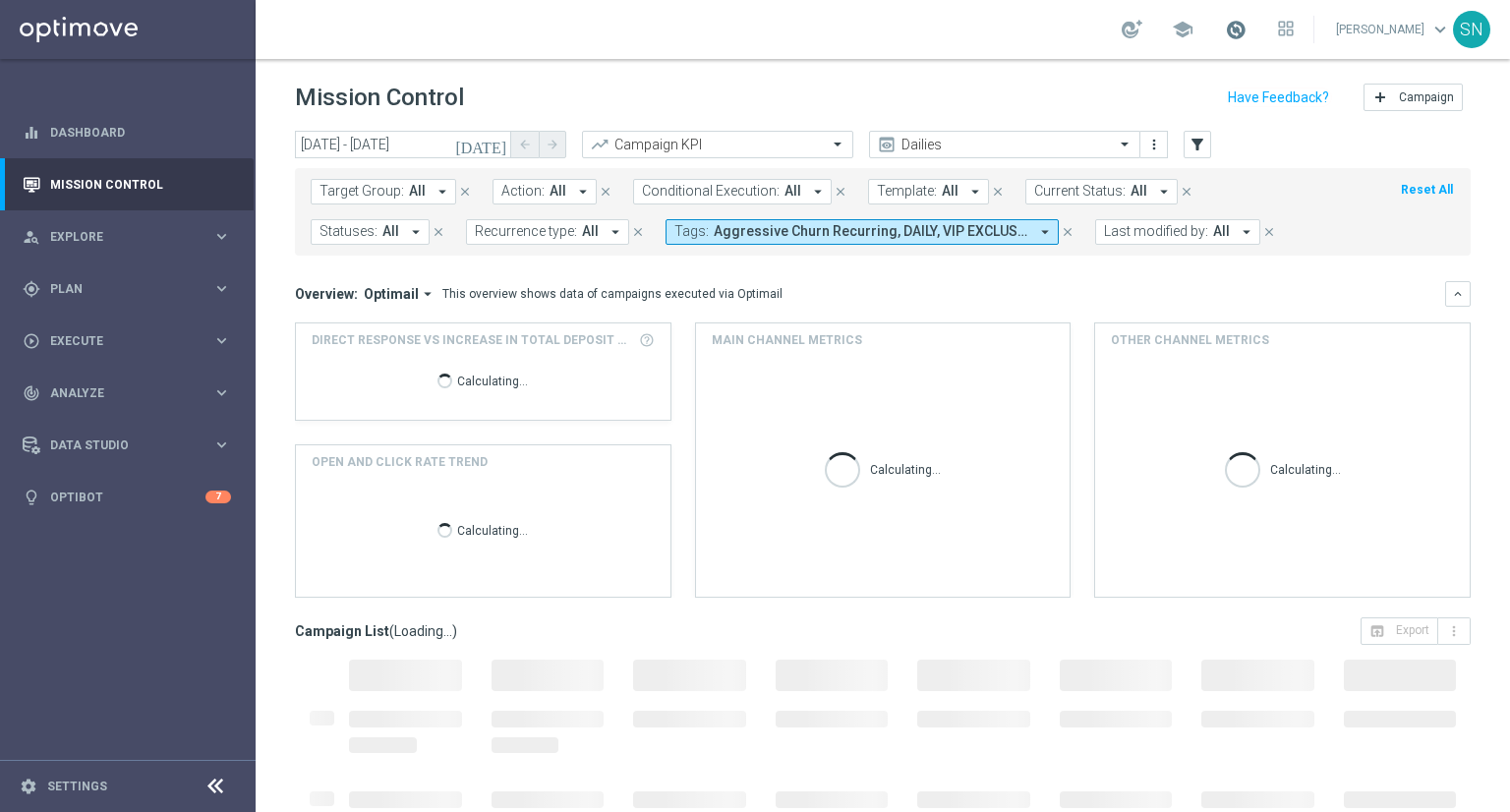 click at bounding box center (1236, 29) 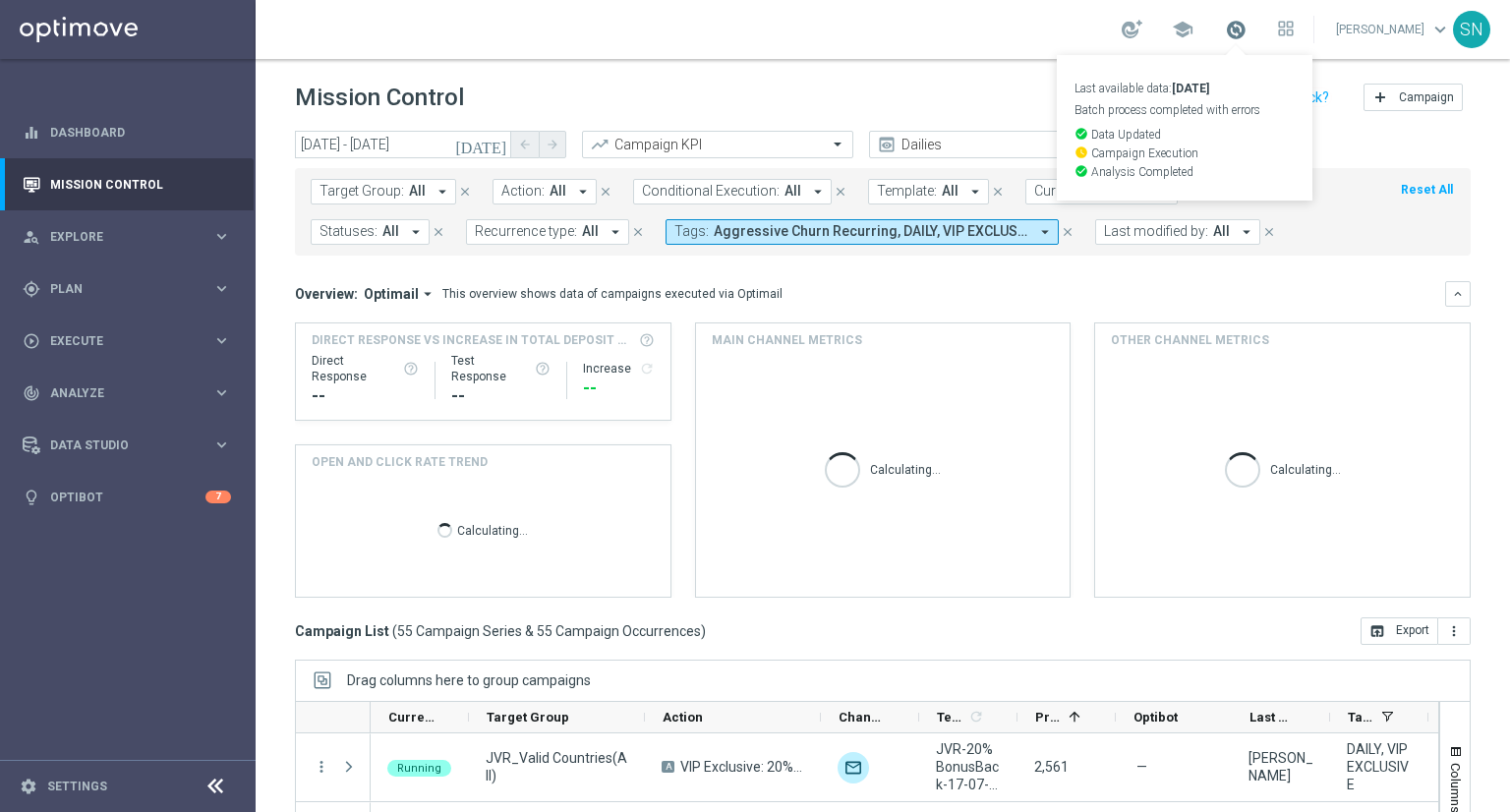 click at bounding box center [1236, 29] 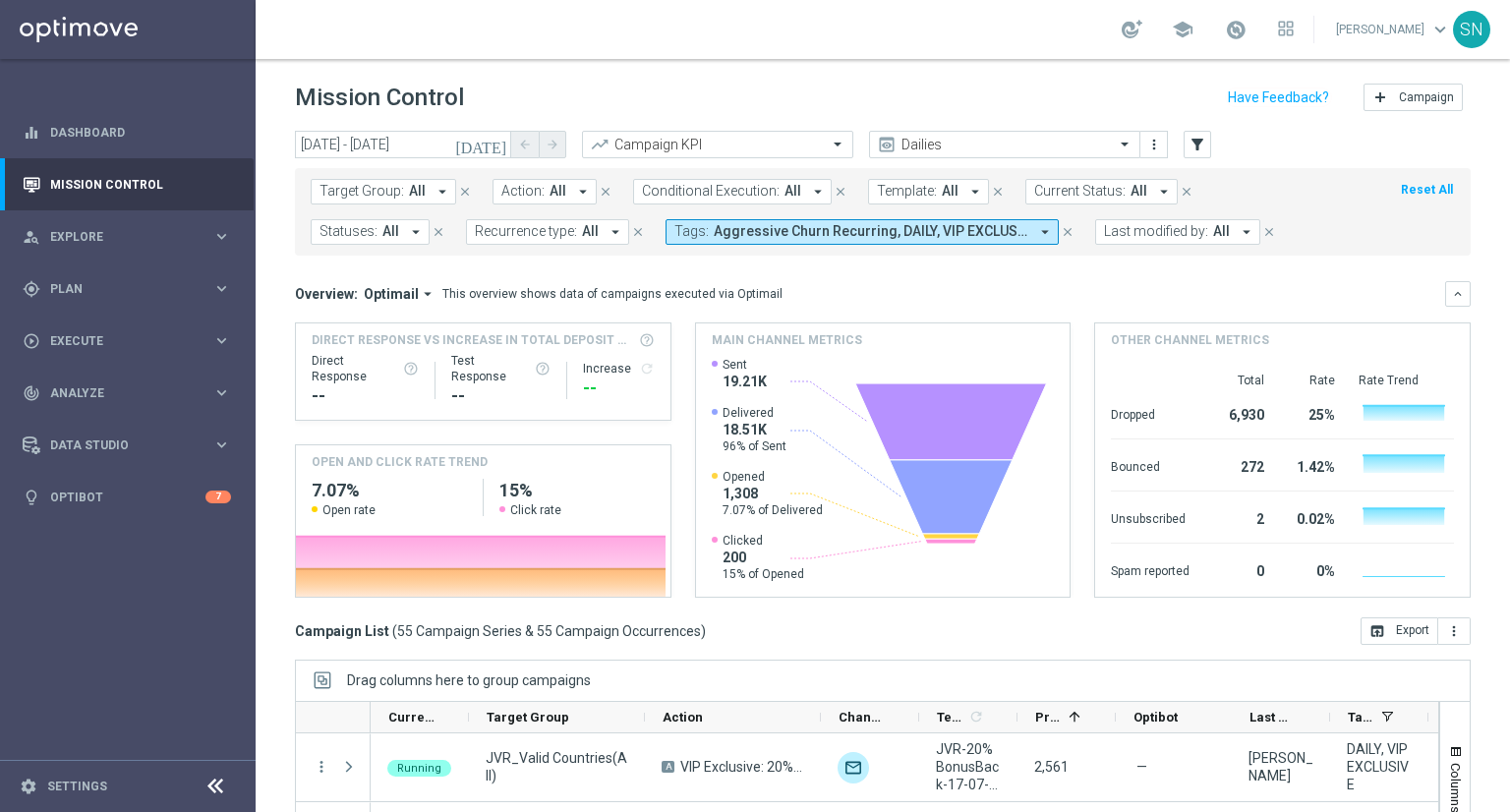click on "Overview:
Optimail
arrow_drop_down
This overview shows data of campaigns executed via Optimail
keyboard_arrow_down
Direct Response VS Increase In Total Deposit Amount
Direct Response
--
Test Response" 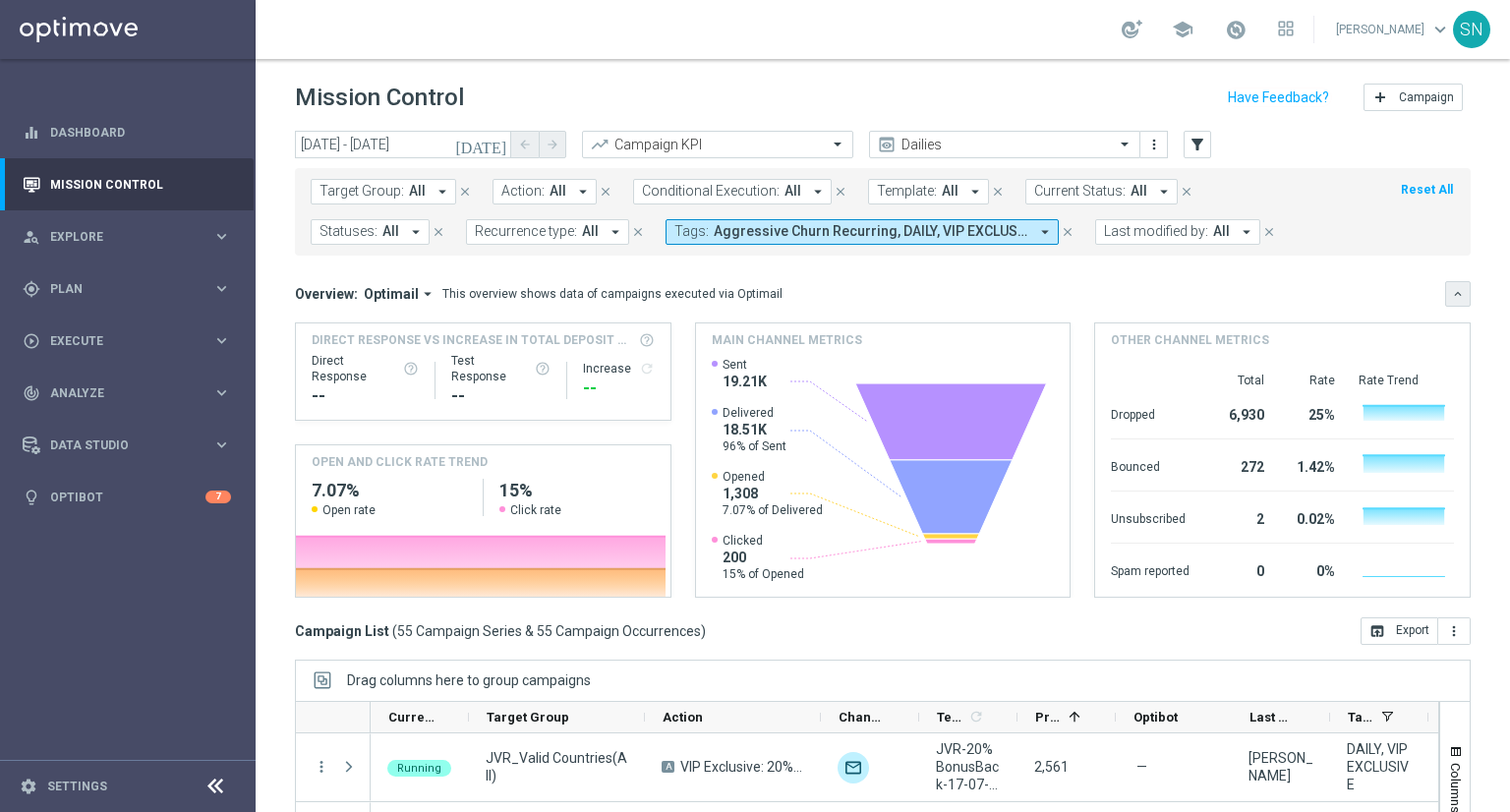 click on "keyboard_arrow_down" 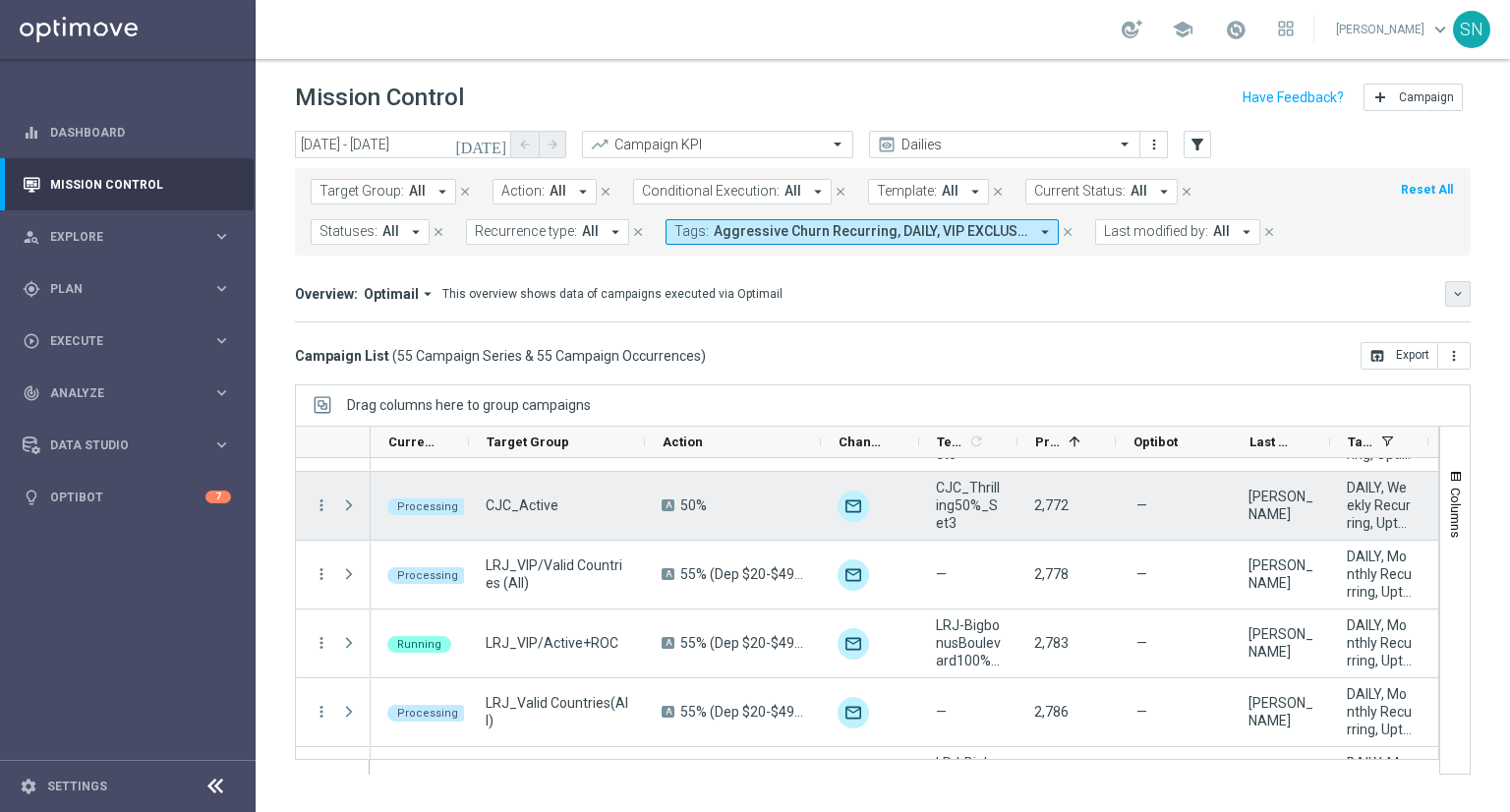 scroll, scrollTop: 1434, scrollLeft: 0, axis: vertical 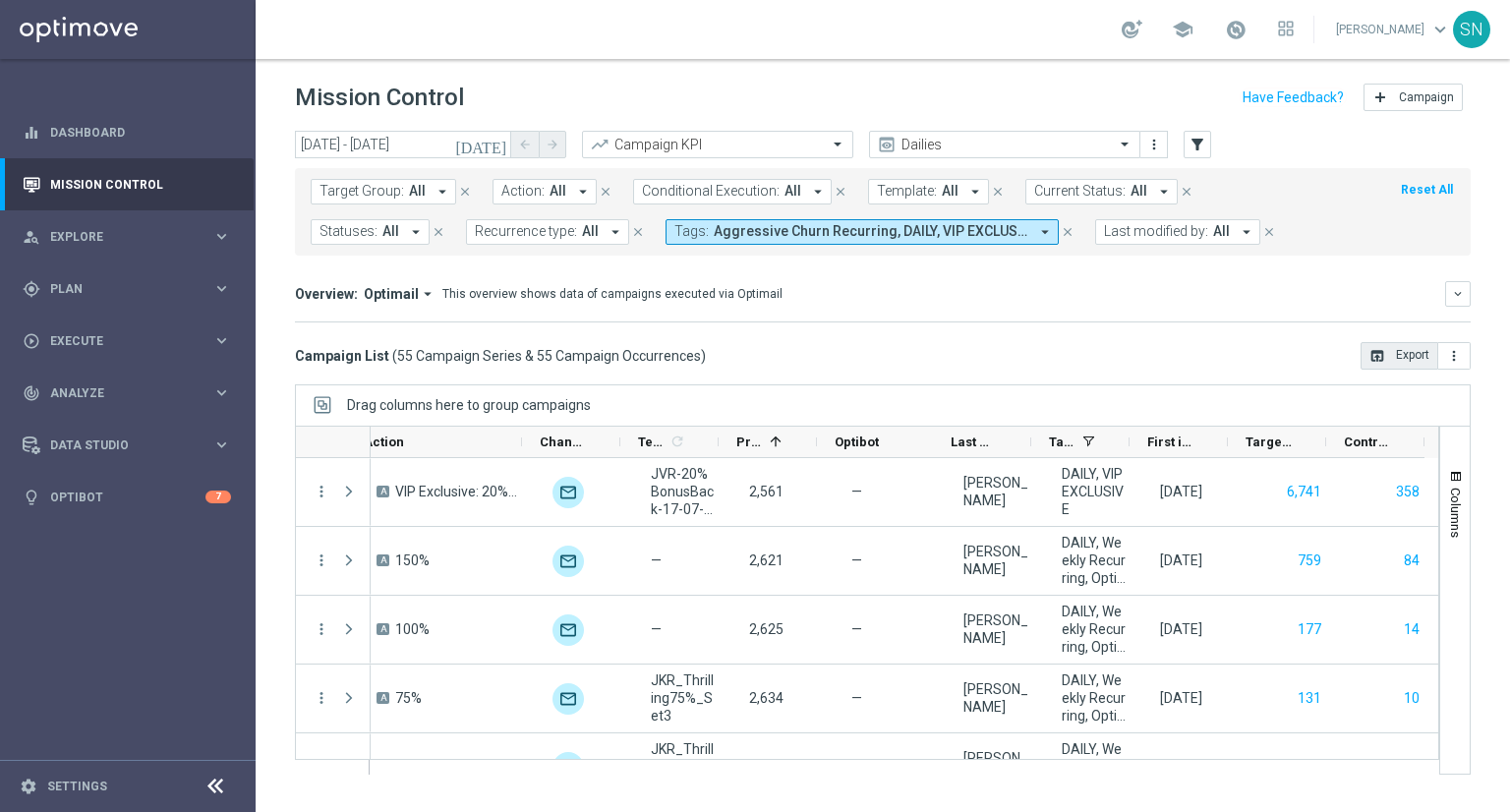click on "open_in_browser
Export" 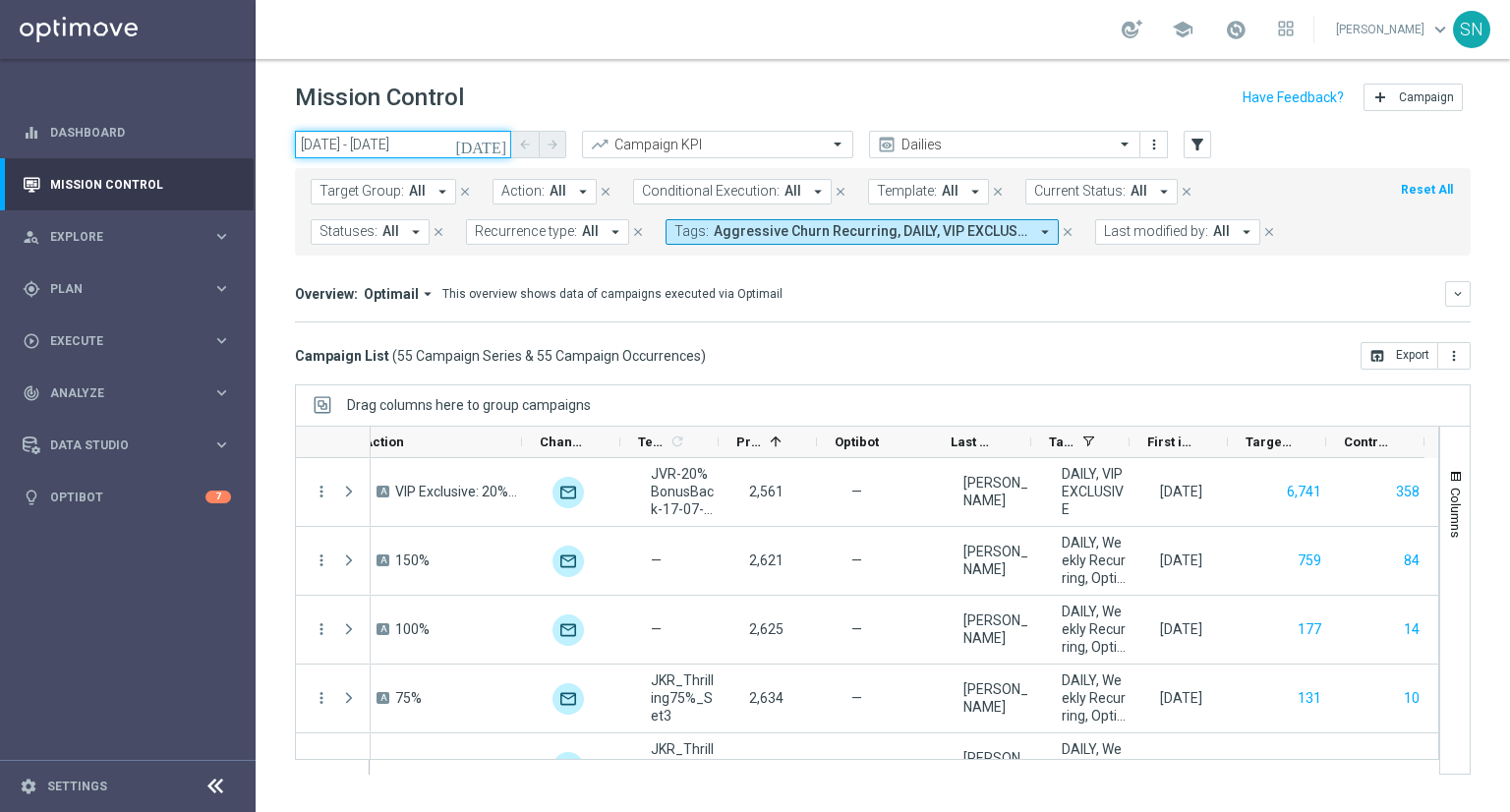click on "[DATE] - [DATE]" 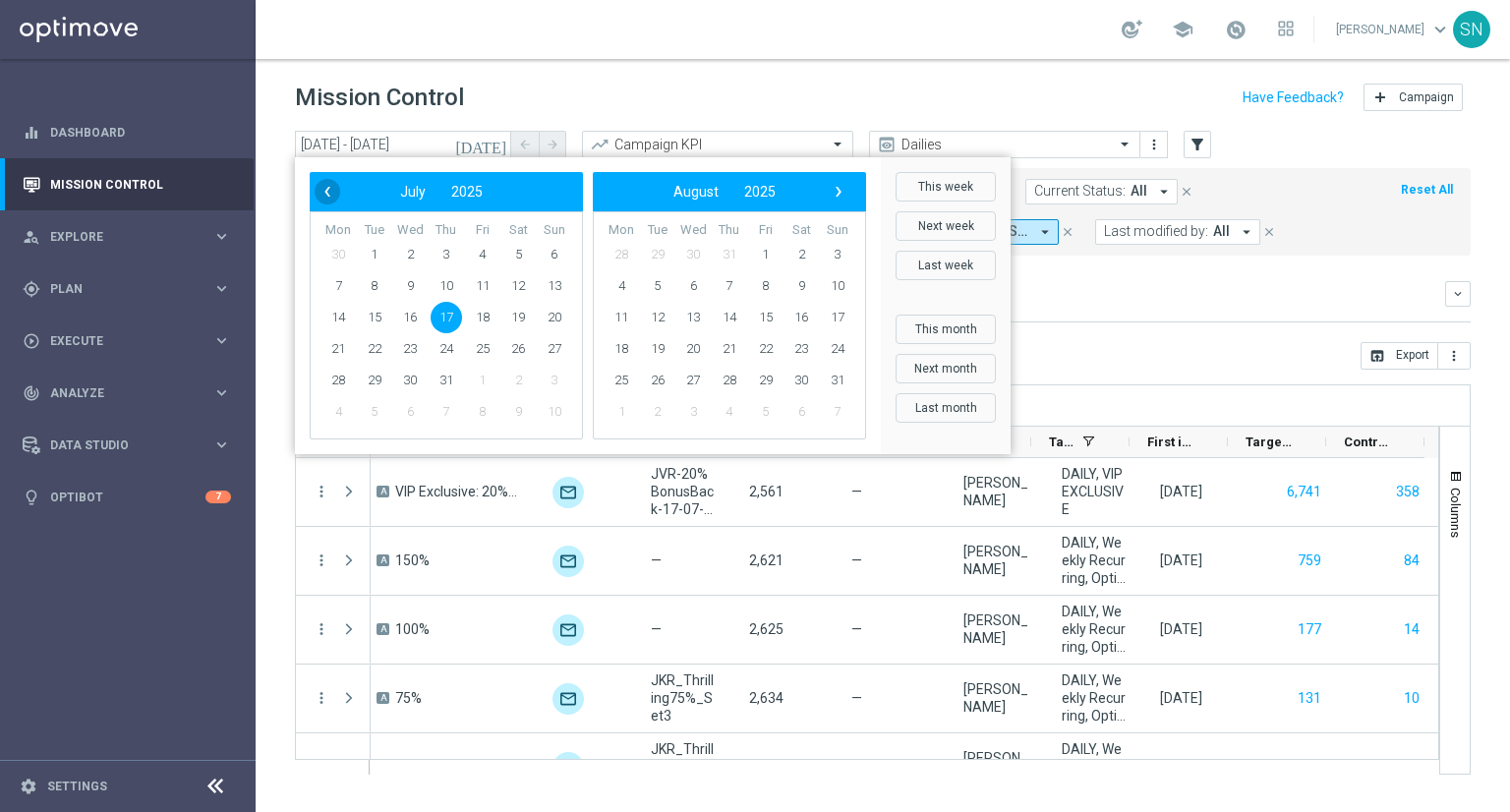 click on "‹" 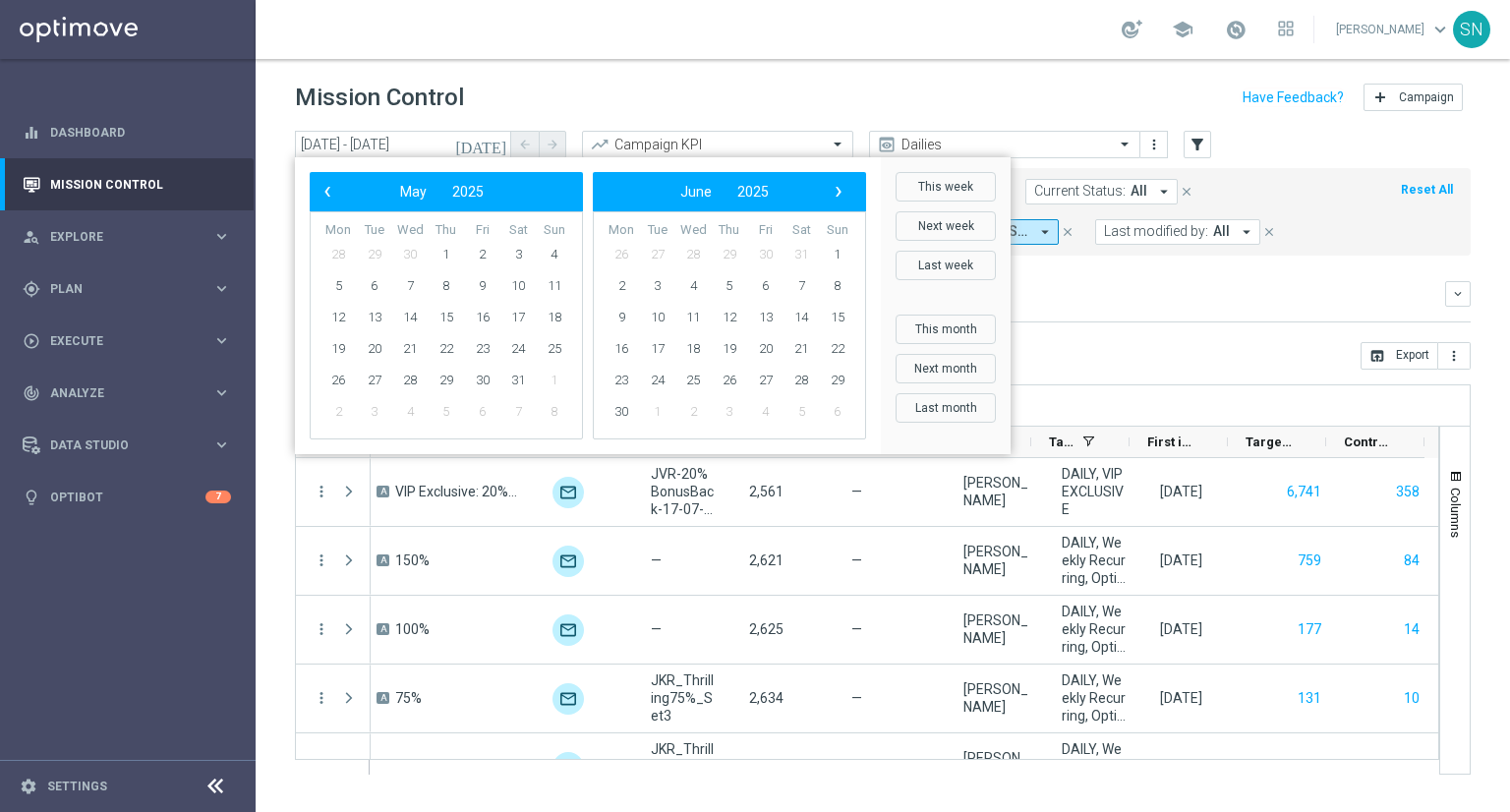click on "‹" 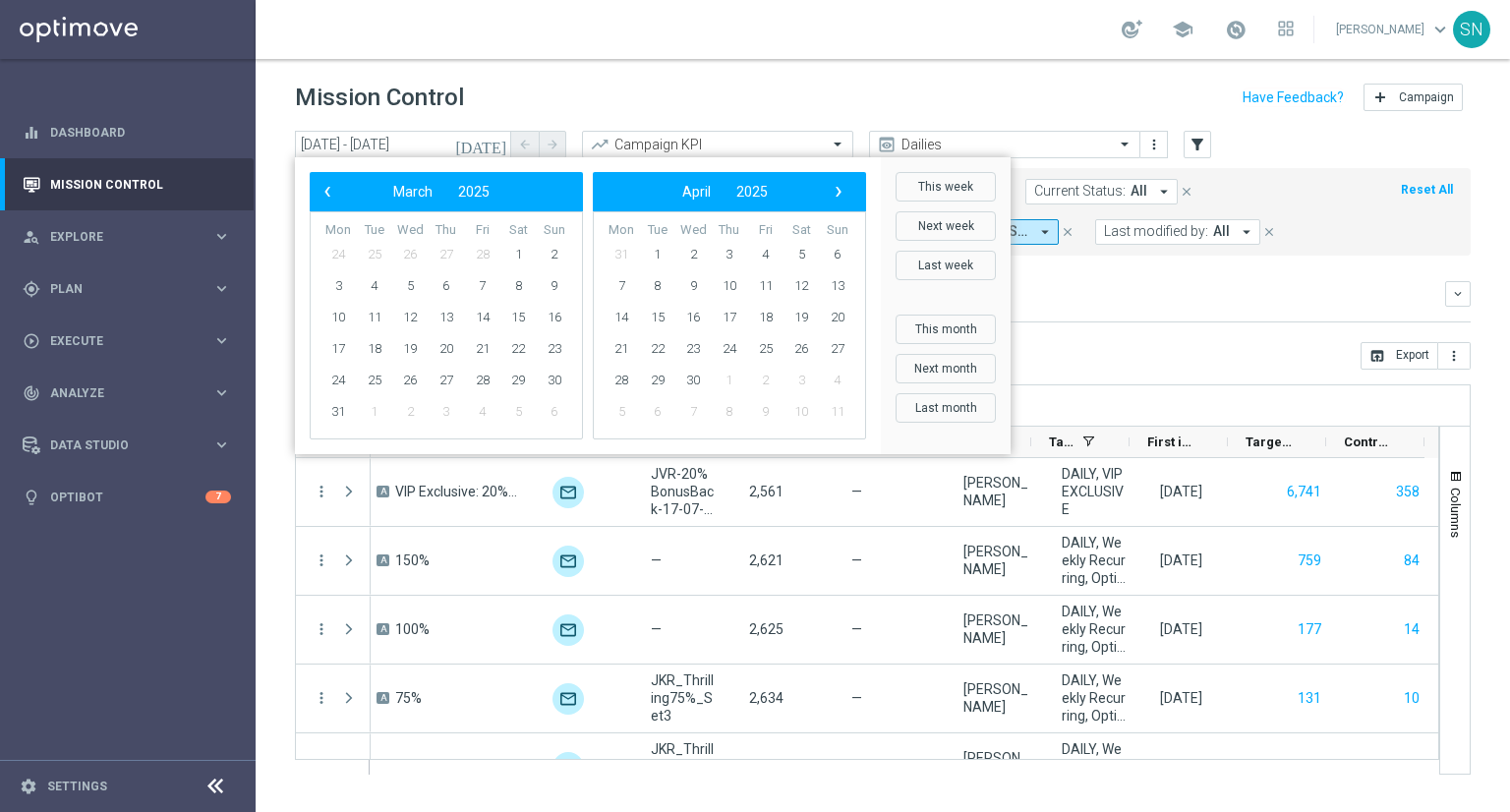 click on "‹" 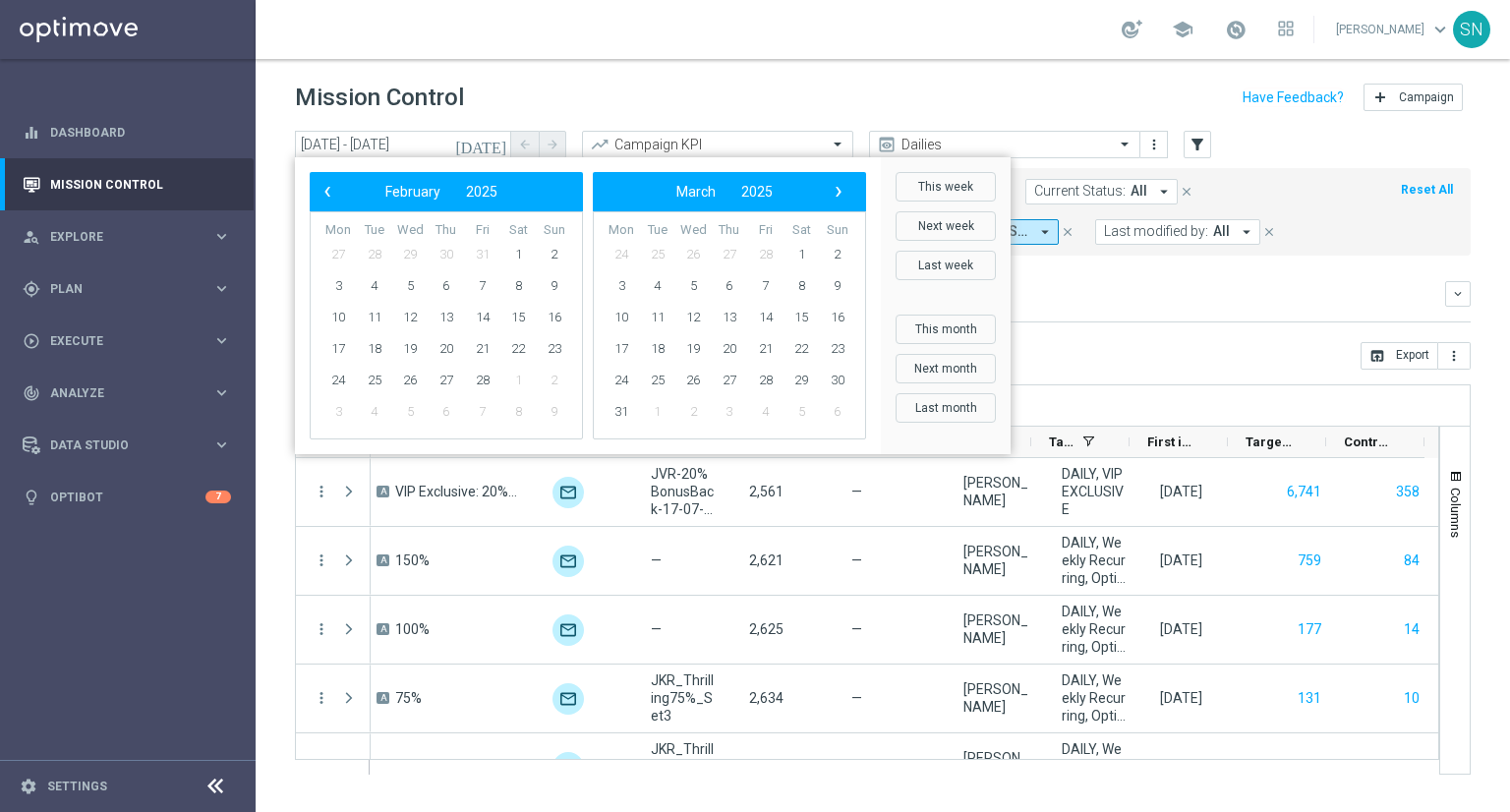 click on "‹" 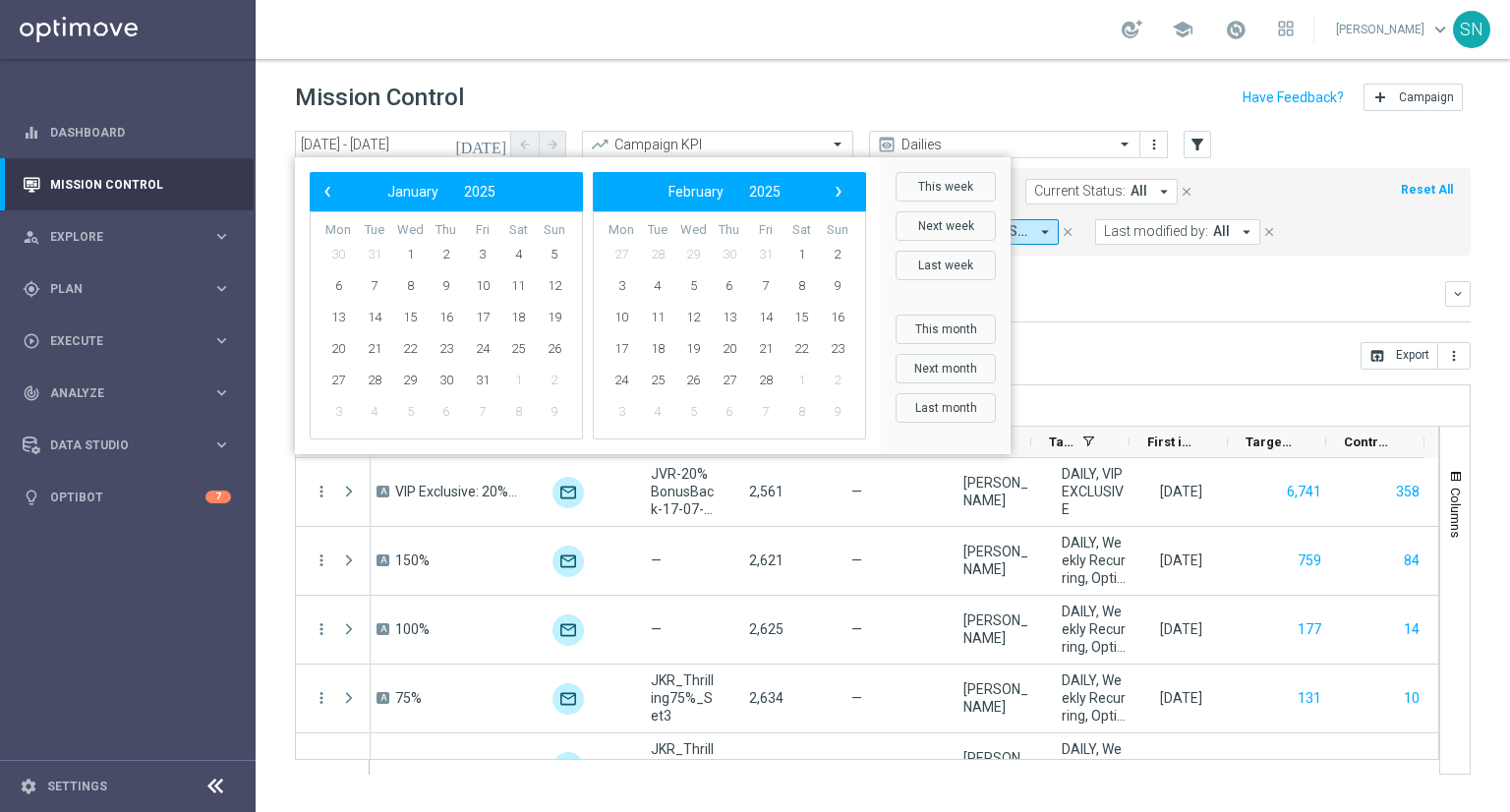 click on "‹" 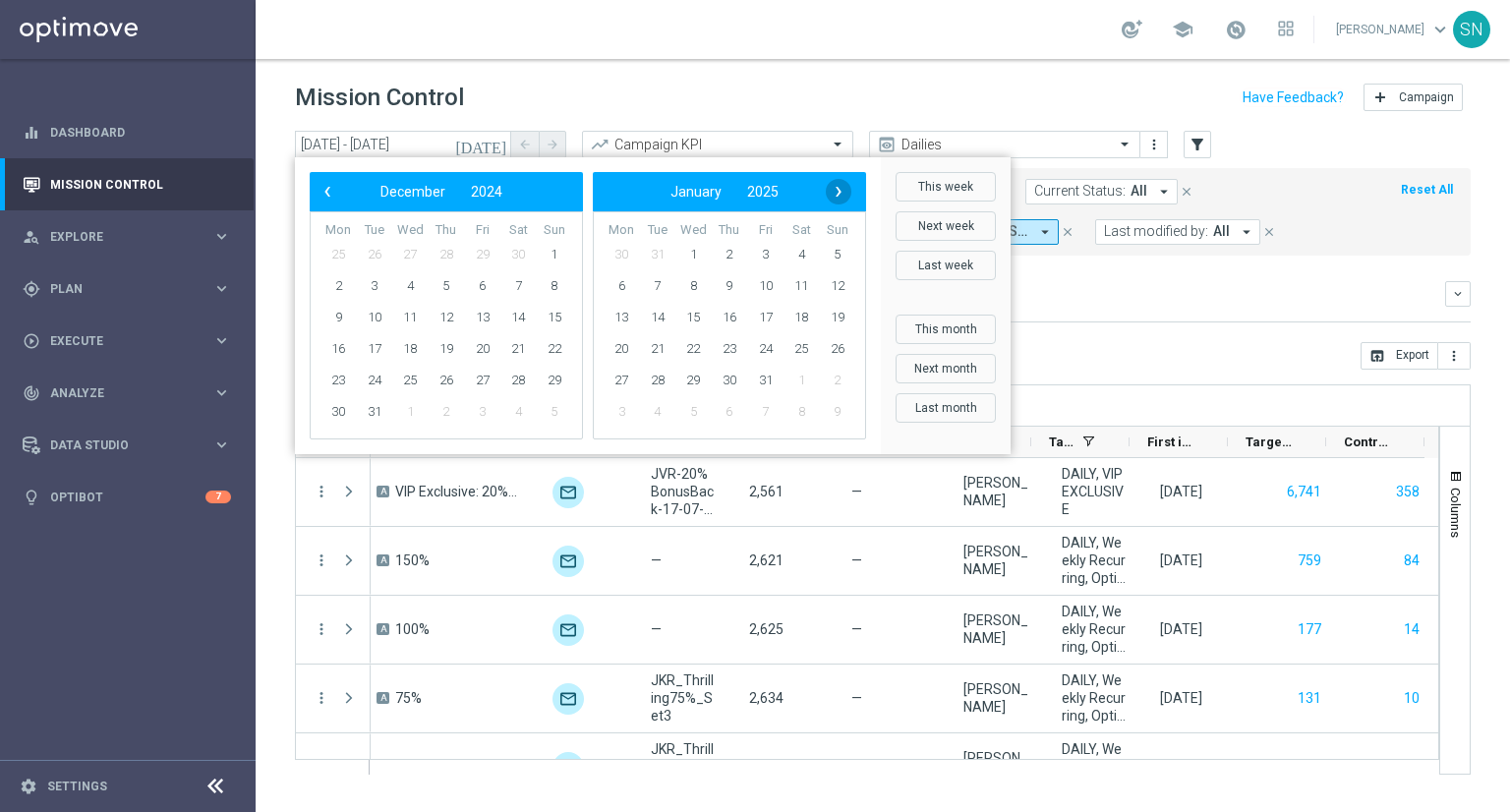 click on "›" 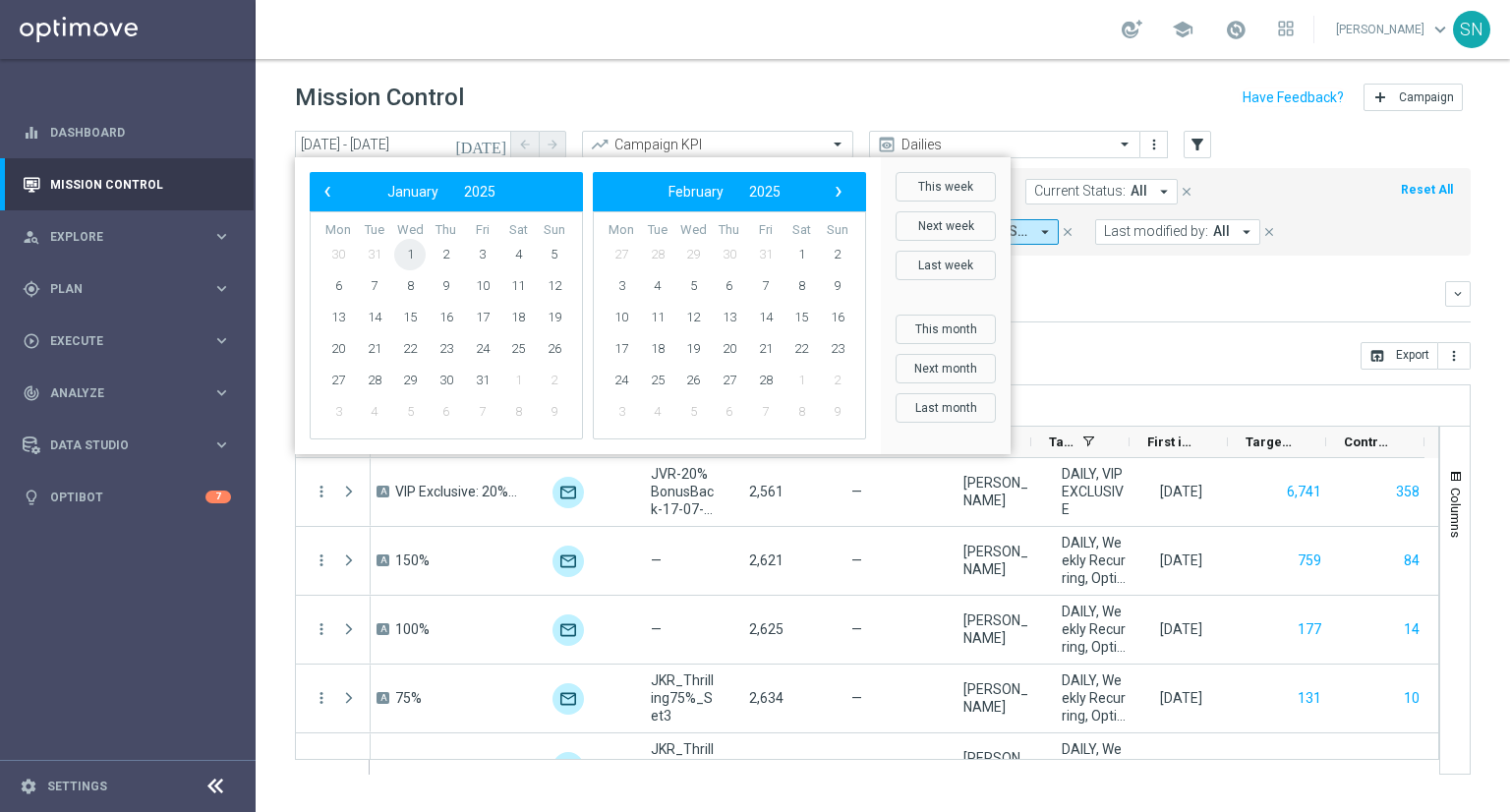 click on "1" 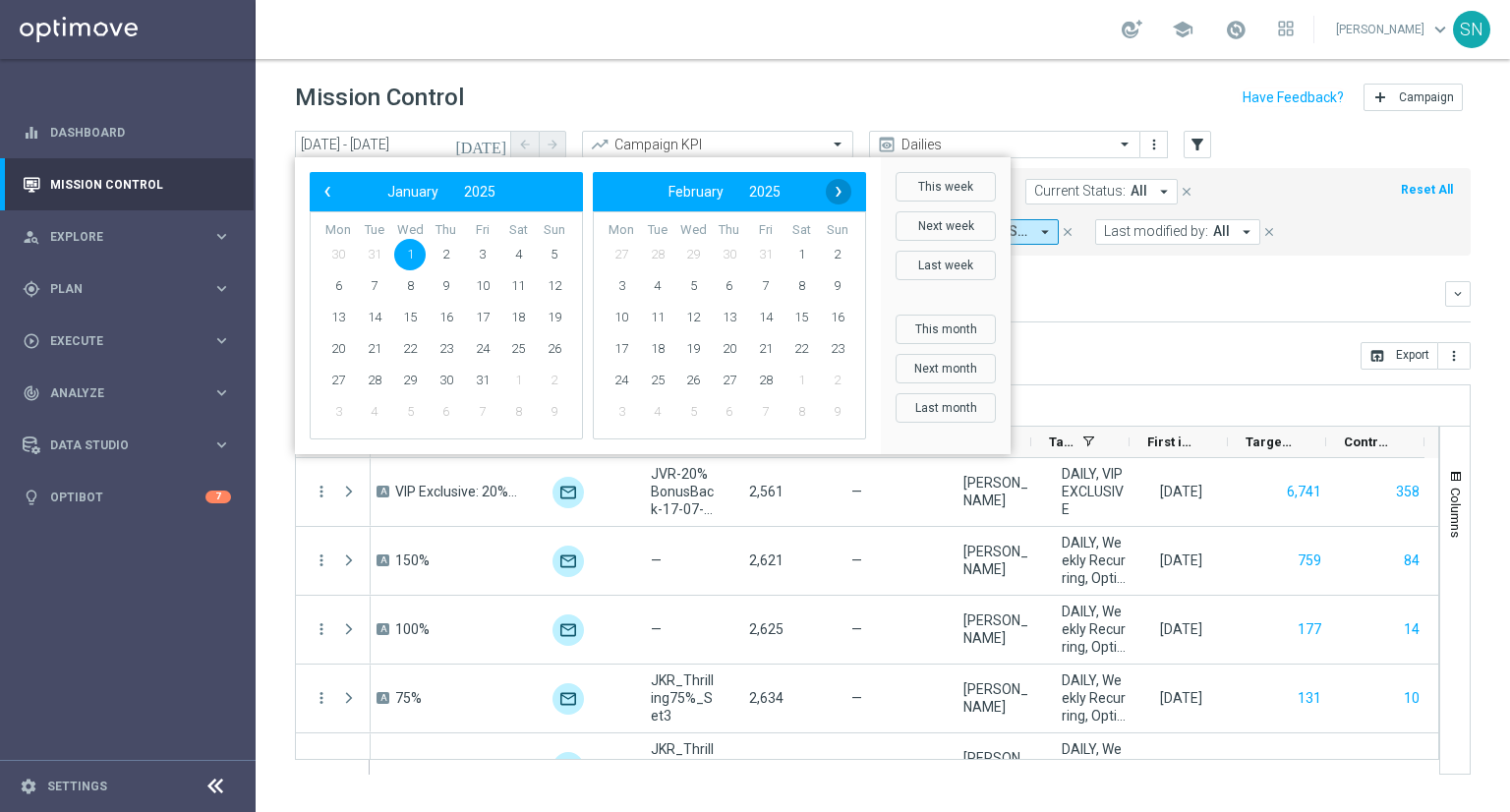 click on "›" 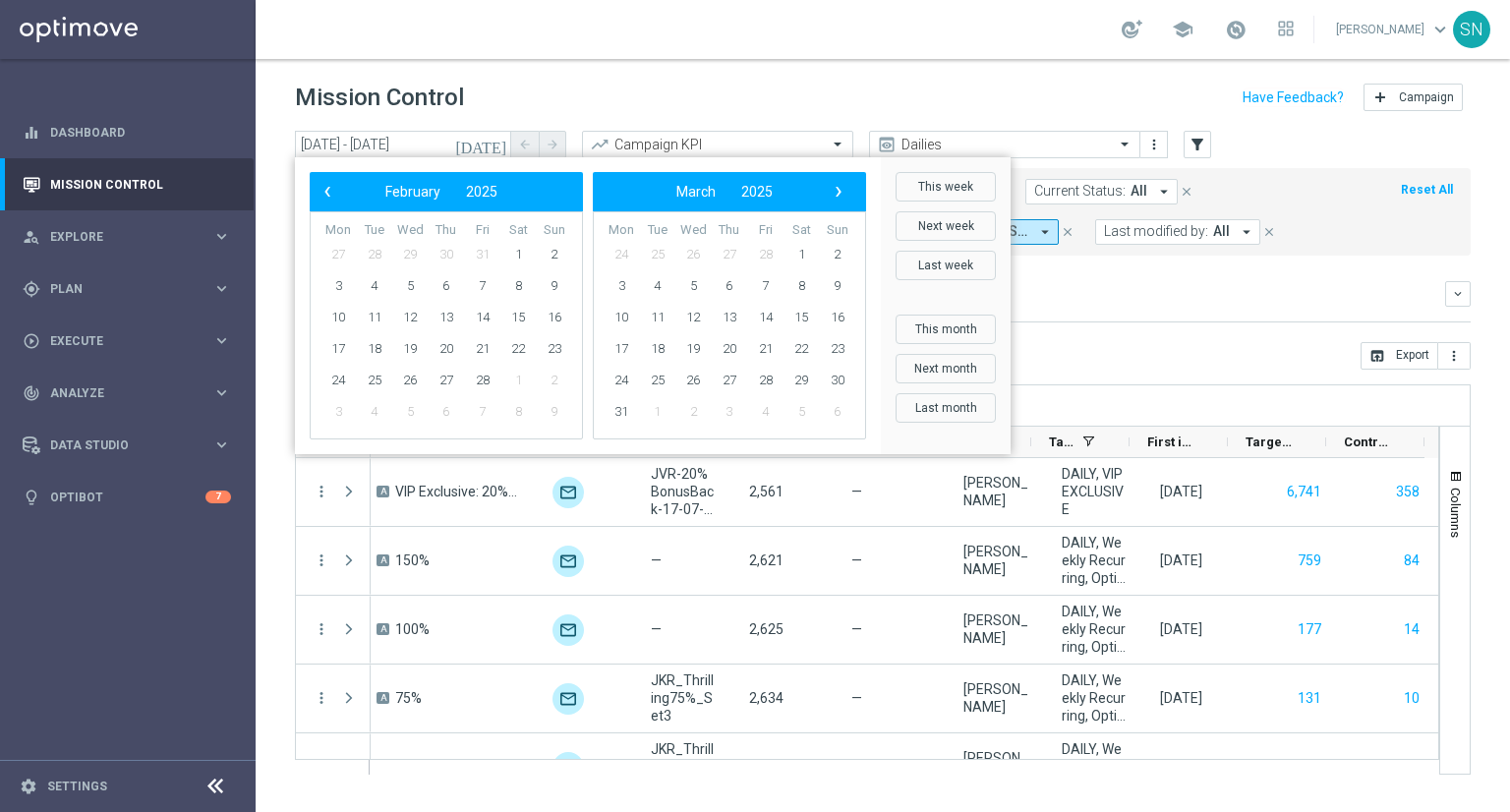 click on "›" 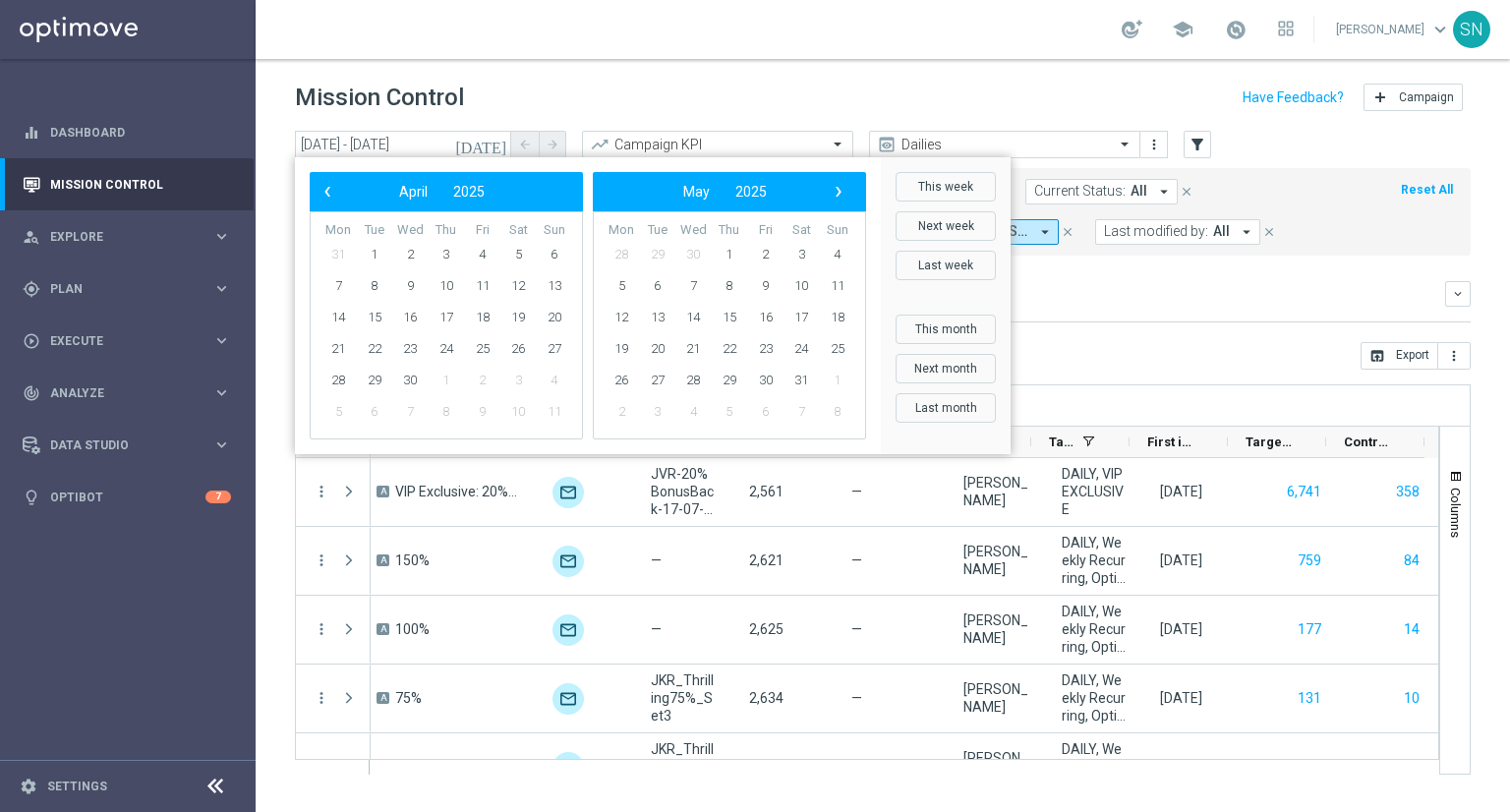 click on "›" 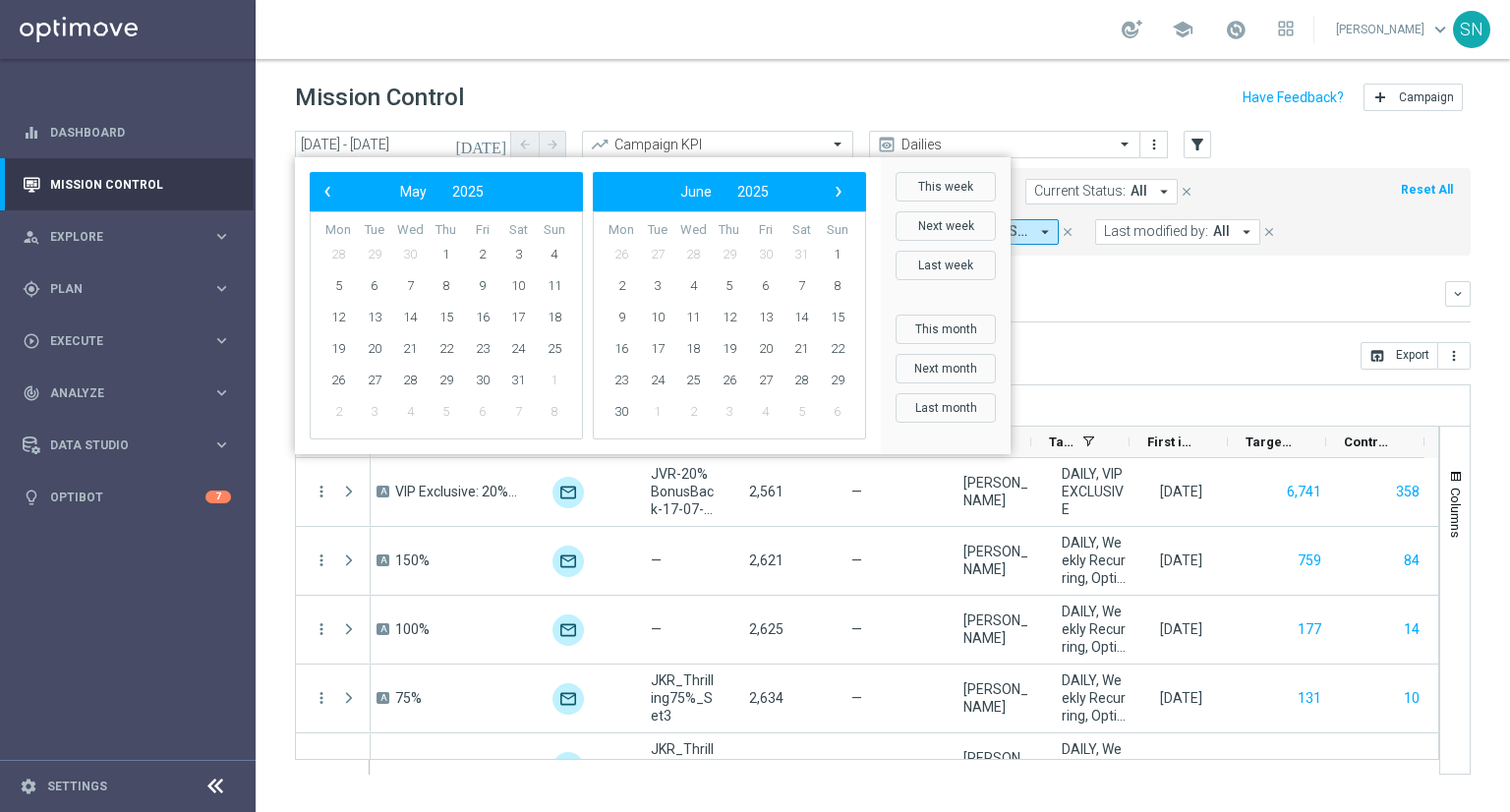 click on "›" 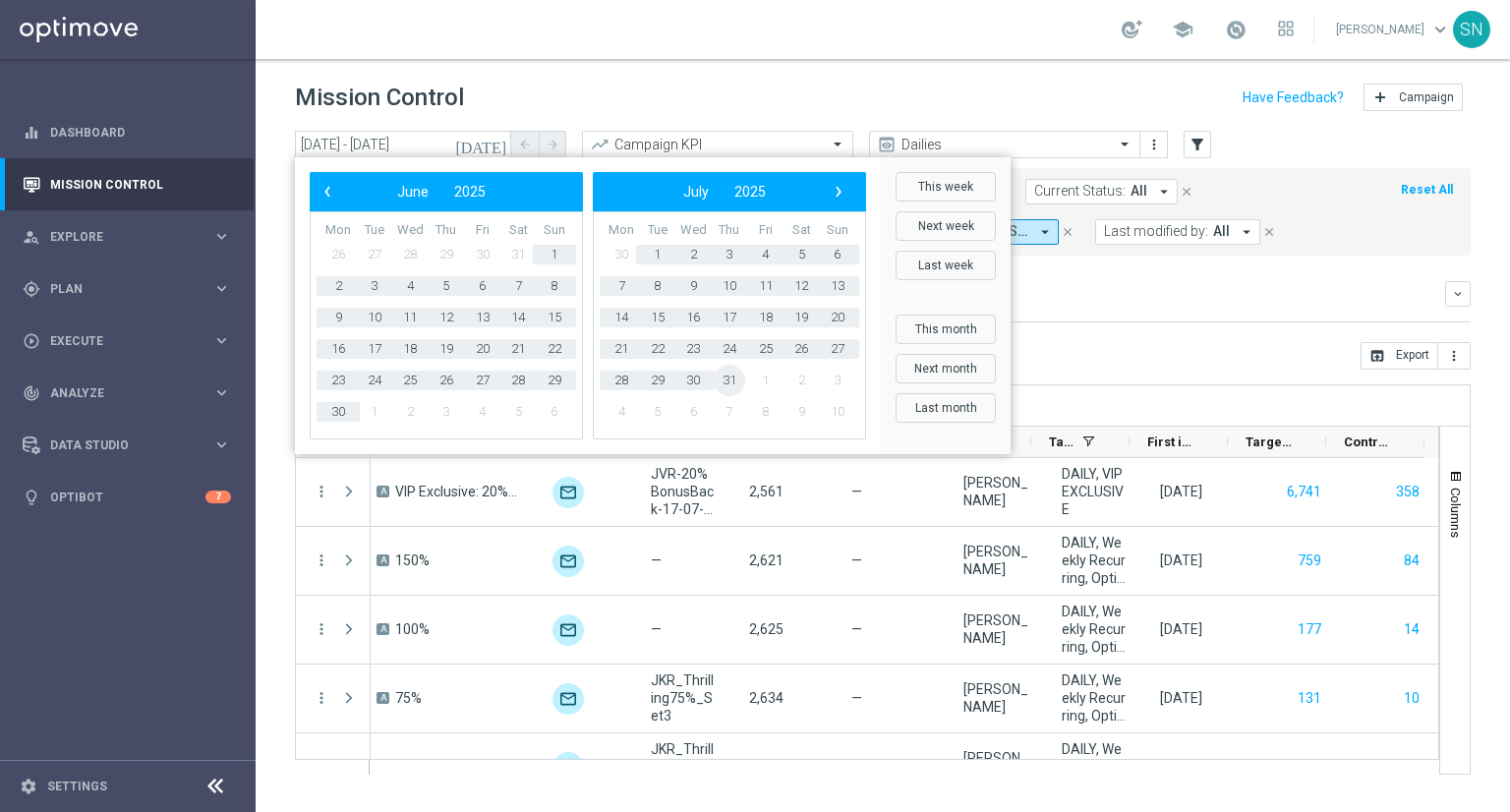 click on "31" 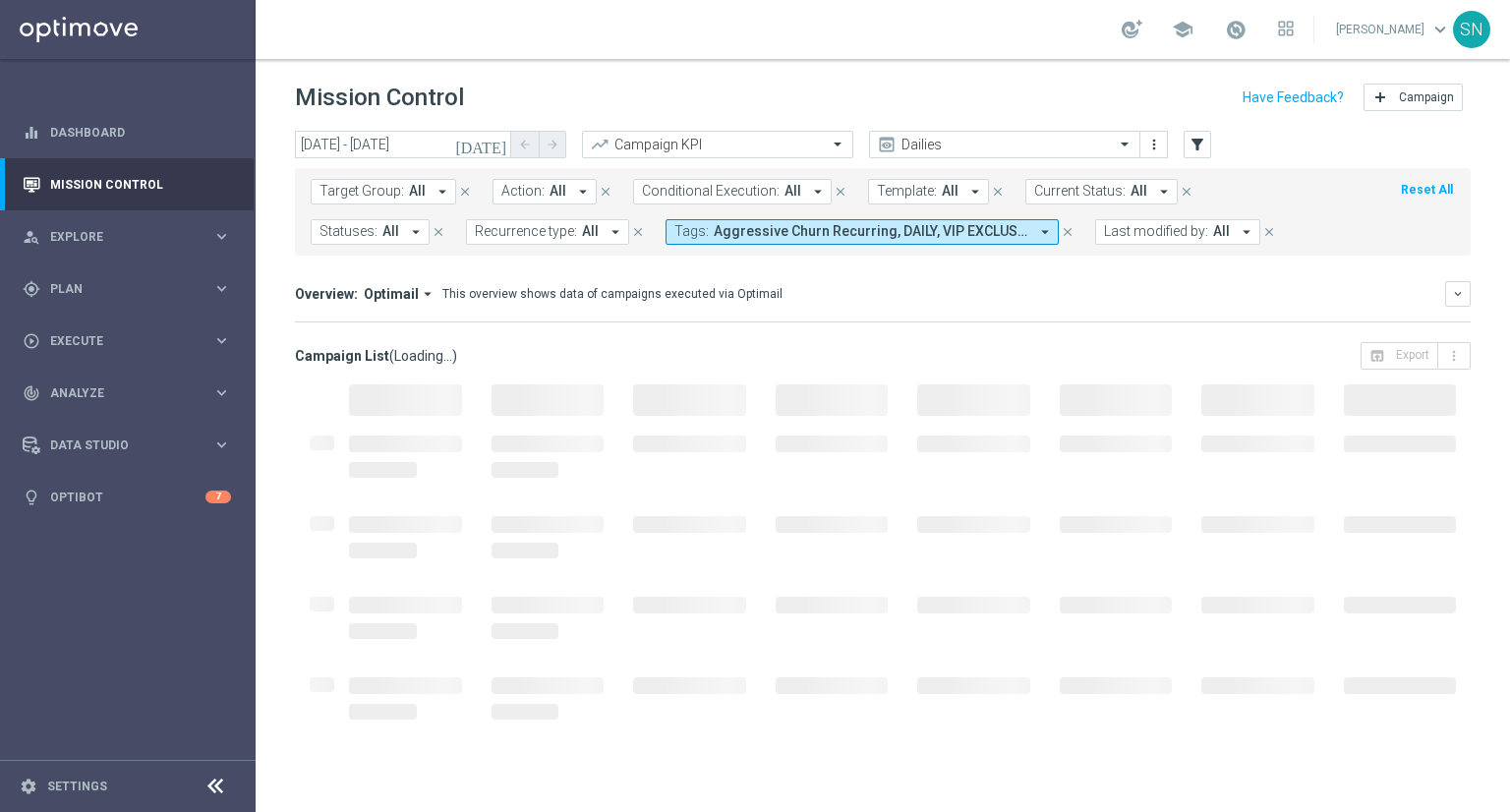 click on "Target Group:" at bounding box center [362, 191] 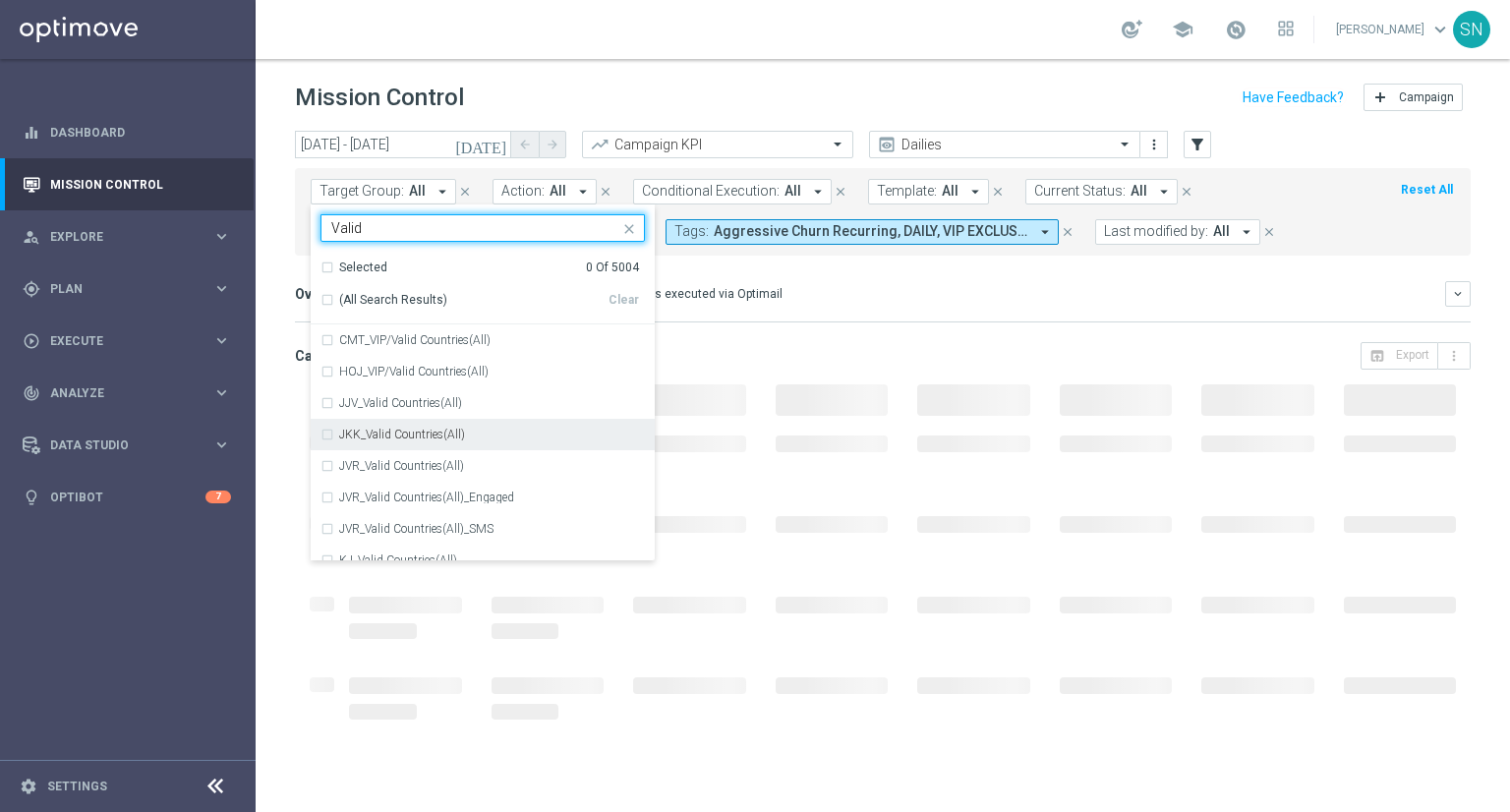 scroll, scrollTop: 173, scrollLeft: 0, axis: vertical 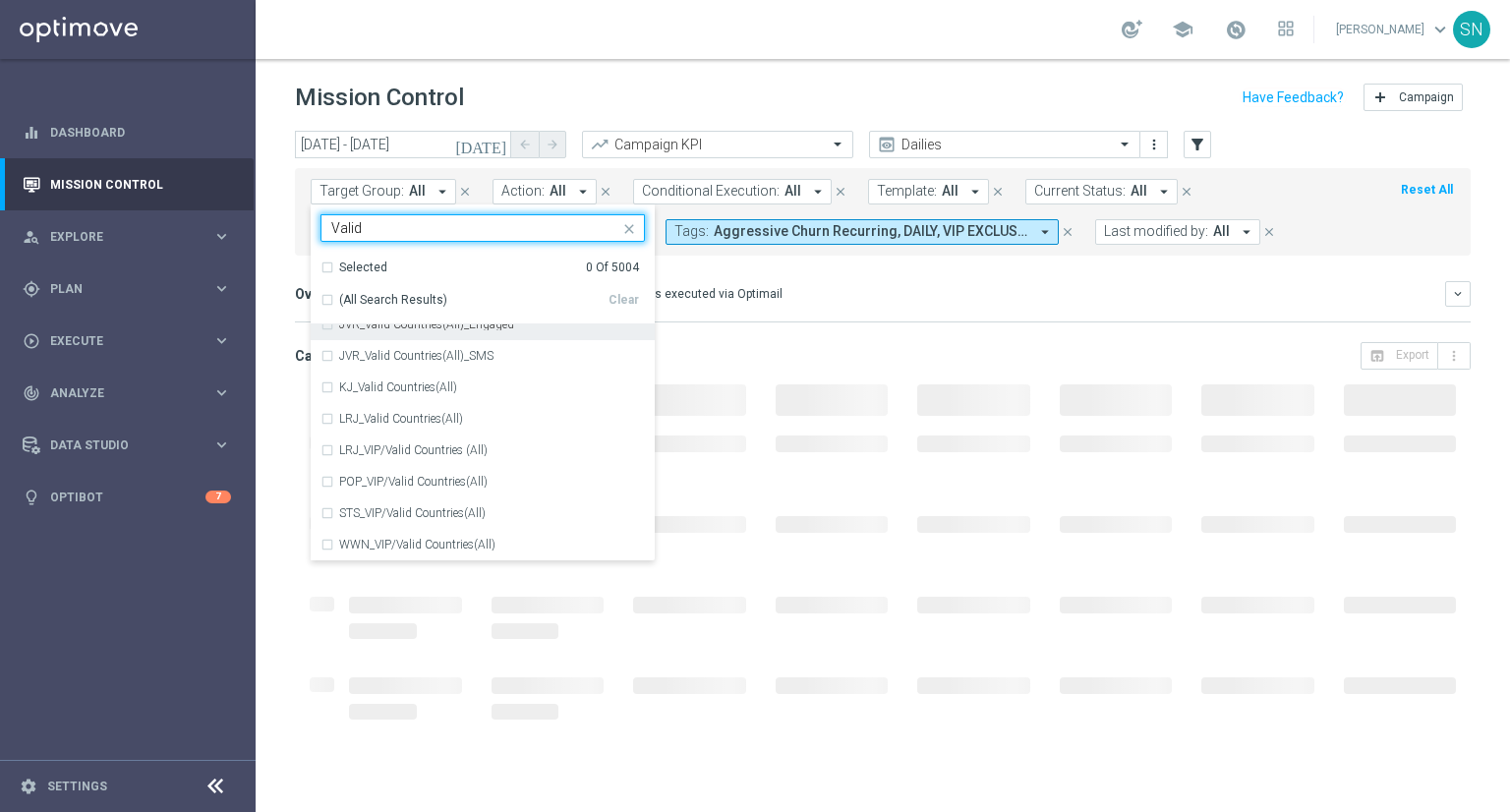 click on "(All Search Results)" at bounding box center [464, 300] 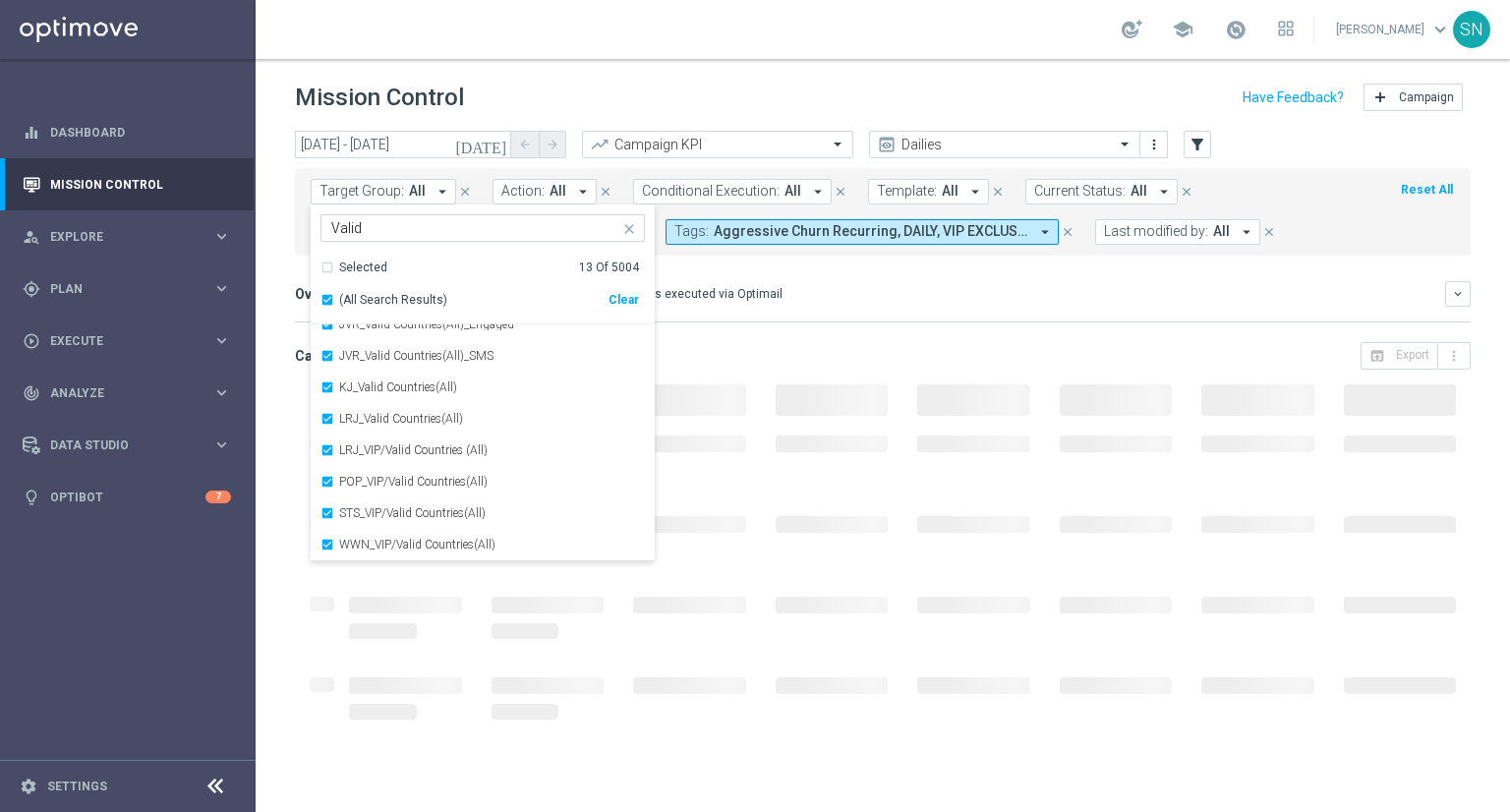 click on "Direct Response VS Increase In Total Deposit Amount
Calculating...
OPEN AND CLICK RATE TREND
Calculating...
Main channel metrics
Calculating...
Other channel metrics
Calculating..." 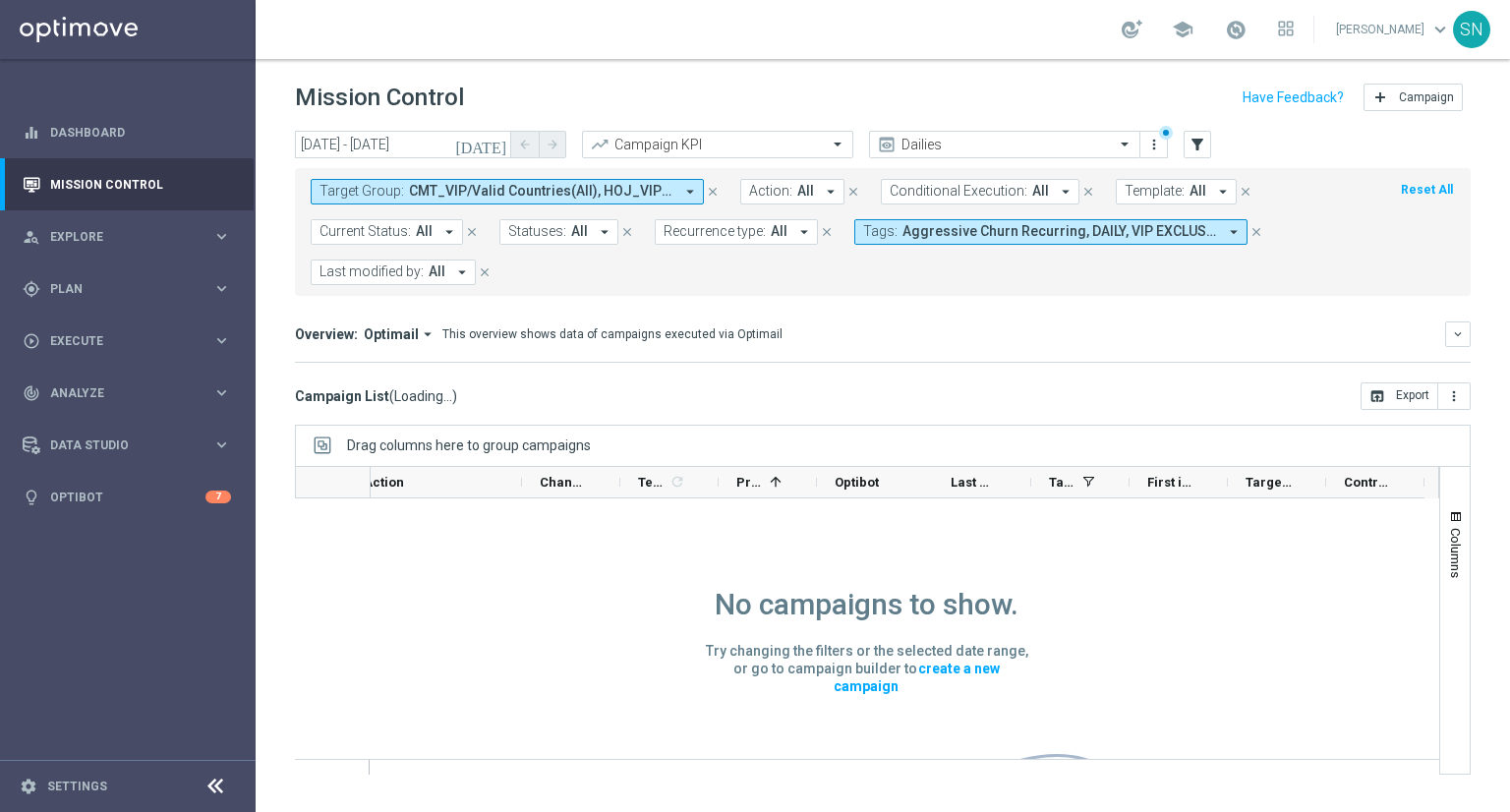 scroll, scrollTop: 0, scrollLeft: 283, axis: horizontal 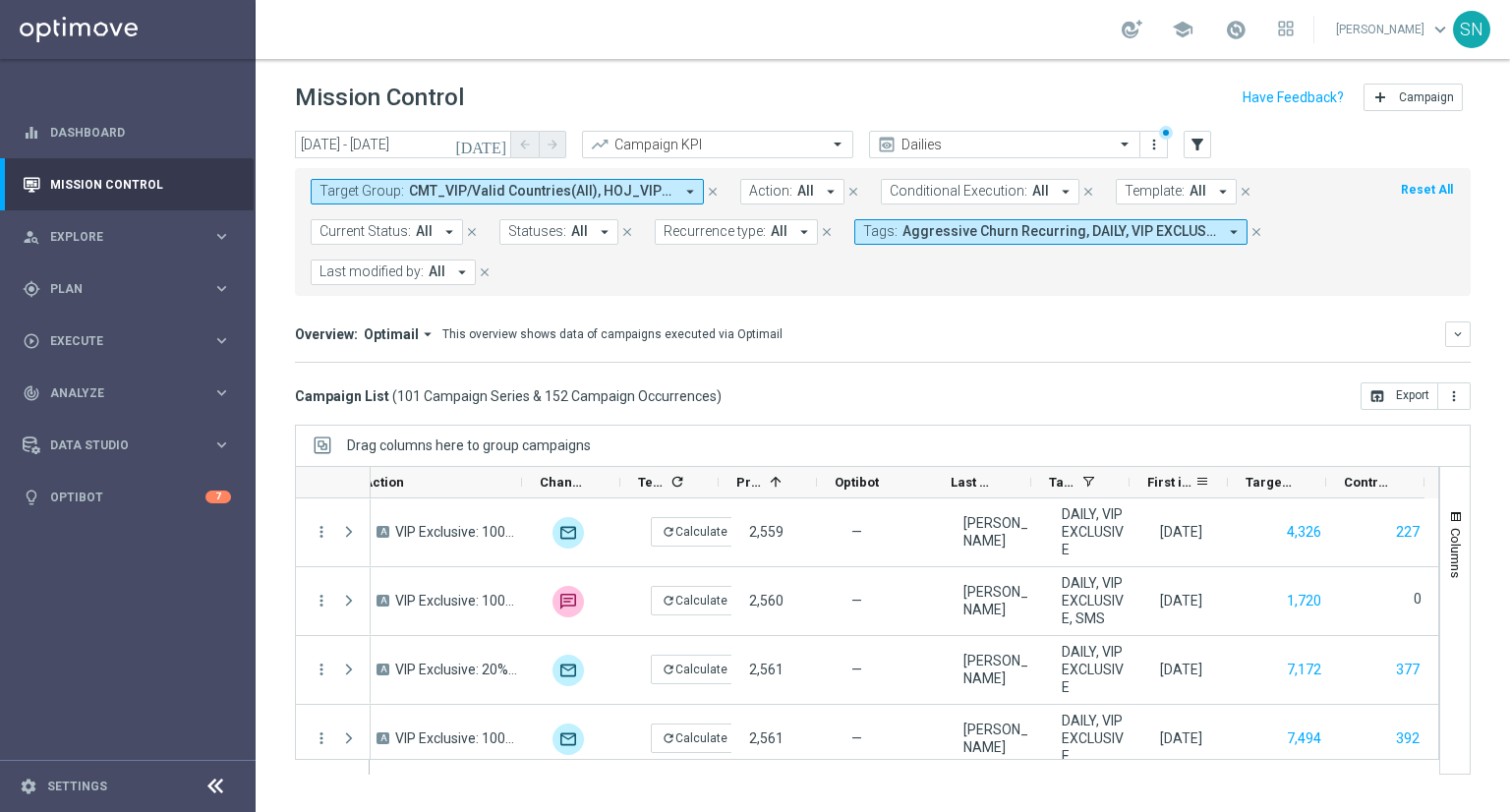 click at bounding box center (1228, 482) 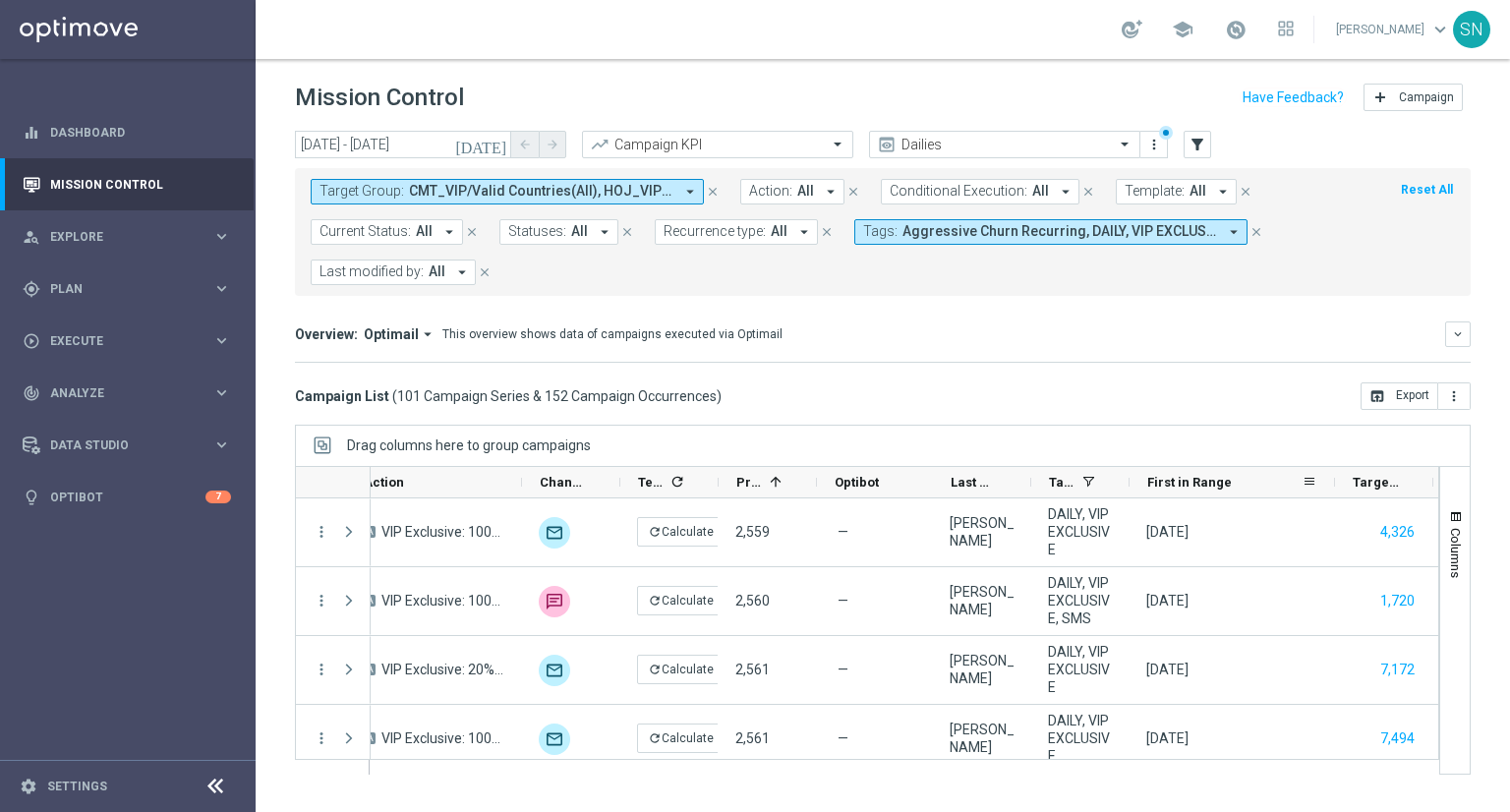 click on "First in Range" at bounding box center [1224, 482] 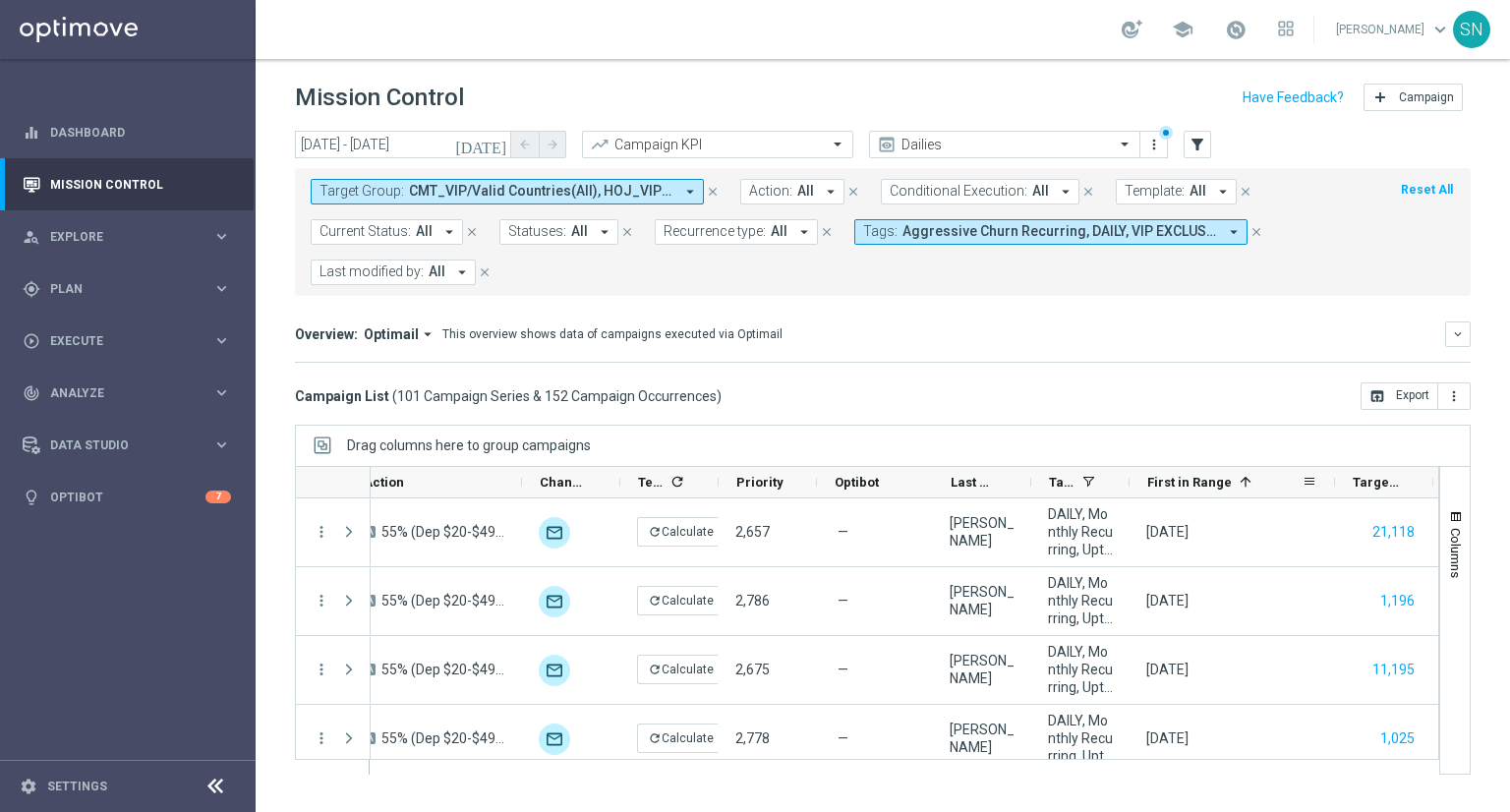 click on "First in Range
1" at bounding box center (1224, 482) 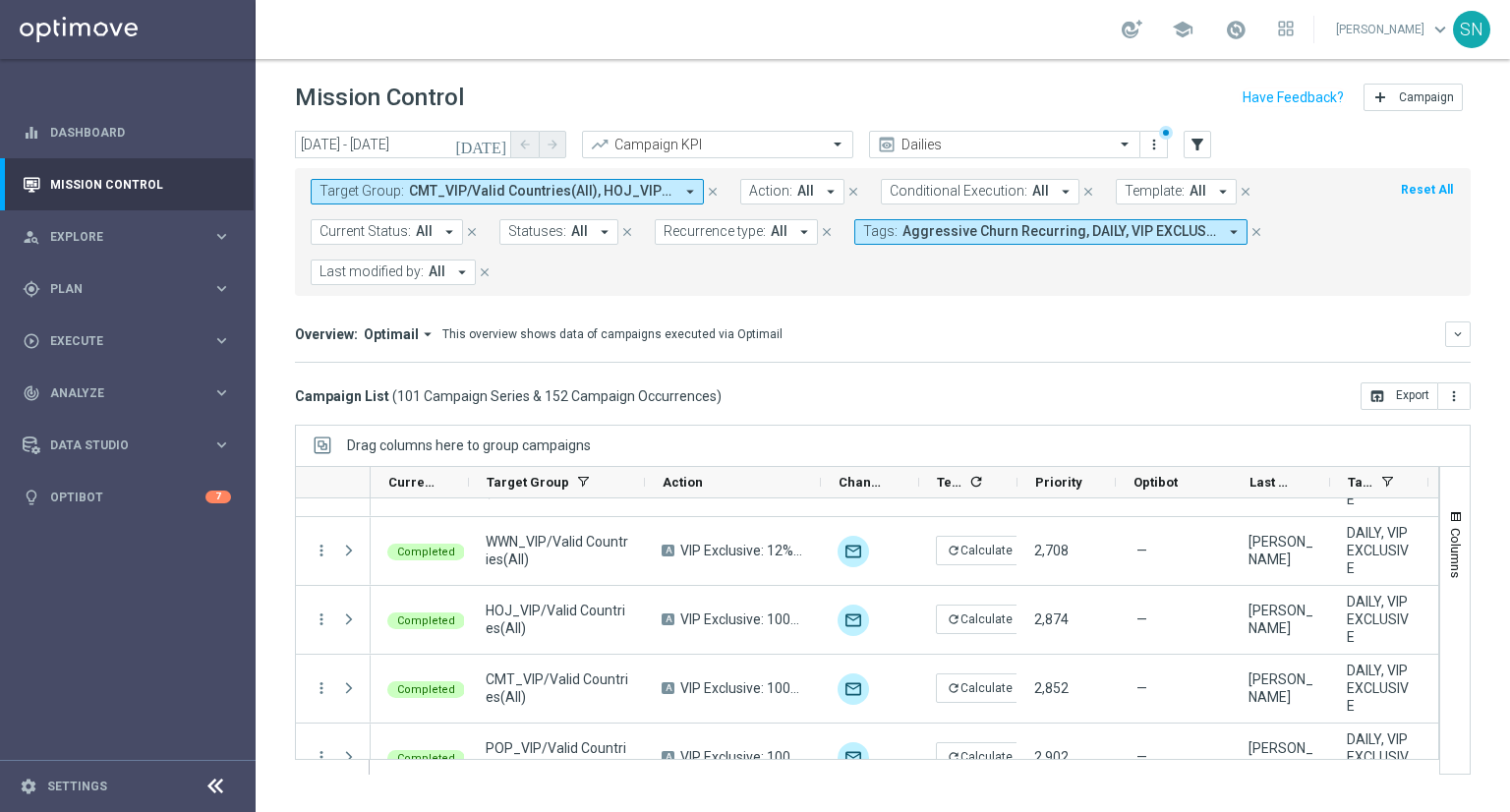 scroll, scrollTop: 5409, scrollLeft: 0, axis: vertical 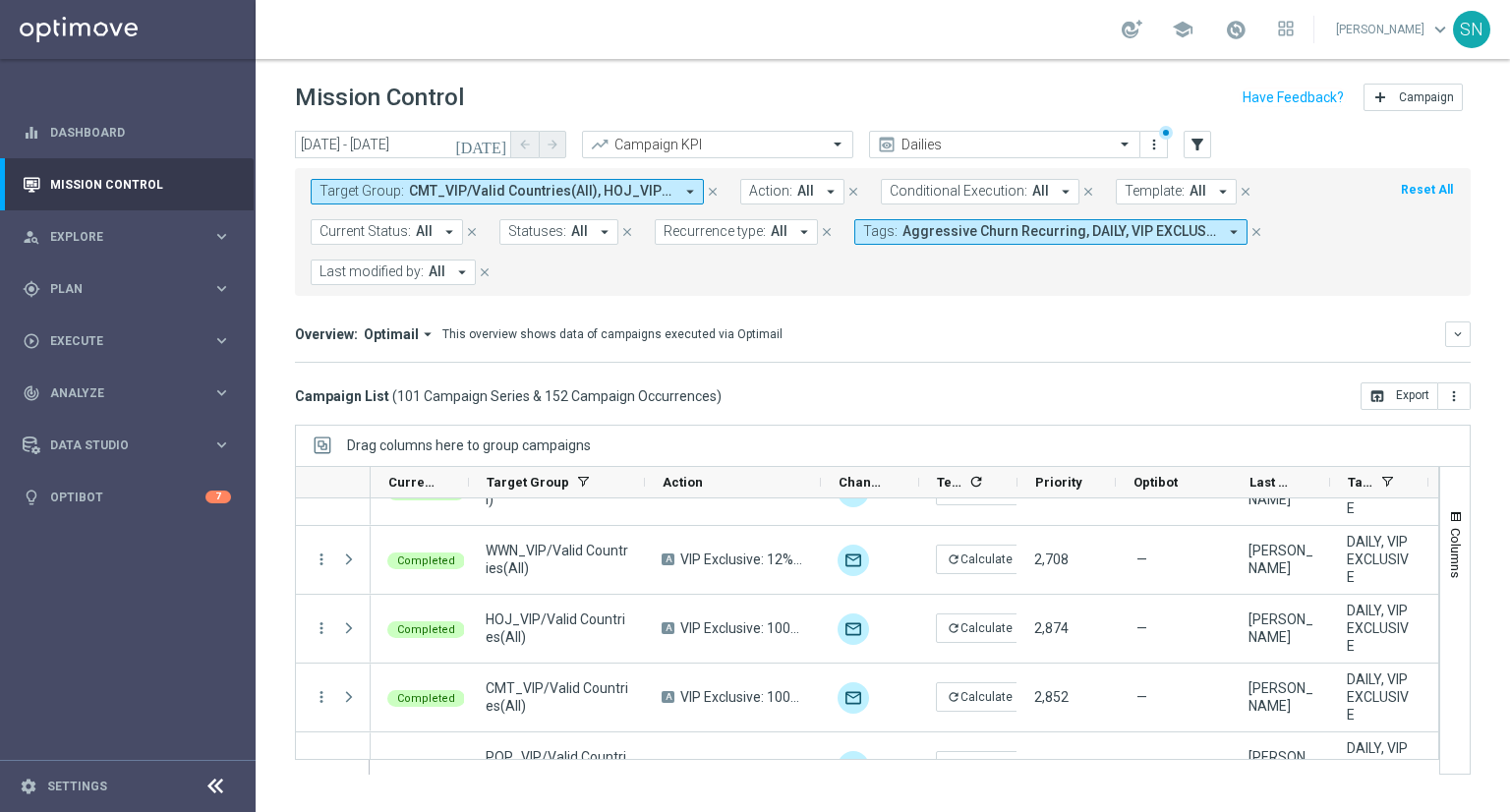 click on "Target Group:
CMT_VIP/Valid Countries(All), HOJ_VIP/Valid Countries(All), JJV_Valid Countries(All), JKK_Valid Countries(All), JVR_Valid Countries(All), JVR_Valid Countries(All)_Engaged, JVR_Valid Countries(All)_SMS, KJ_Valid Countries(All), LRJ_VIP/Valid Countries (All), LRJ_Valid Countries(All), POP_VIP/Valid Countries(All), STS_VIP/Valid Countries(All), WWN_VIP/Valid Countries(All)
arrow_drop_down" at bounding box center (507, 192) 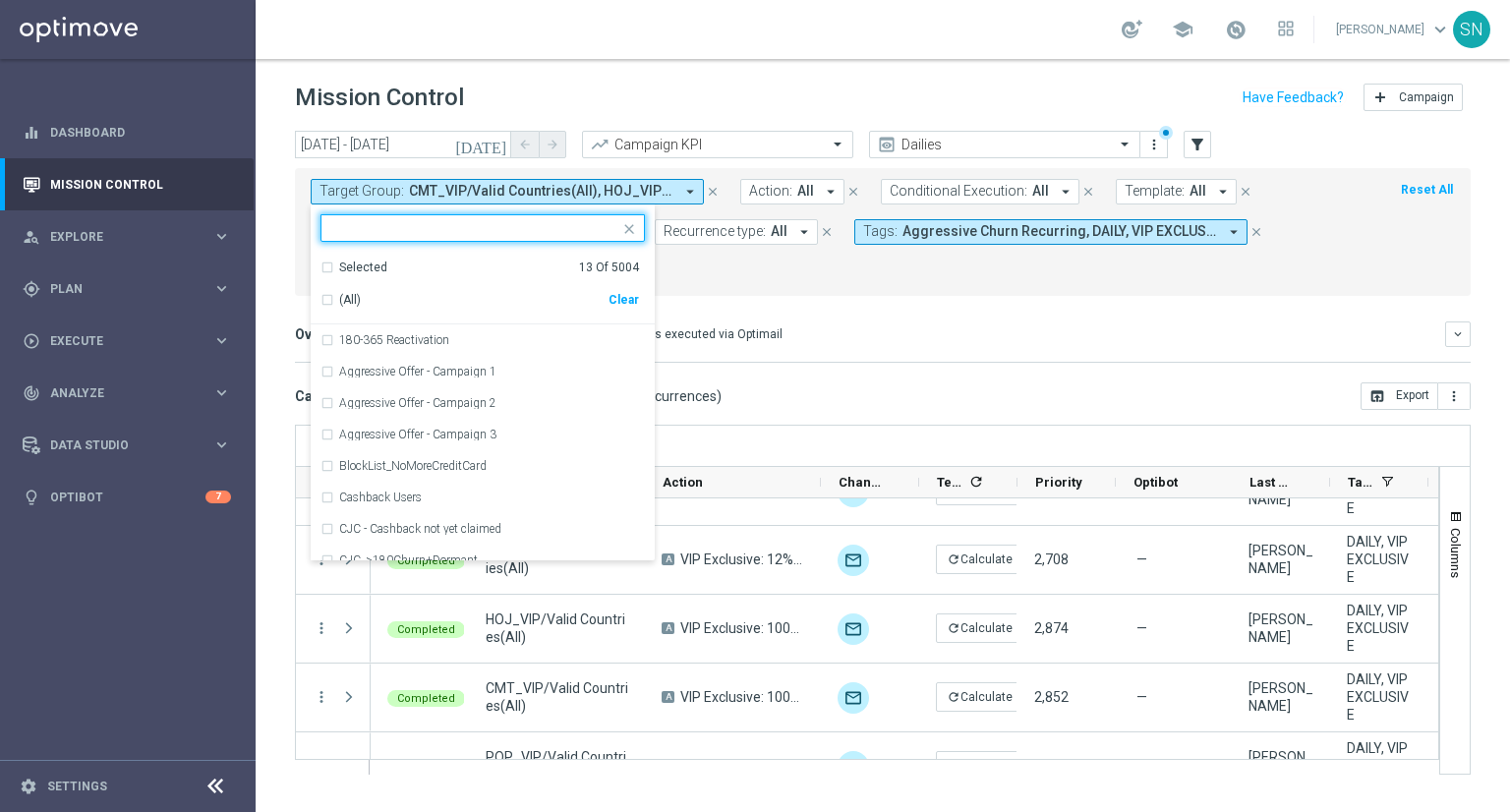 click on "Clear" at bounding box center (0, 0) 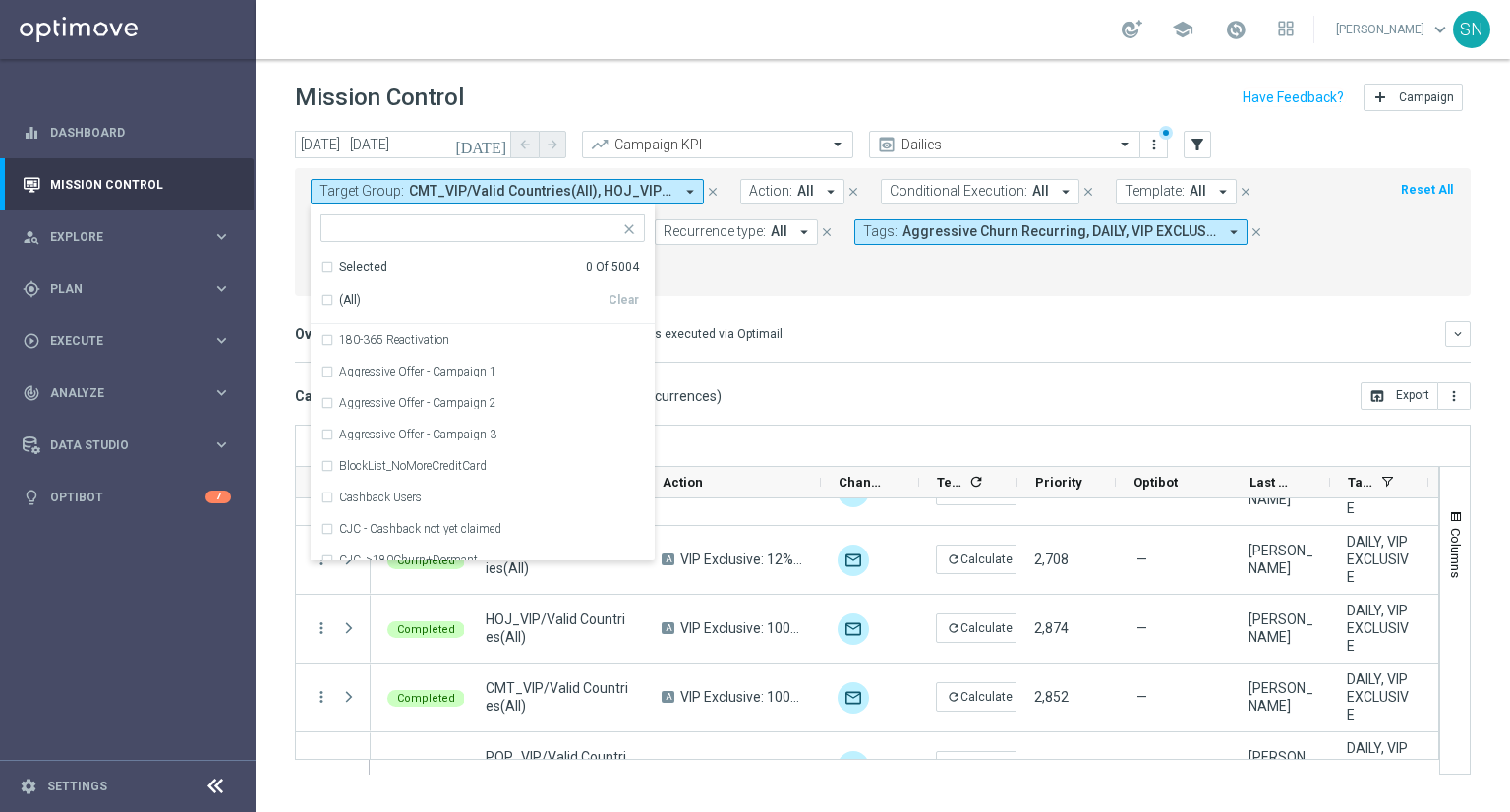 click on "Overview:
Optimail
arrow_drop_down
This overview shows data of campaigns executed via Optimail
keyboard_arrow_down
Direct Response VS Increase In Total Deposit Amount
Direct Response
€322.07K
Test Response
refresh" 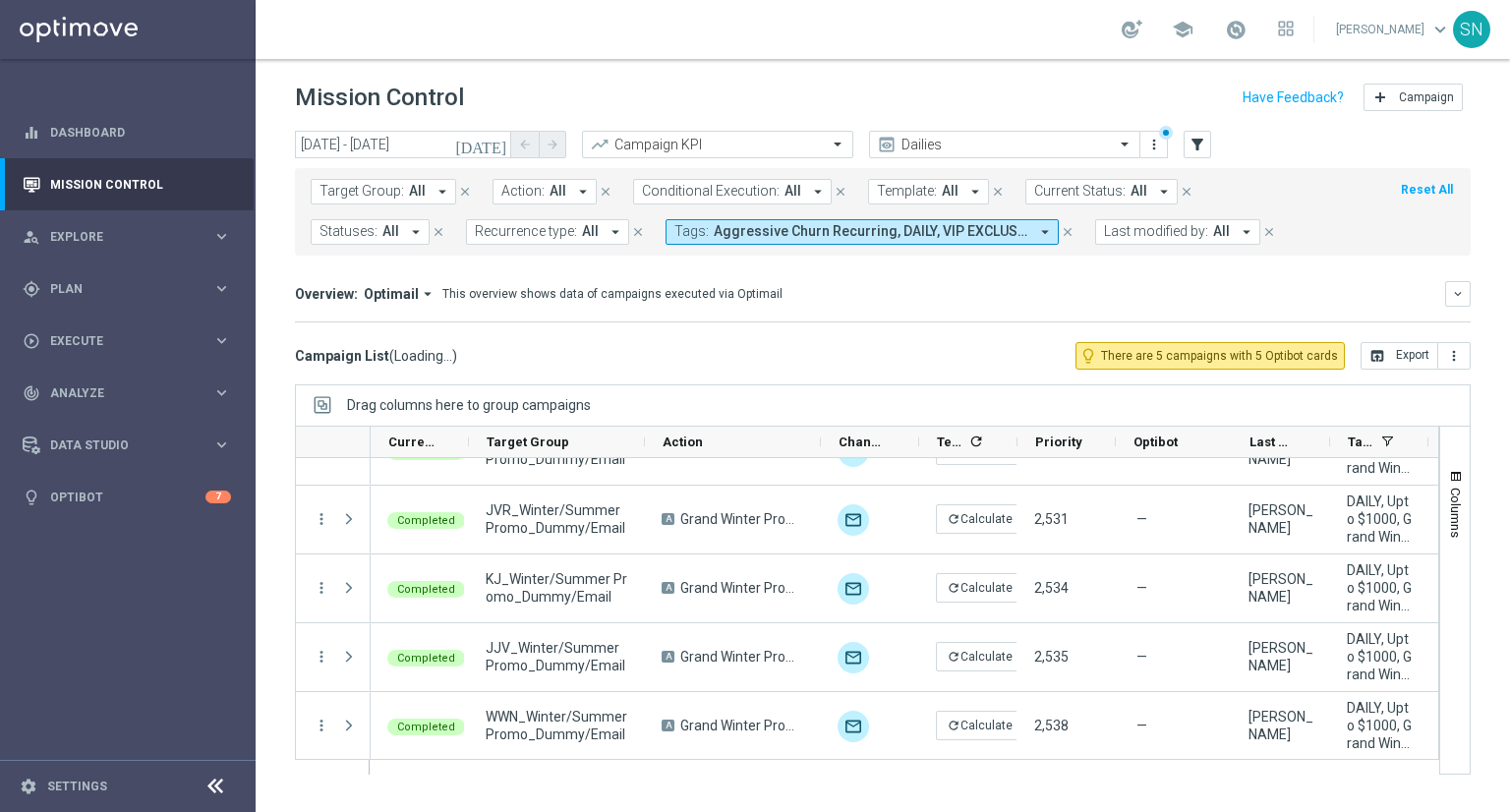 click on "Overview:
Optimail
arrow_drop_down
This overview shows data of campaigns executed via Optimail
keyboard_arrow_down" 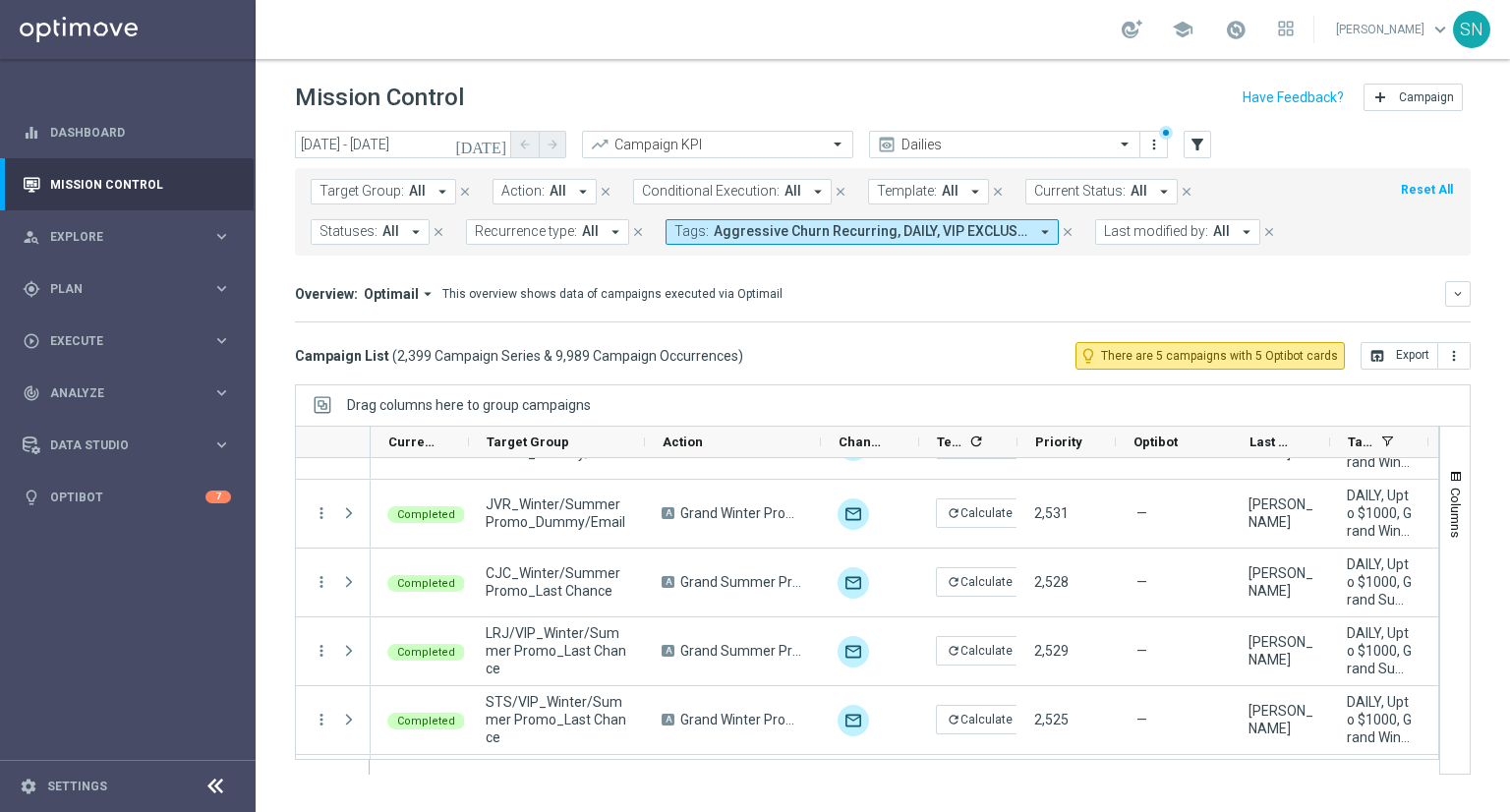 scroll, scrollTop: 0, scrollLeft: 0, axis: both 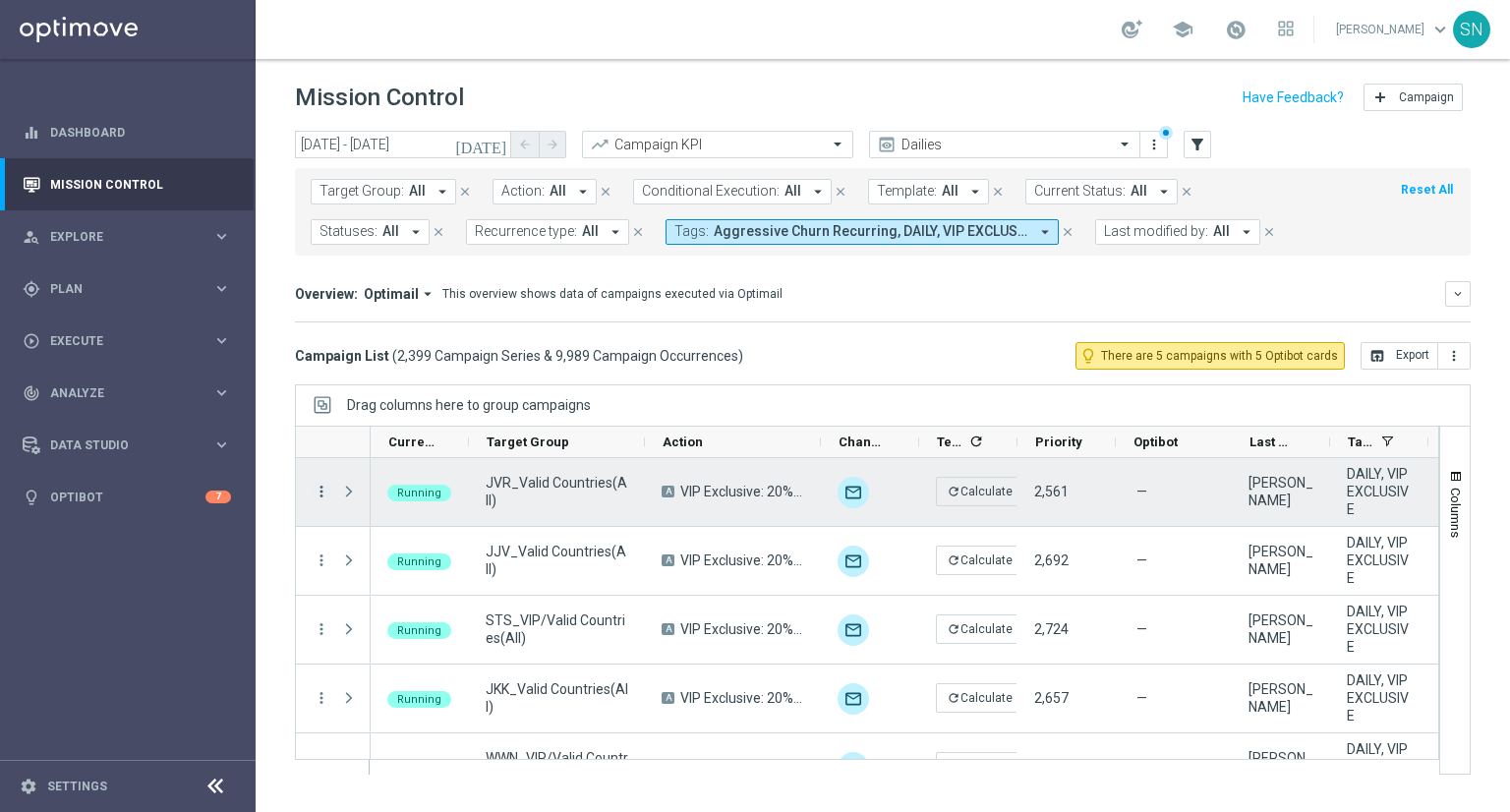 click on "more_vert" at bounding box center [321, 492] 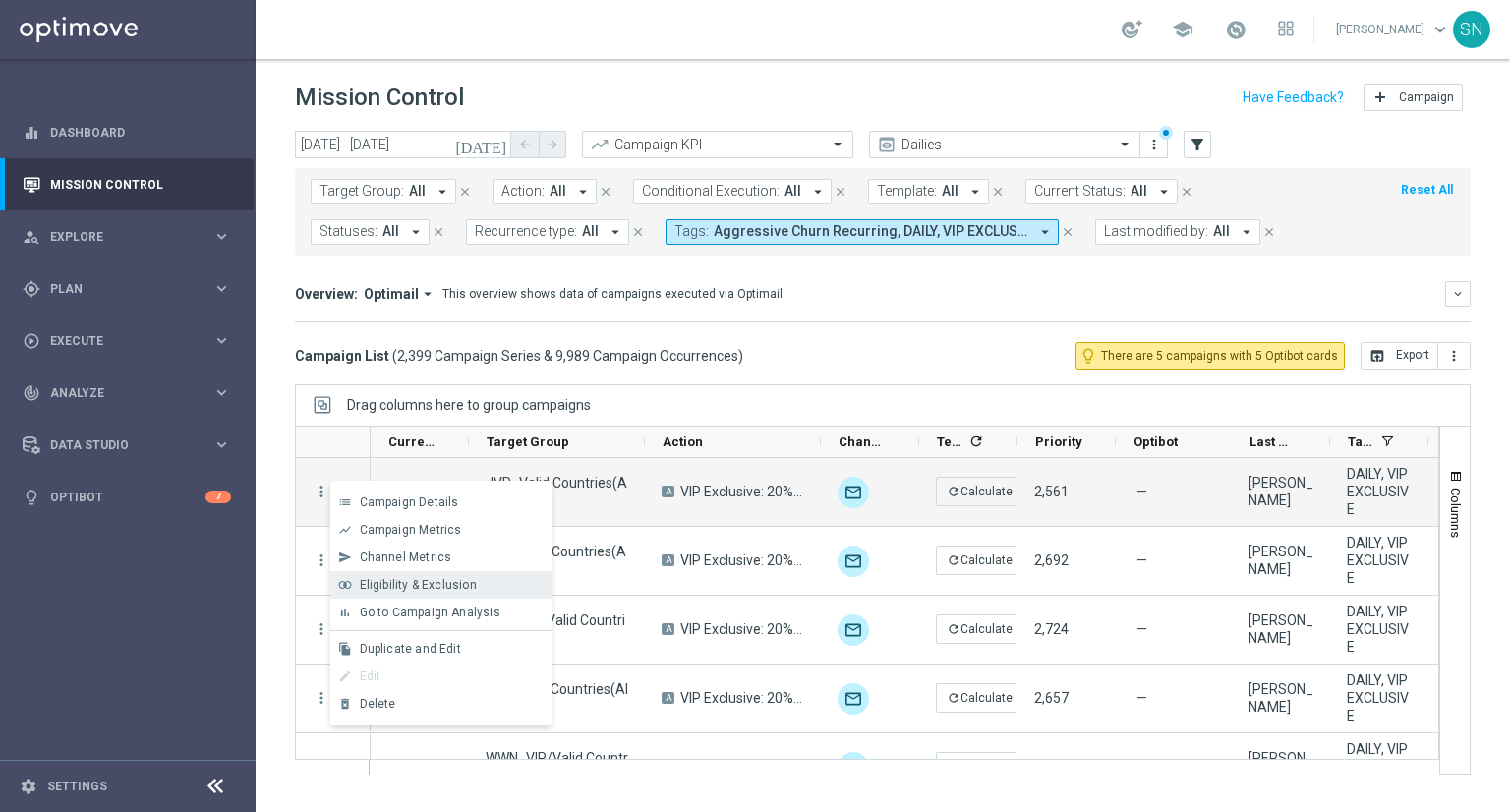click on "Eligibility & Exclusion" at bounding box center [418, 585] 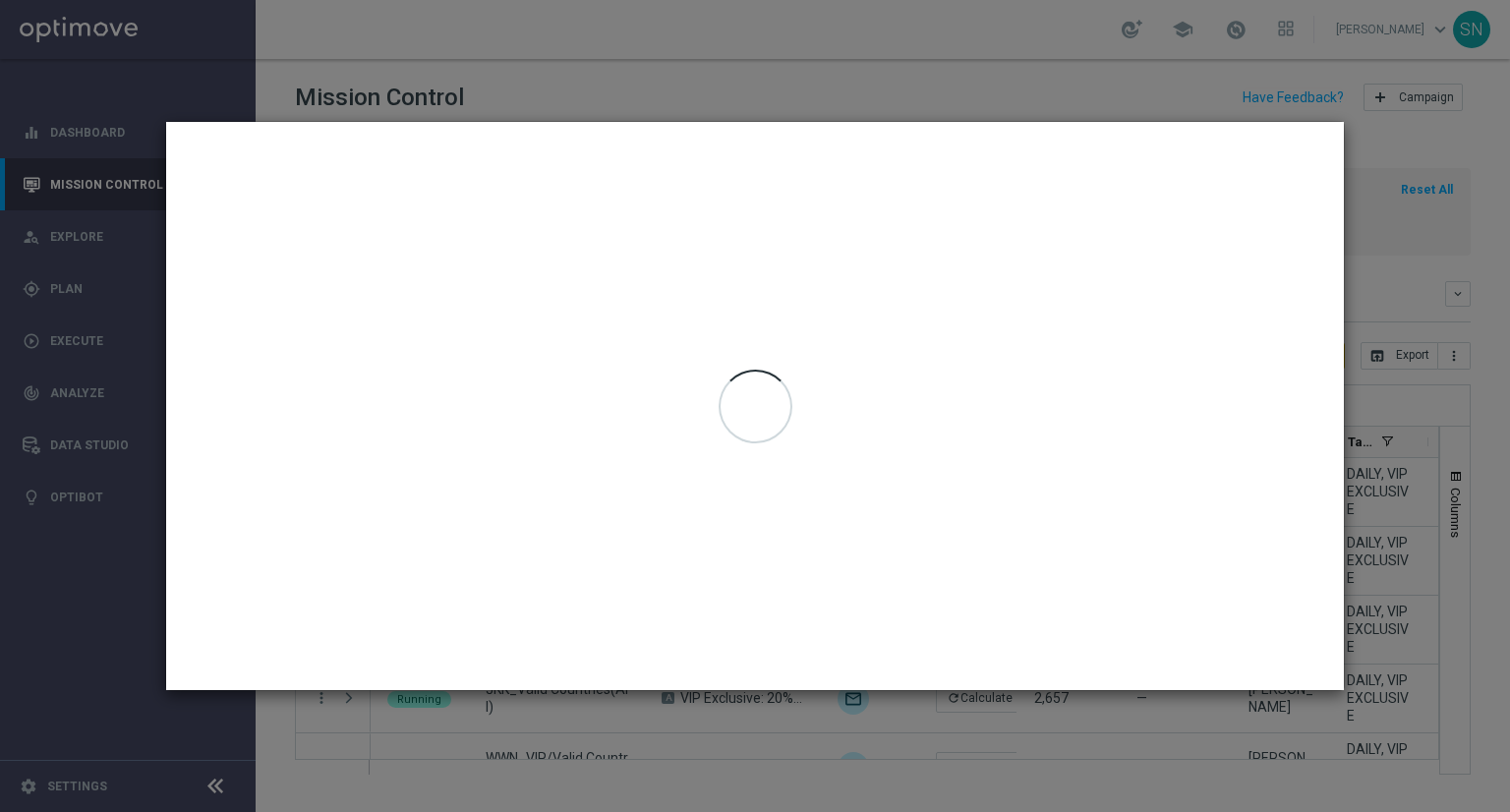 type on "[DATE] - [DATE]" 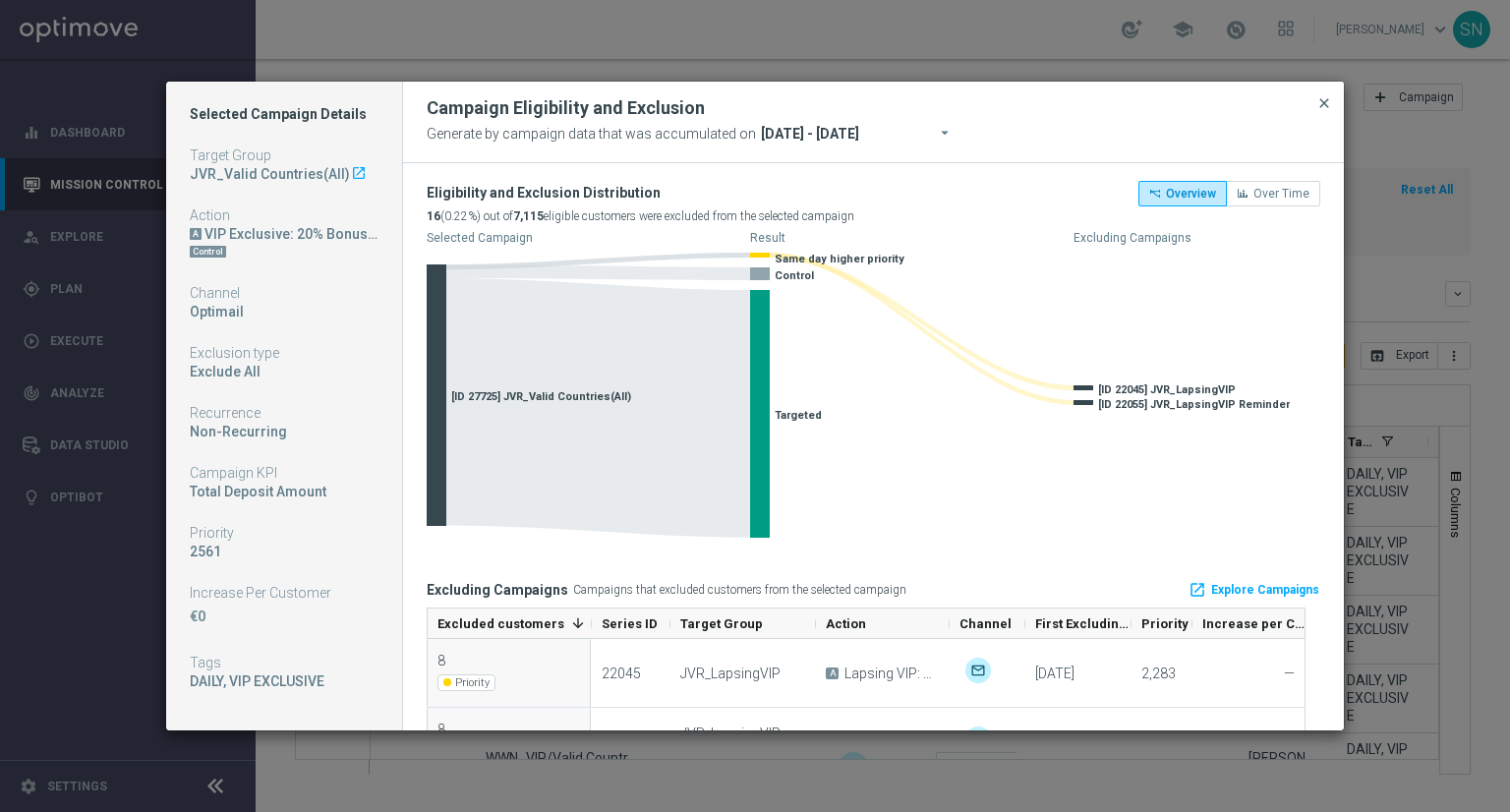 click on "close" 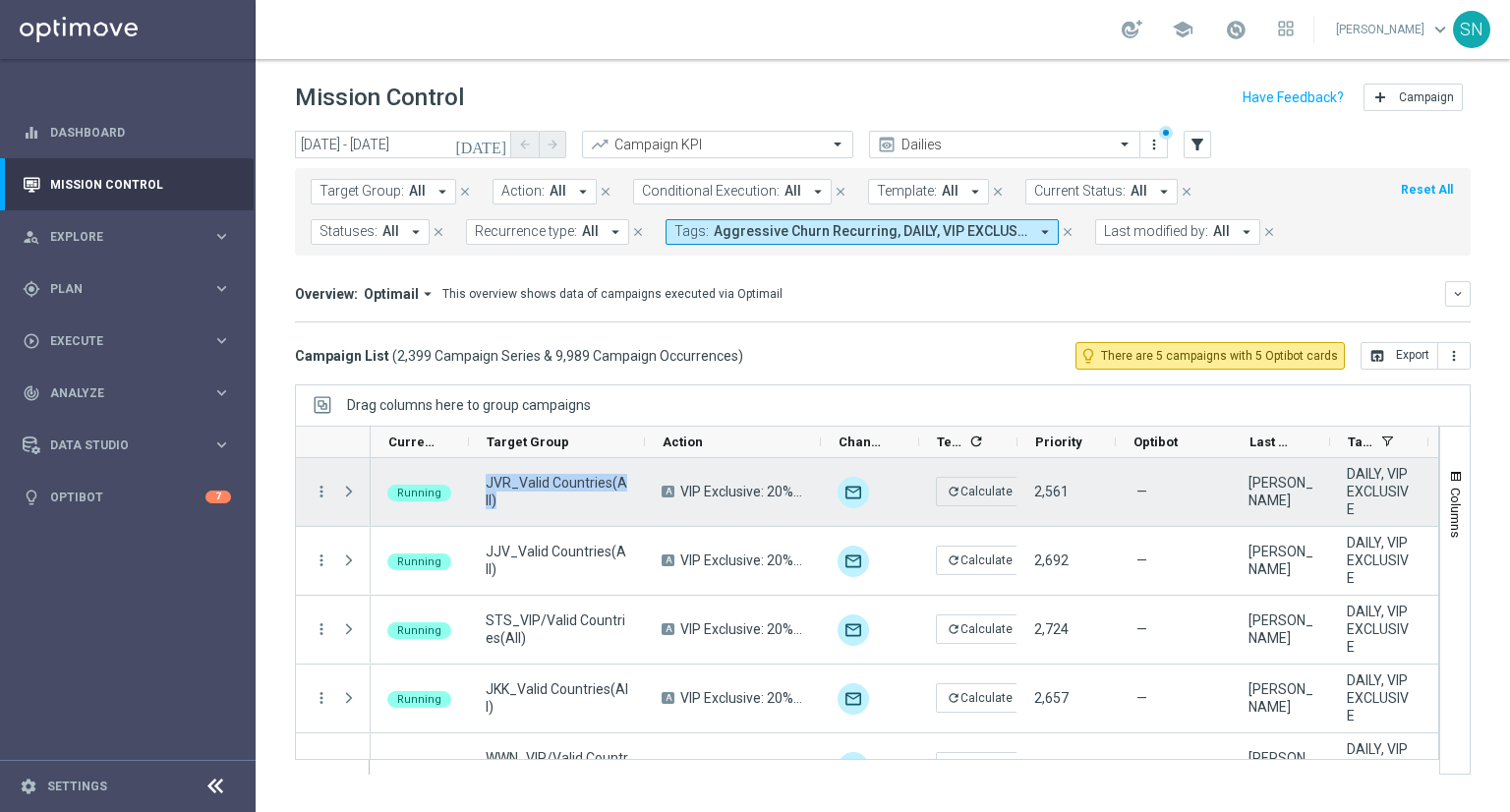 drag, startPoint x: 531, startPoint y: 504, endPoint x: 479, endPoint y: 486, distance: 55.027266 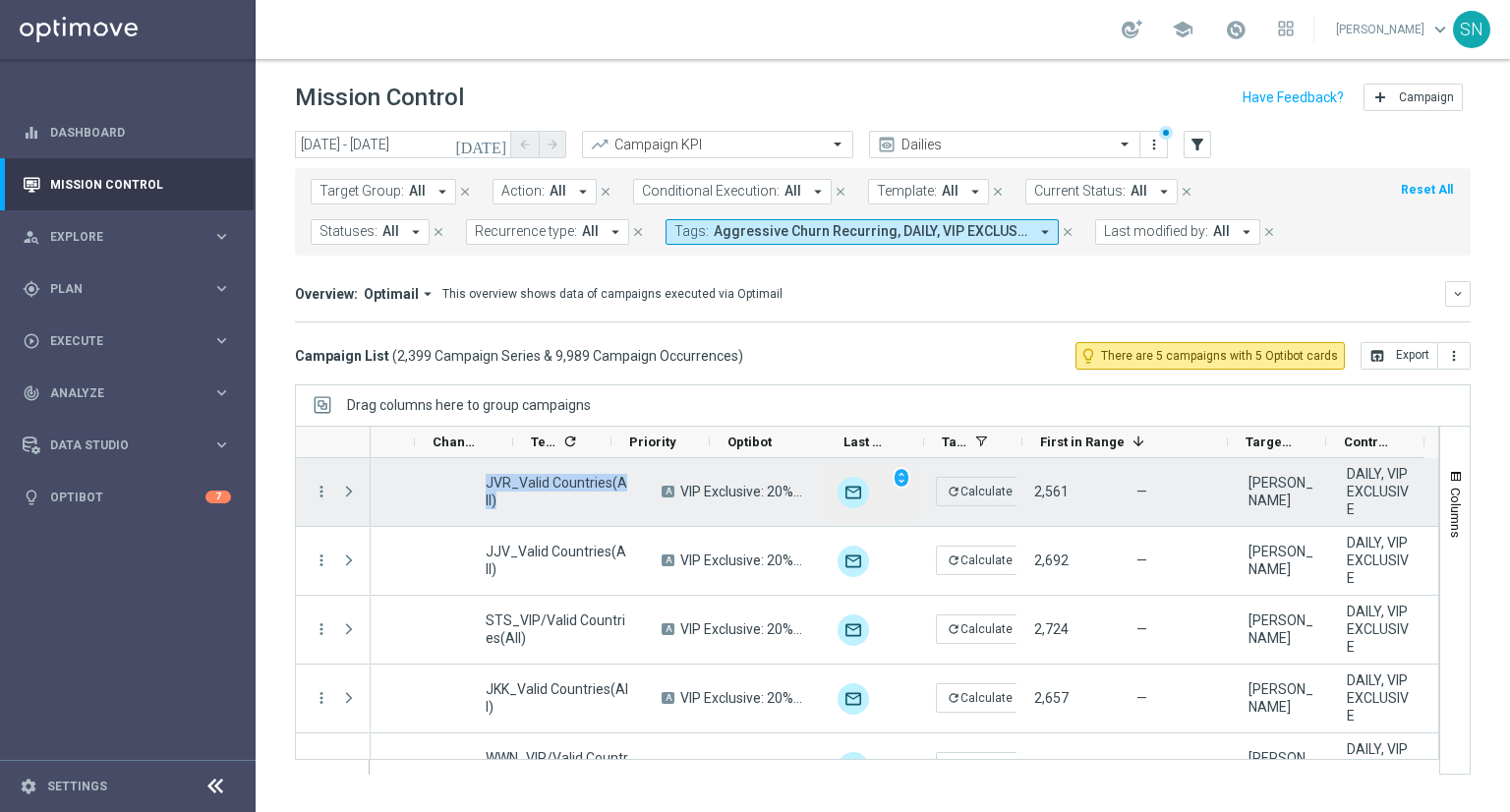 scroll, scrollTop: 0, scrollLeft: 405, axis: horizontal 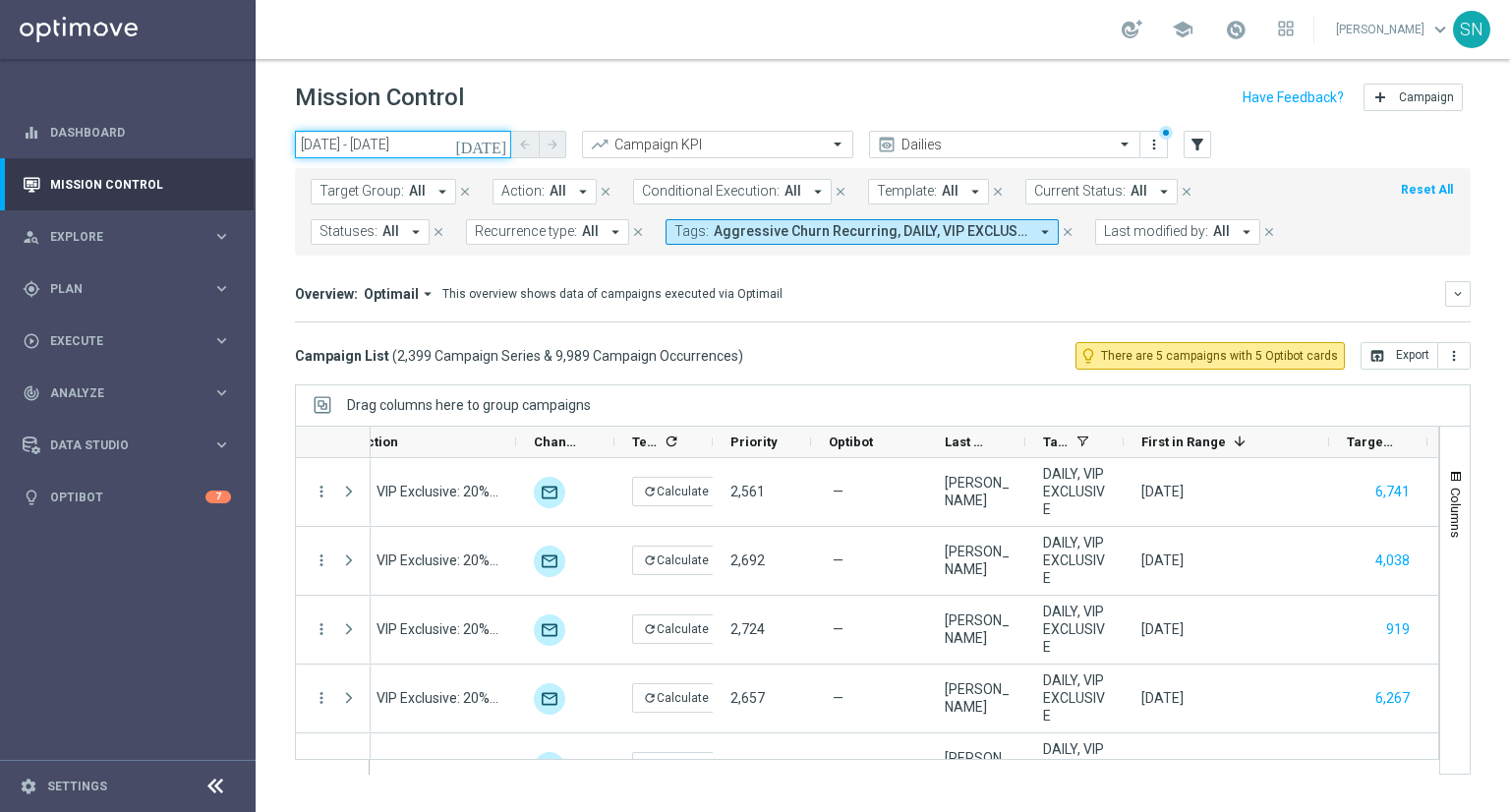 click on "[DATE] - [DATE]" 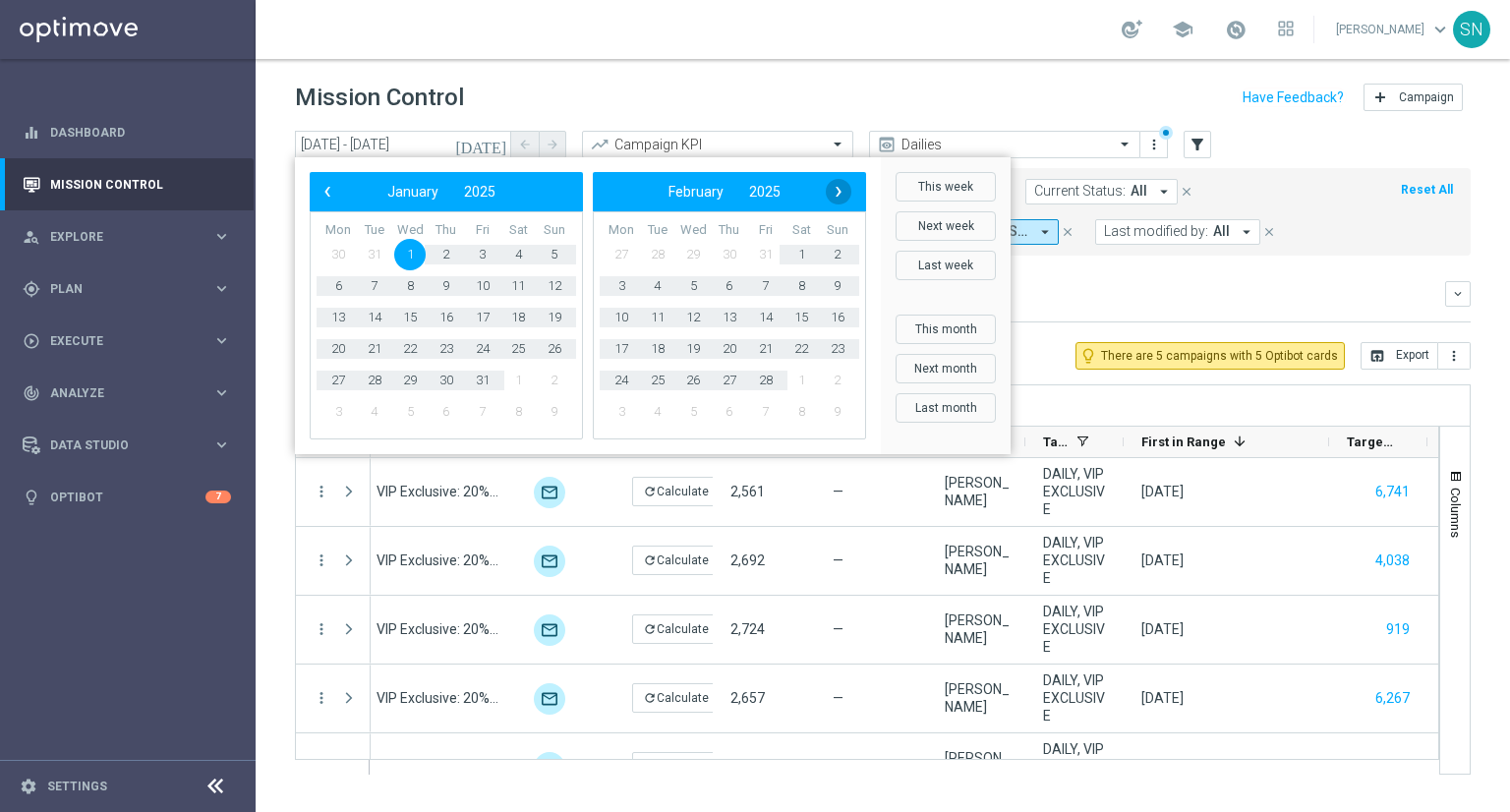 click on "›" 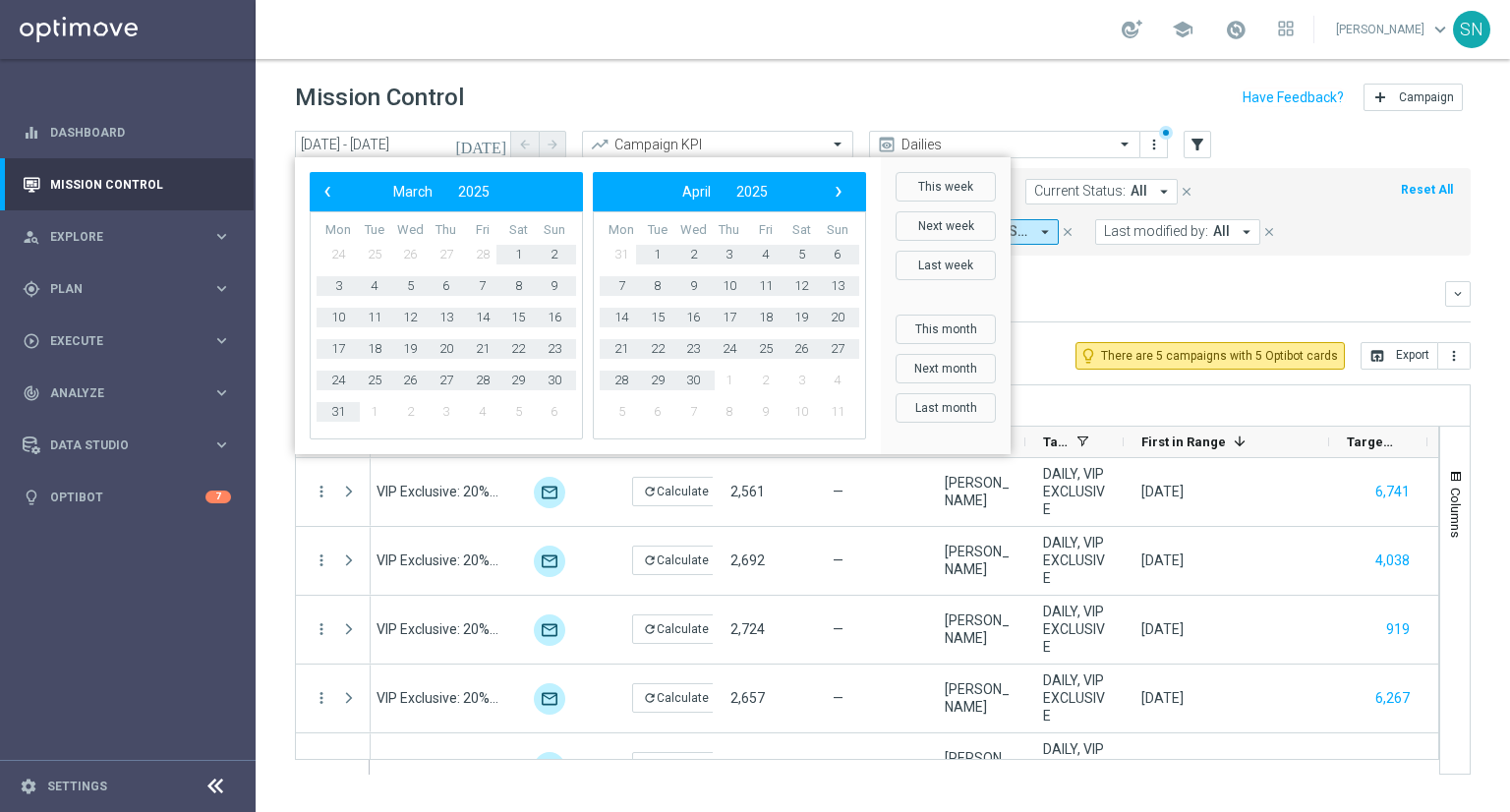 click on "›" 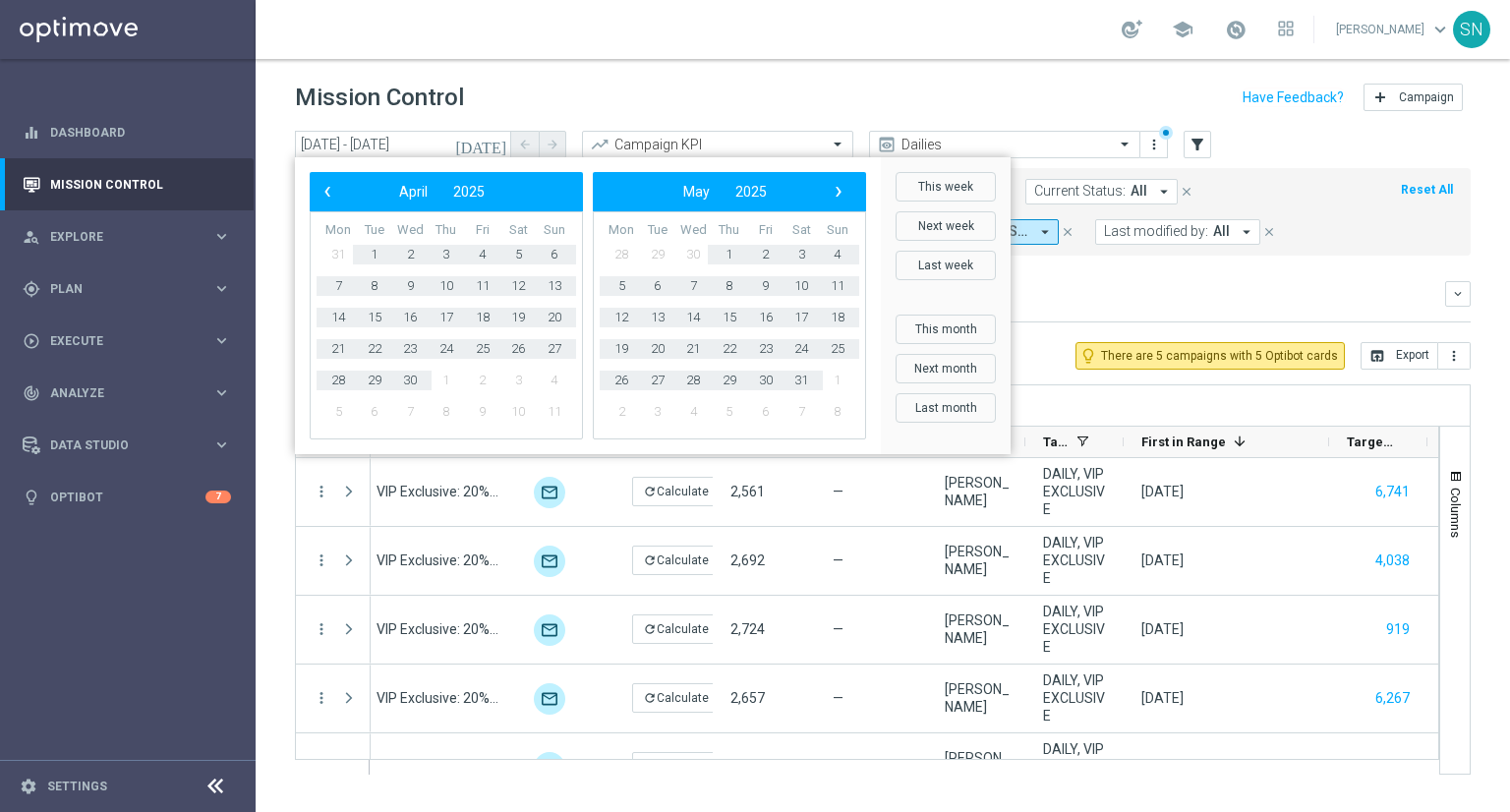 click on "›" 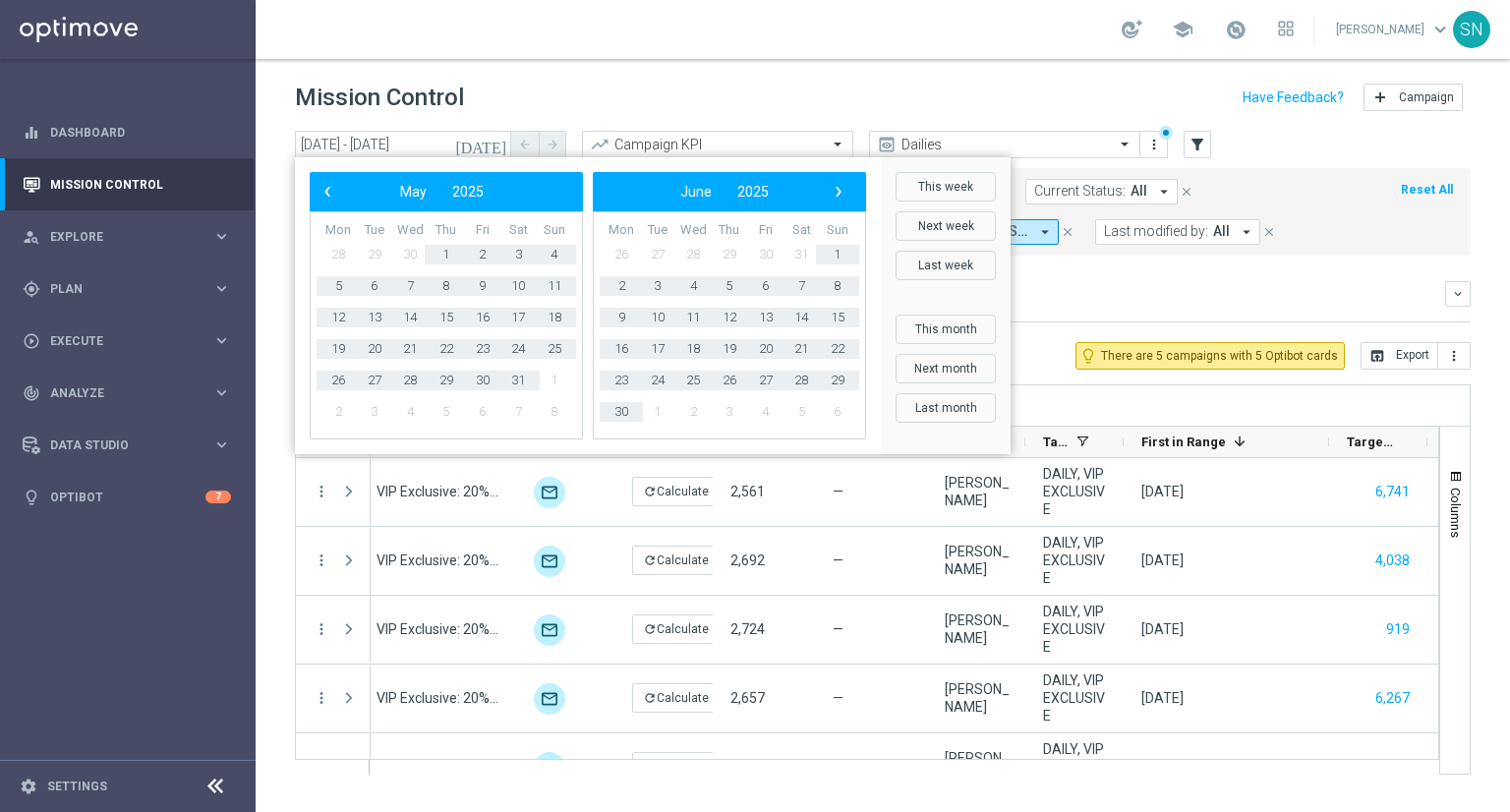 click on "›" 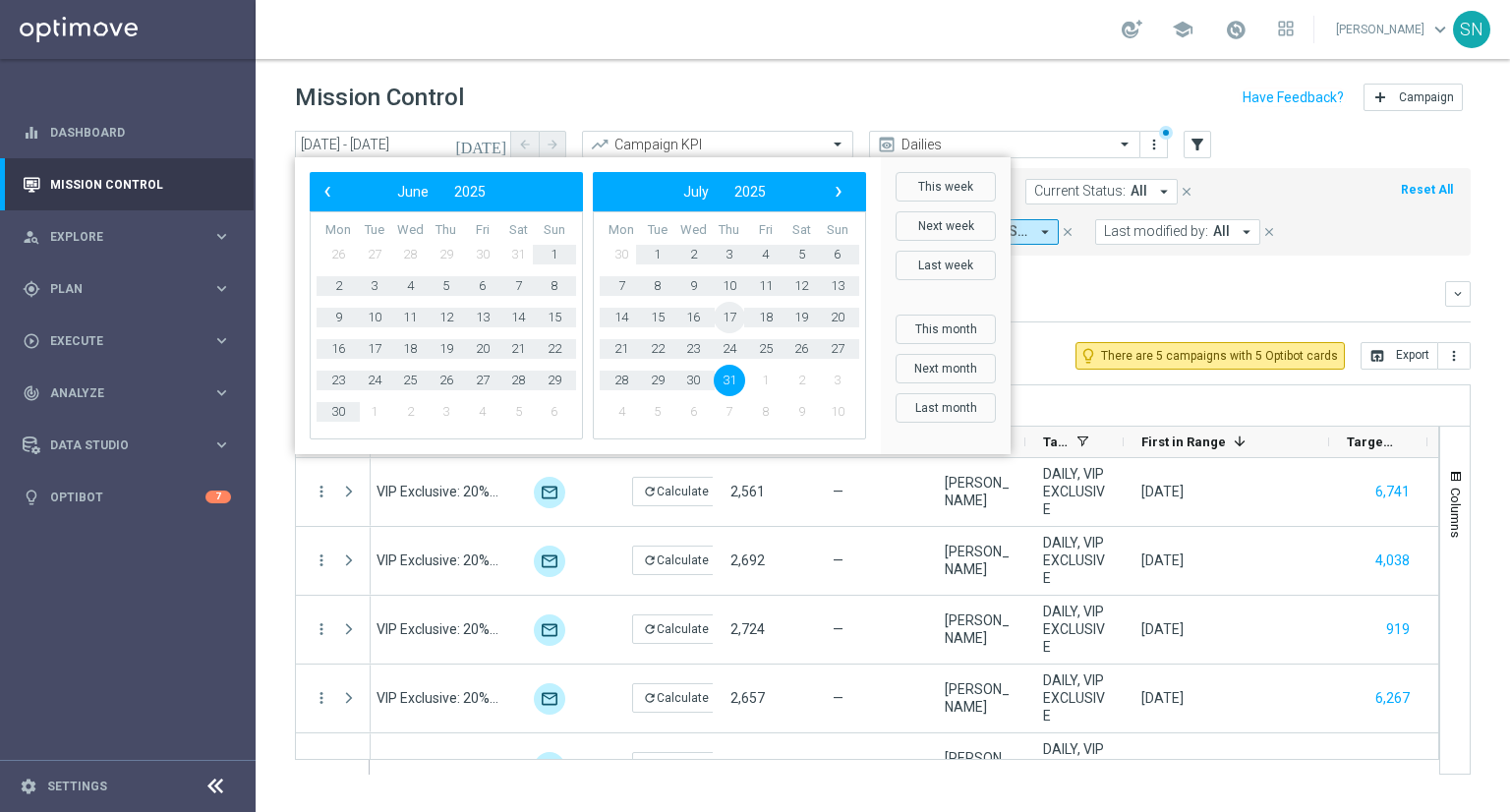click on "17" 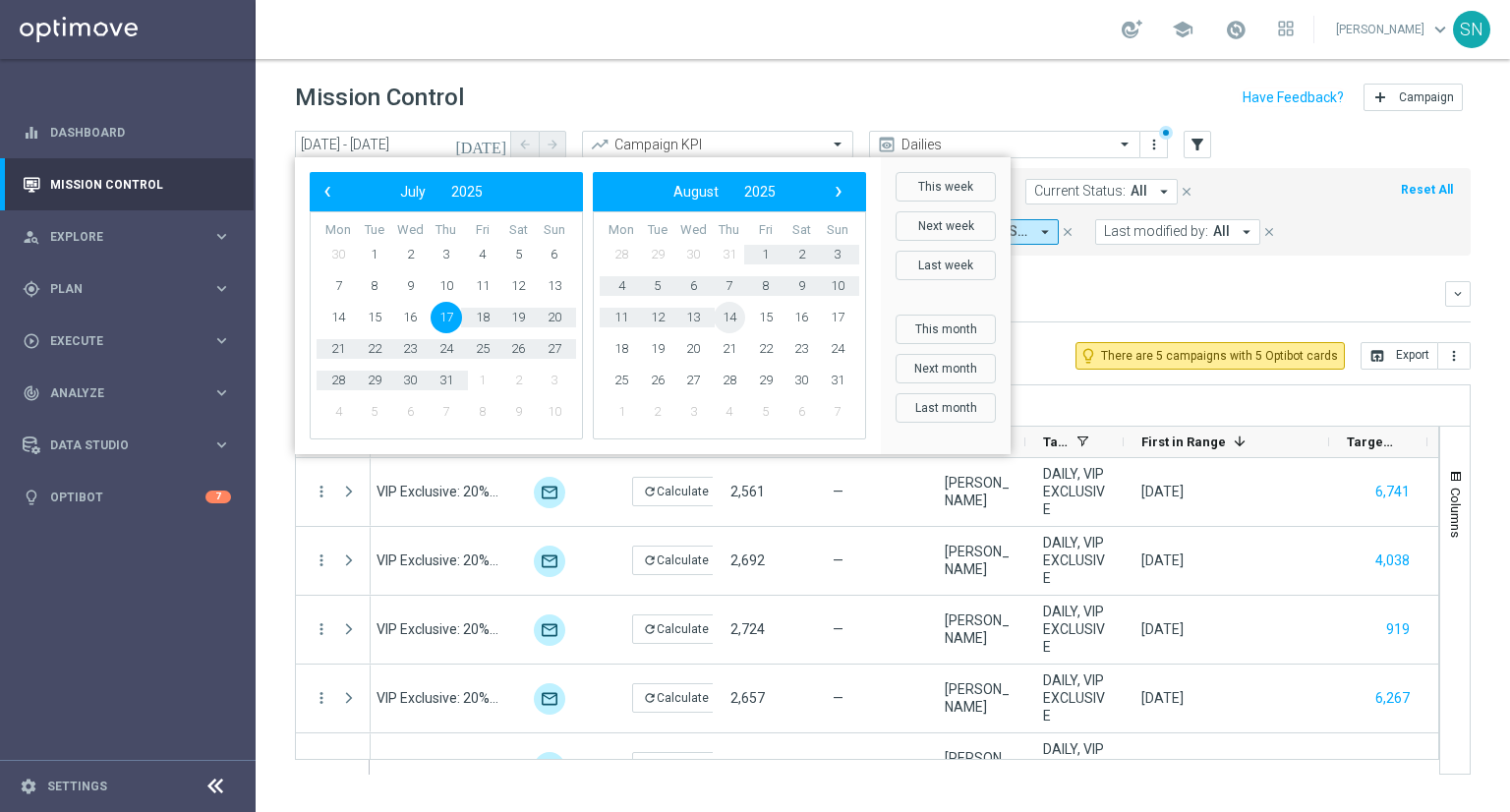 click on "14" 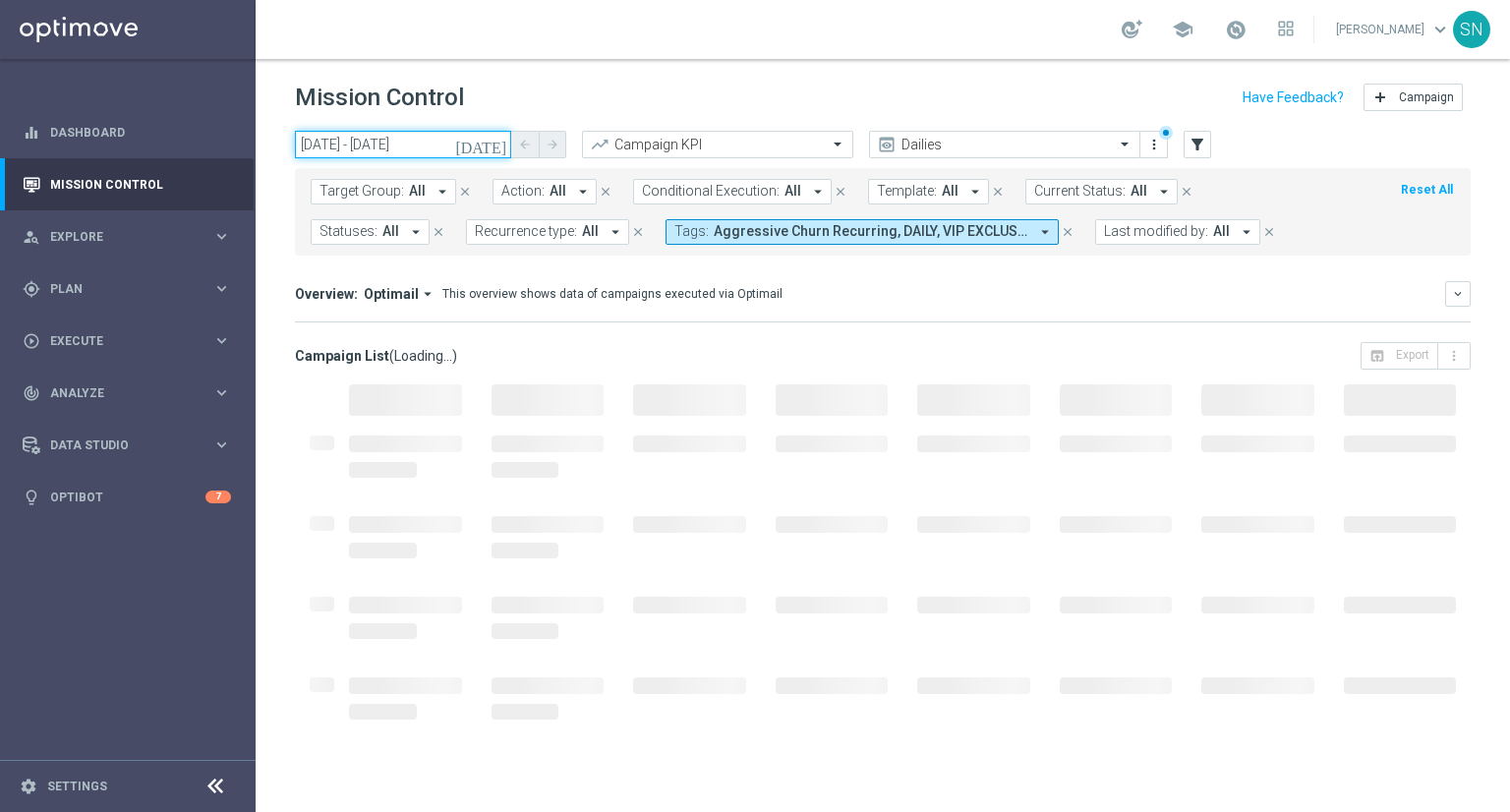 click on "[DATE] - [DATE]" 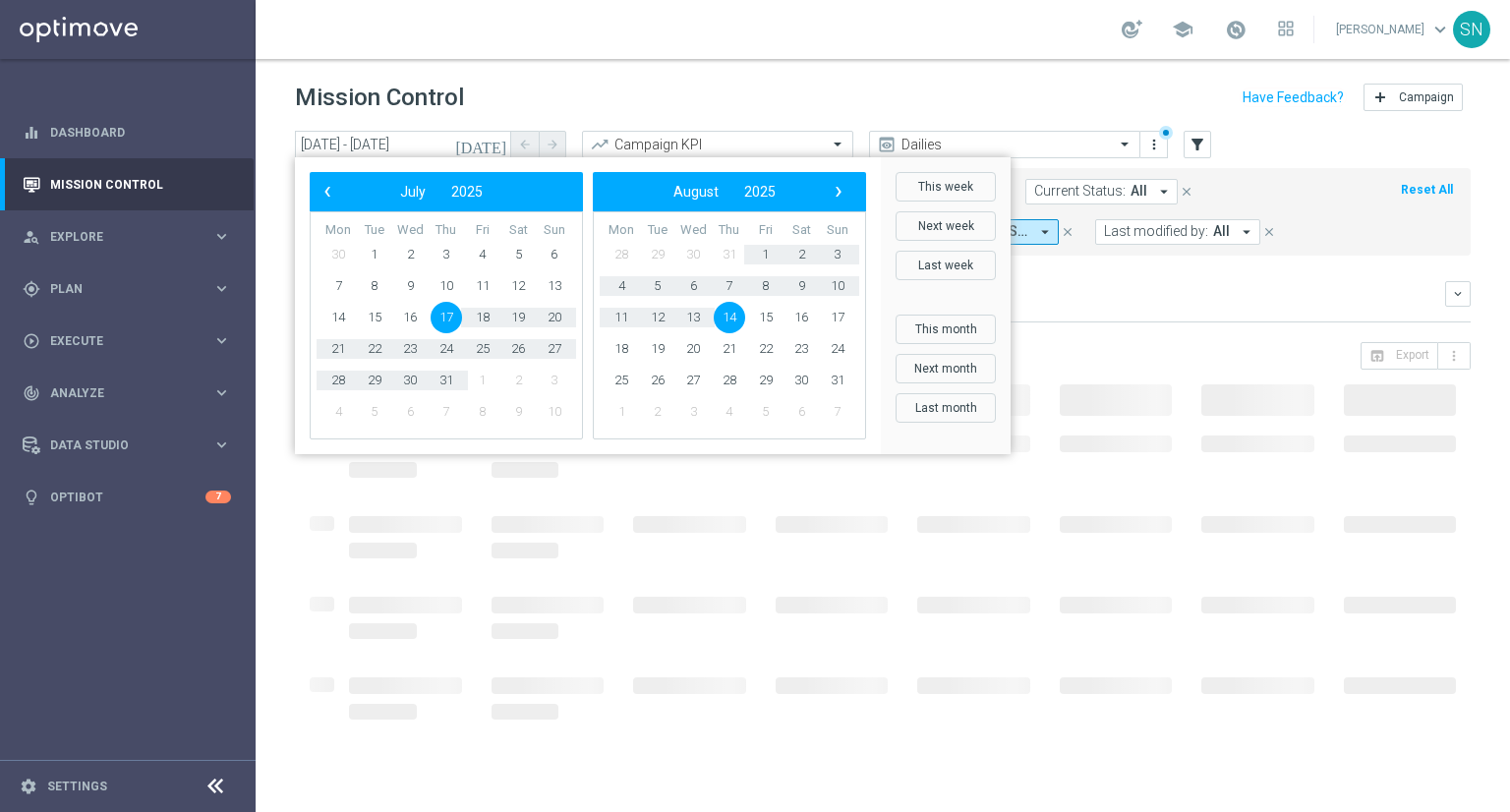 click on "17" 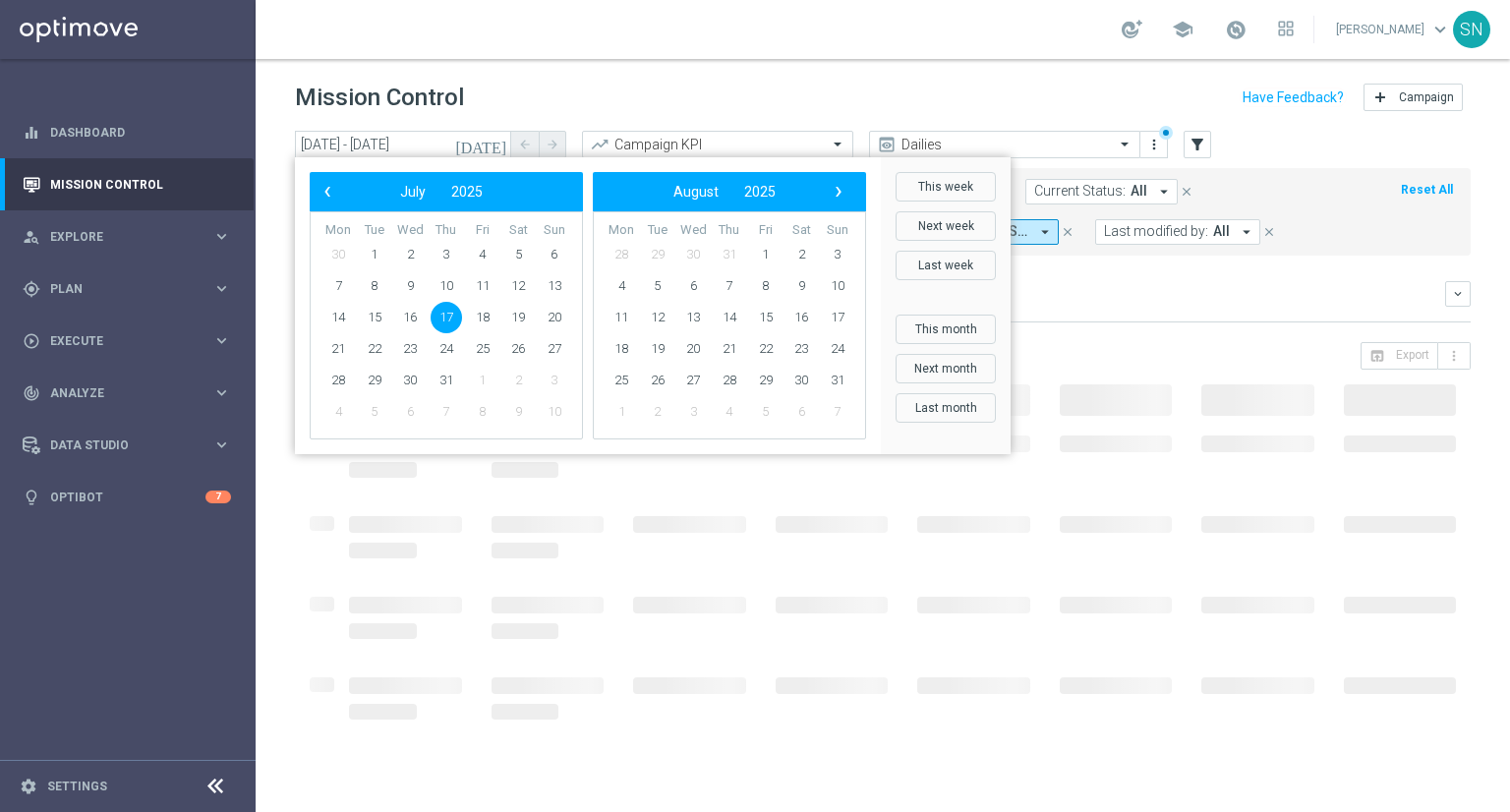click on "17" 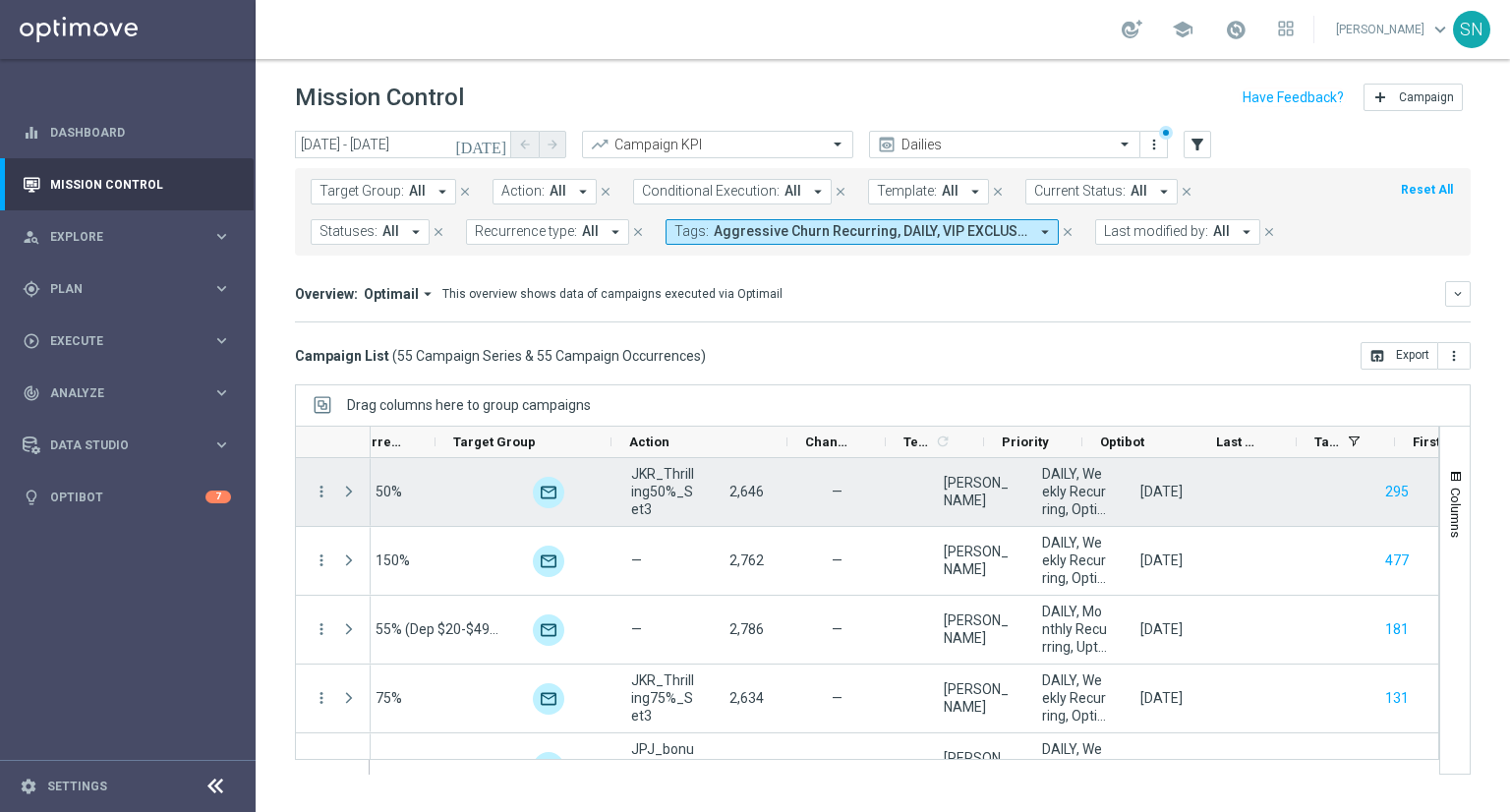 scroll, scrollTop: 0, scrollLeft: 0, axis: both 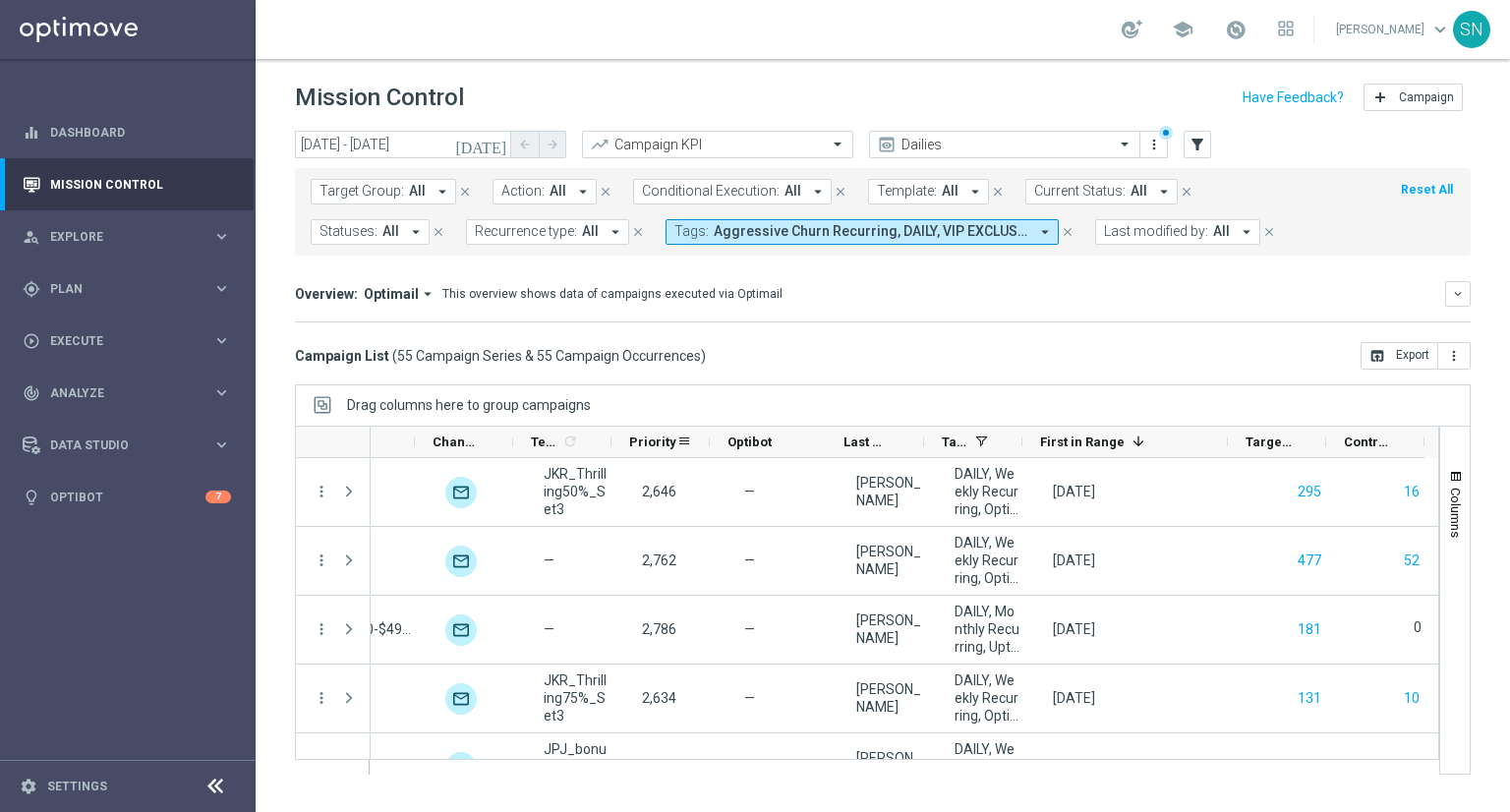 click on "Priority" at bounding box center [653, 441] 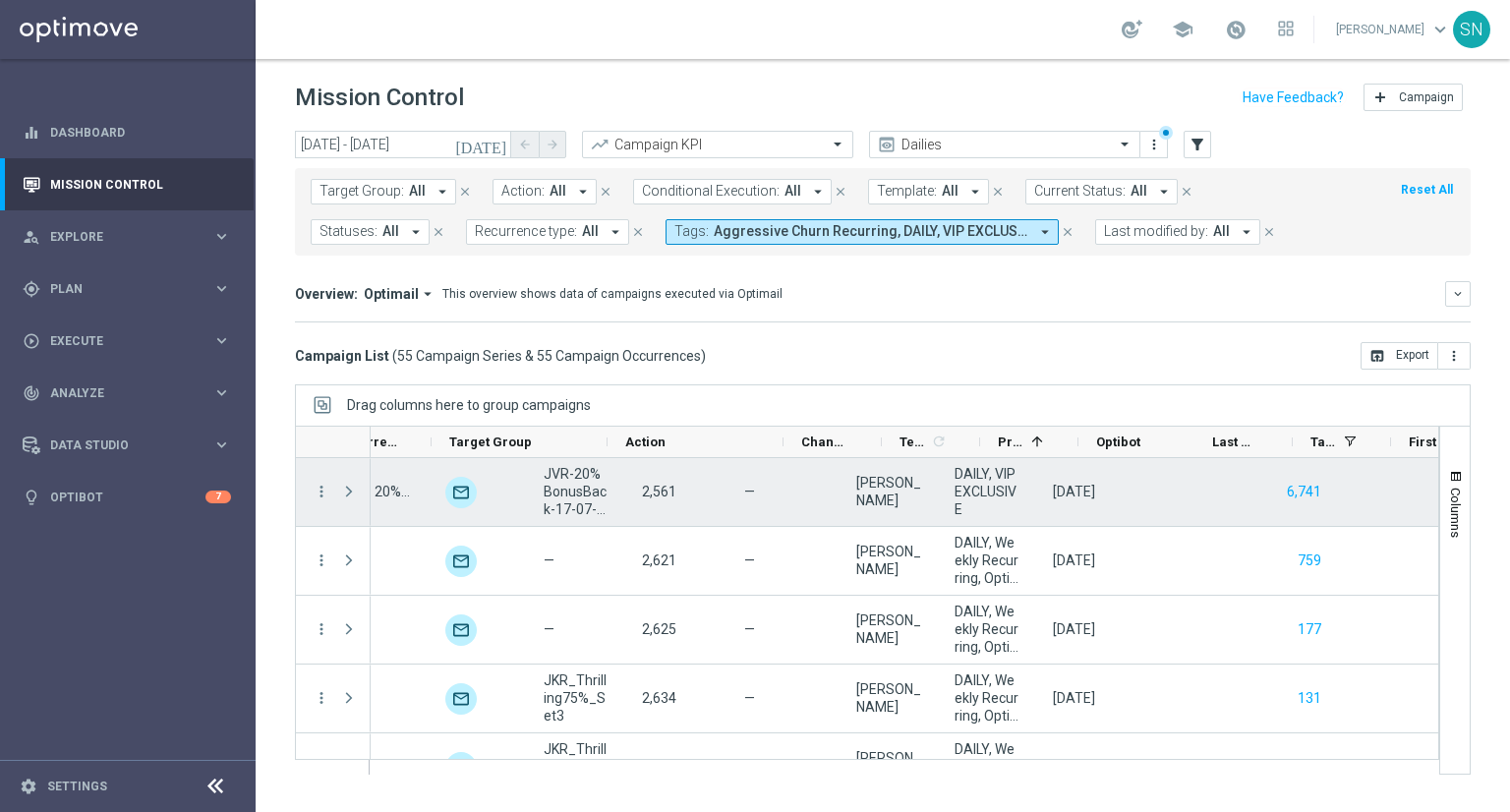 scroll, scrollTop: 0, scrollLeft: 0, axis: both 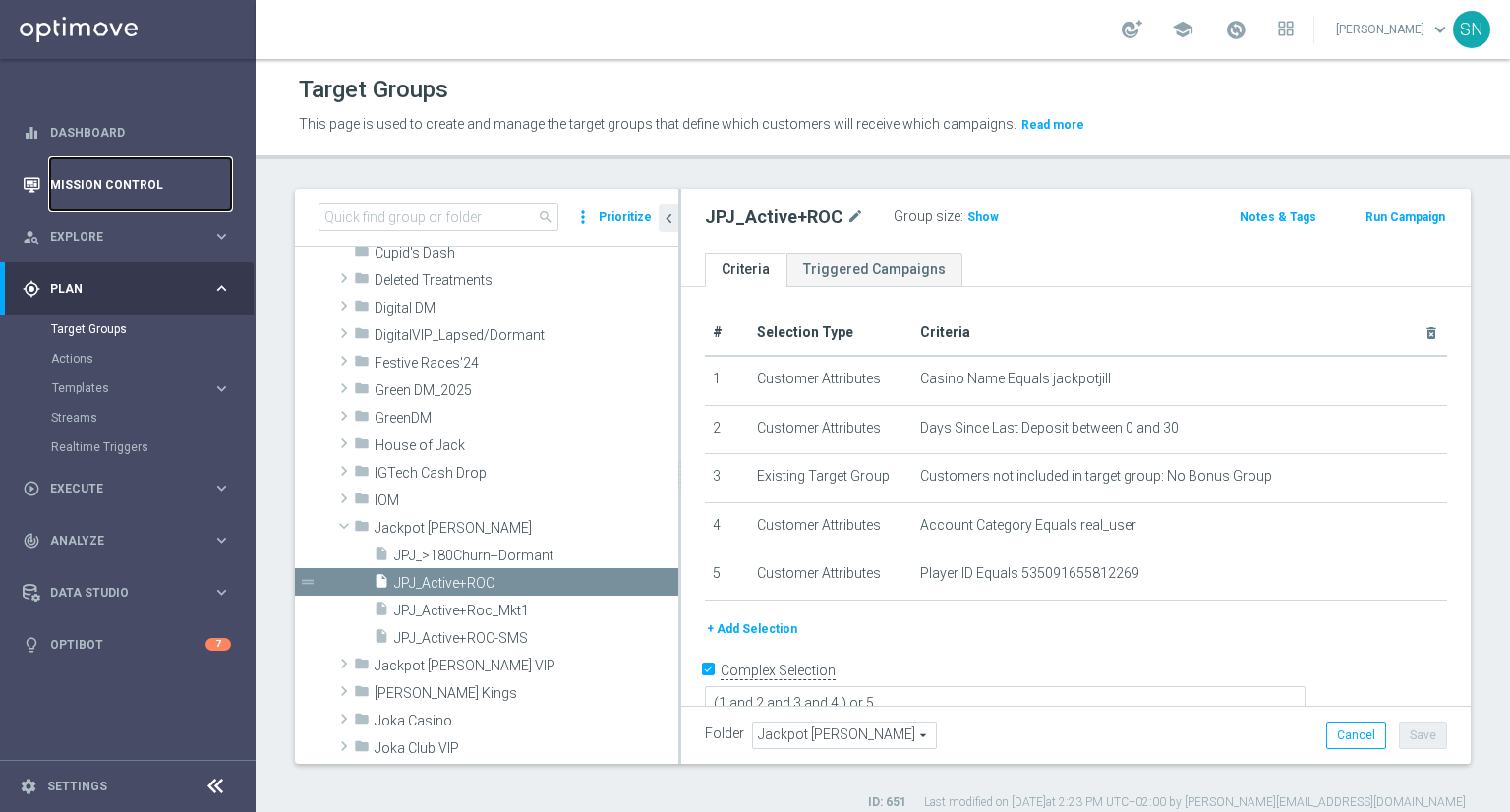 click on "Mission Control" at bounding box center [141, 184] 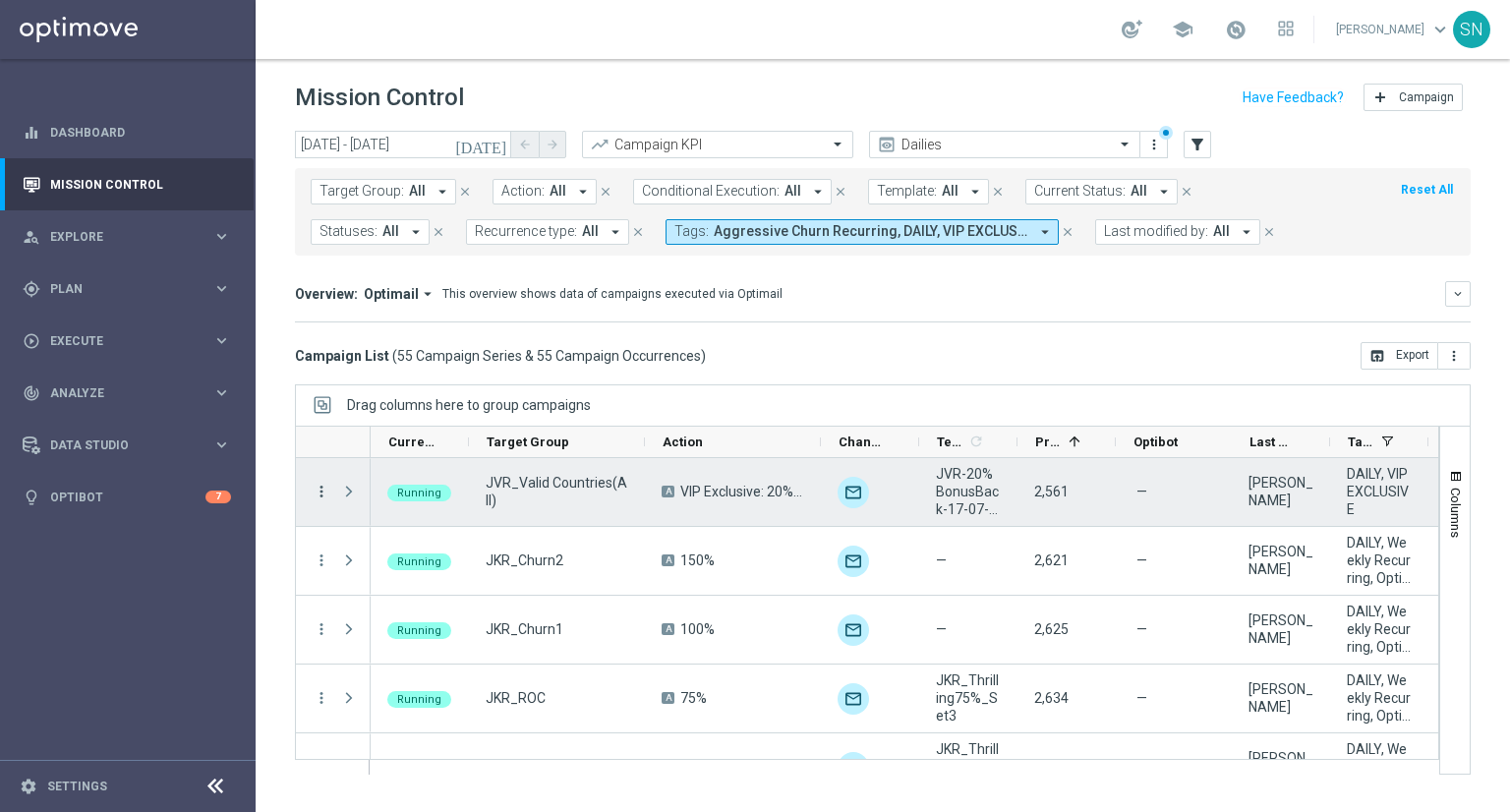 click on "more_vert" at bounding box center [321, 492] 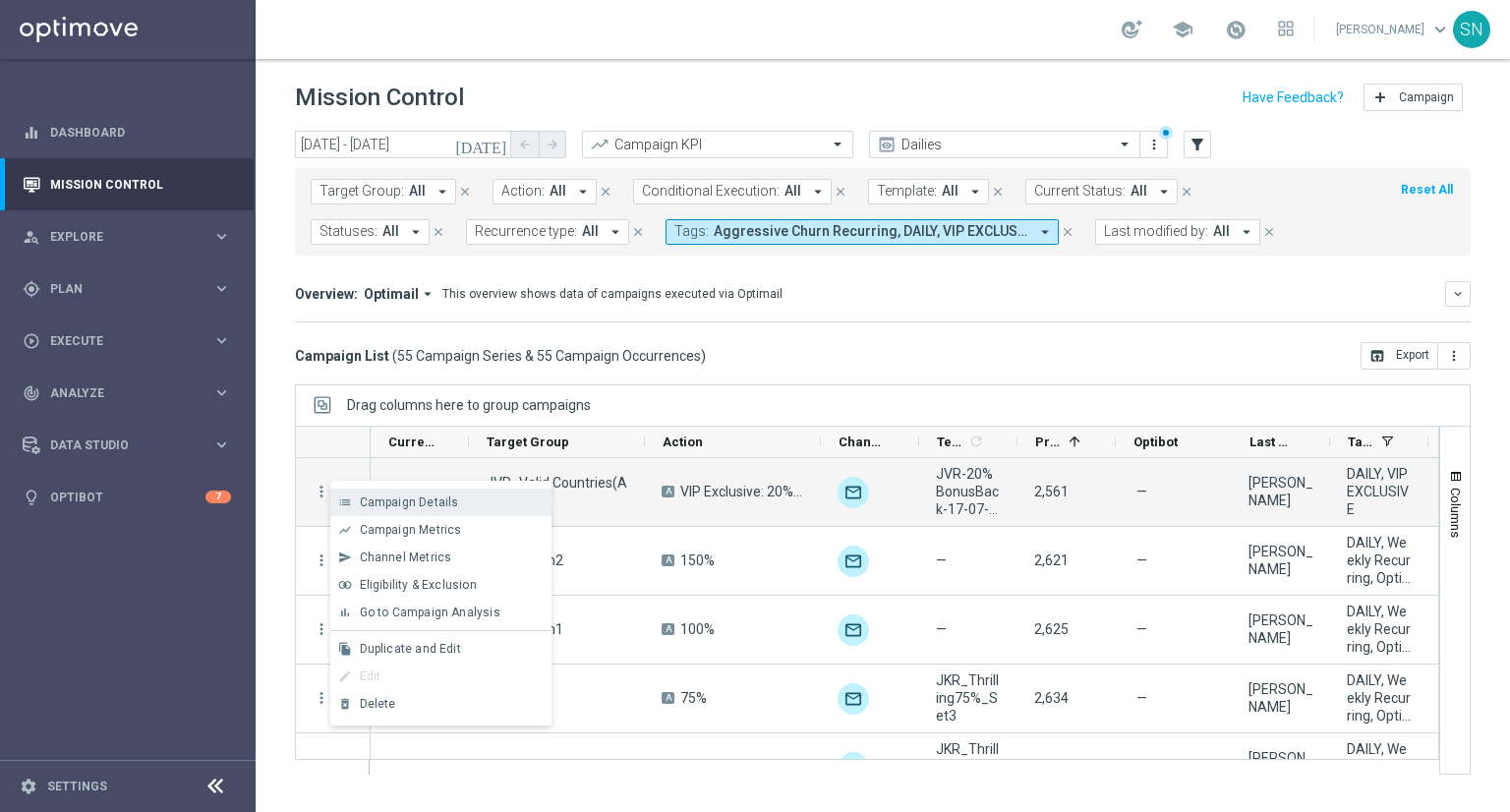click on "Campaign Details" at bounding box center [409, 502] 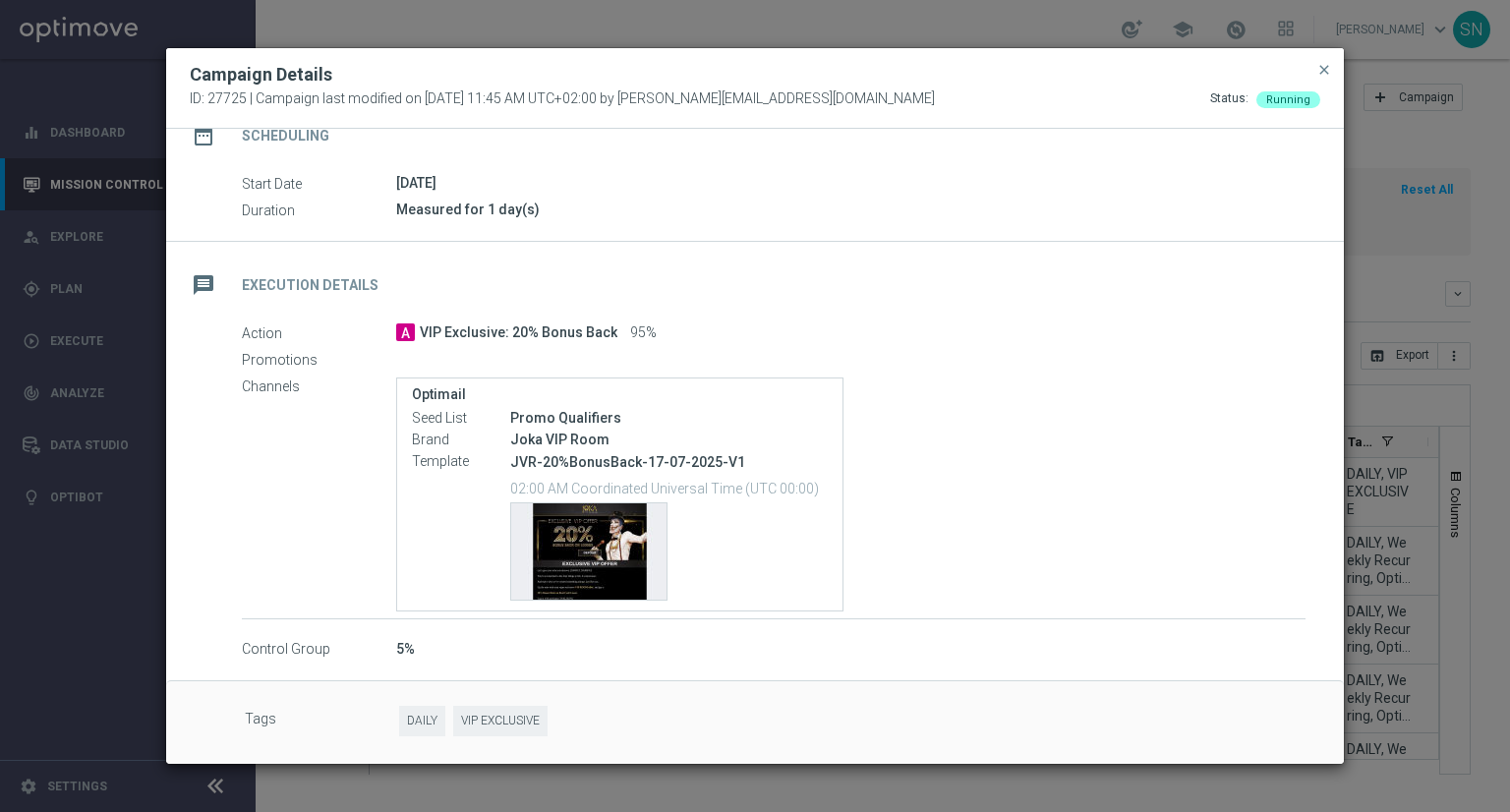 scroll, scrollTop: 0, scrollLeft: 0, axis: both 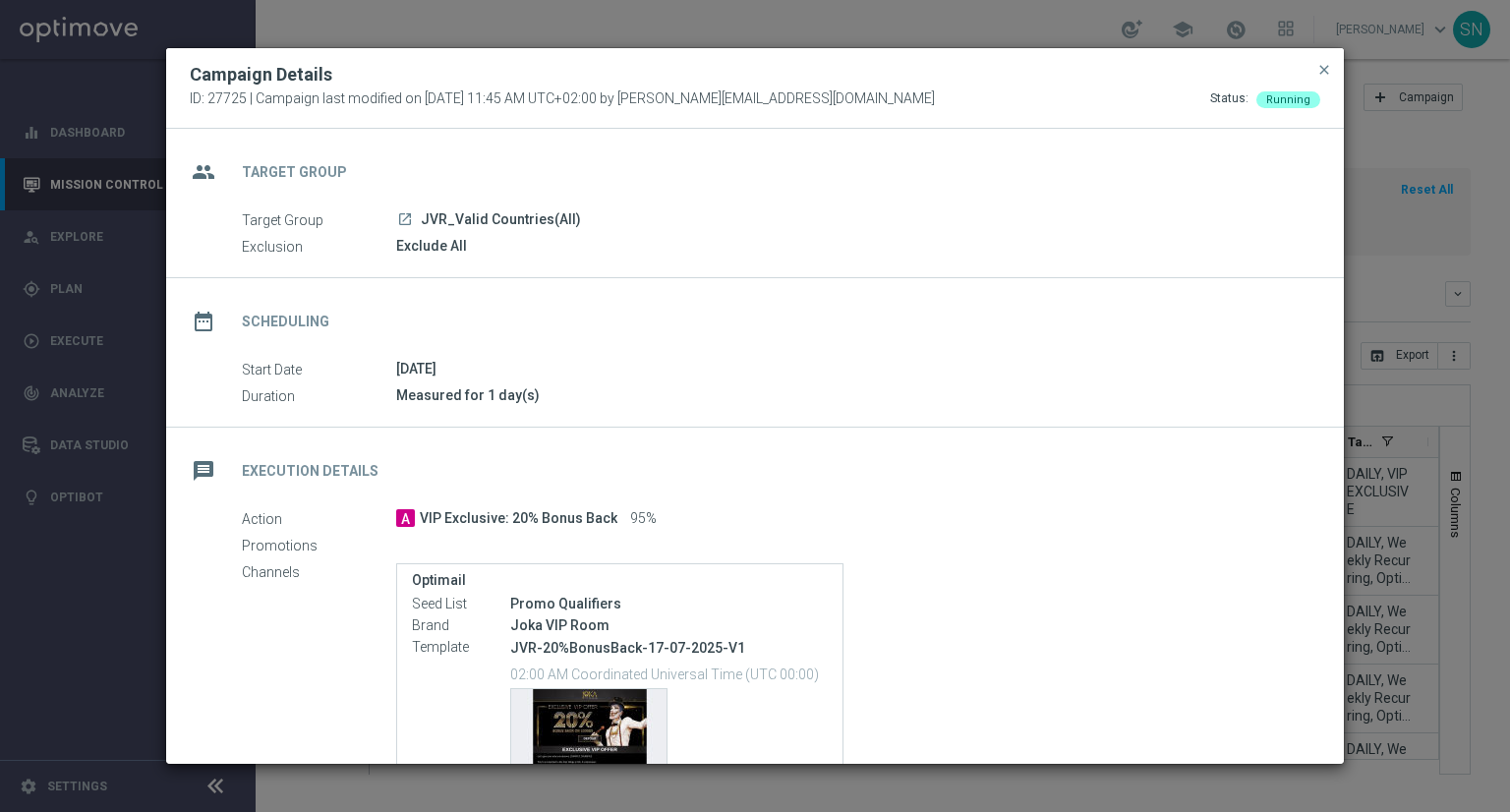 click on "Campaign Details
ID: 27725 | Campaign last modified on [DATE] 11:45 AM UTC+02:00 by [PERSON_NAME][EMAIL_ADDRESS][DOMAIN_NAME]
Status:
Running
close" 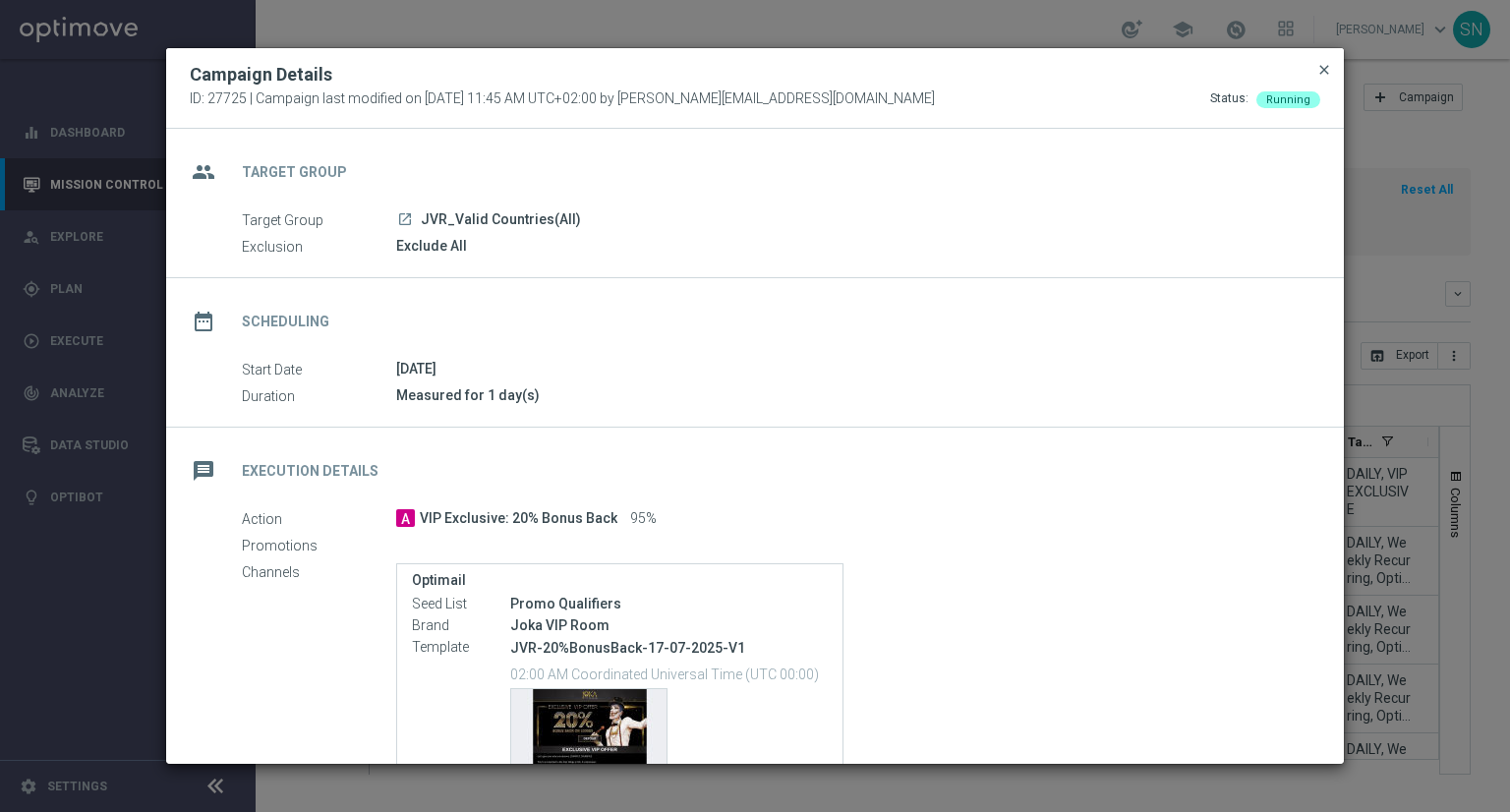 click on "close" 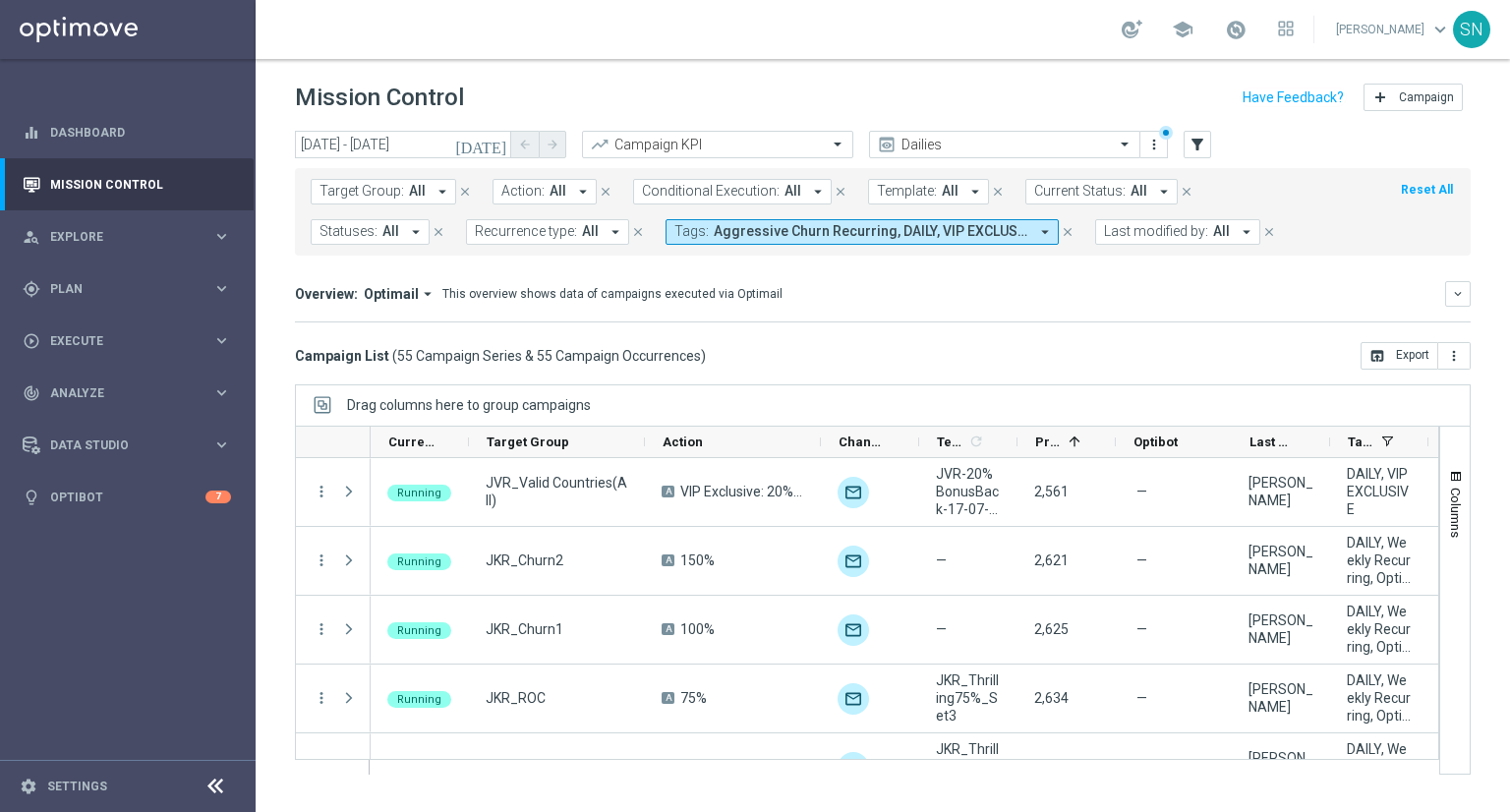 click on "arrow_drop_down" at bounding box center [442, 192] 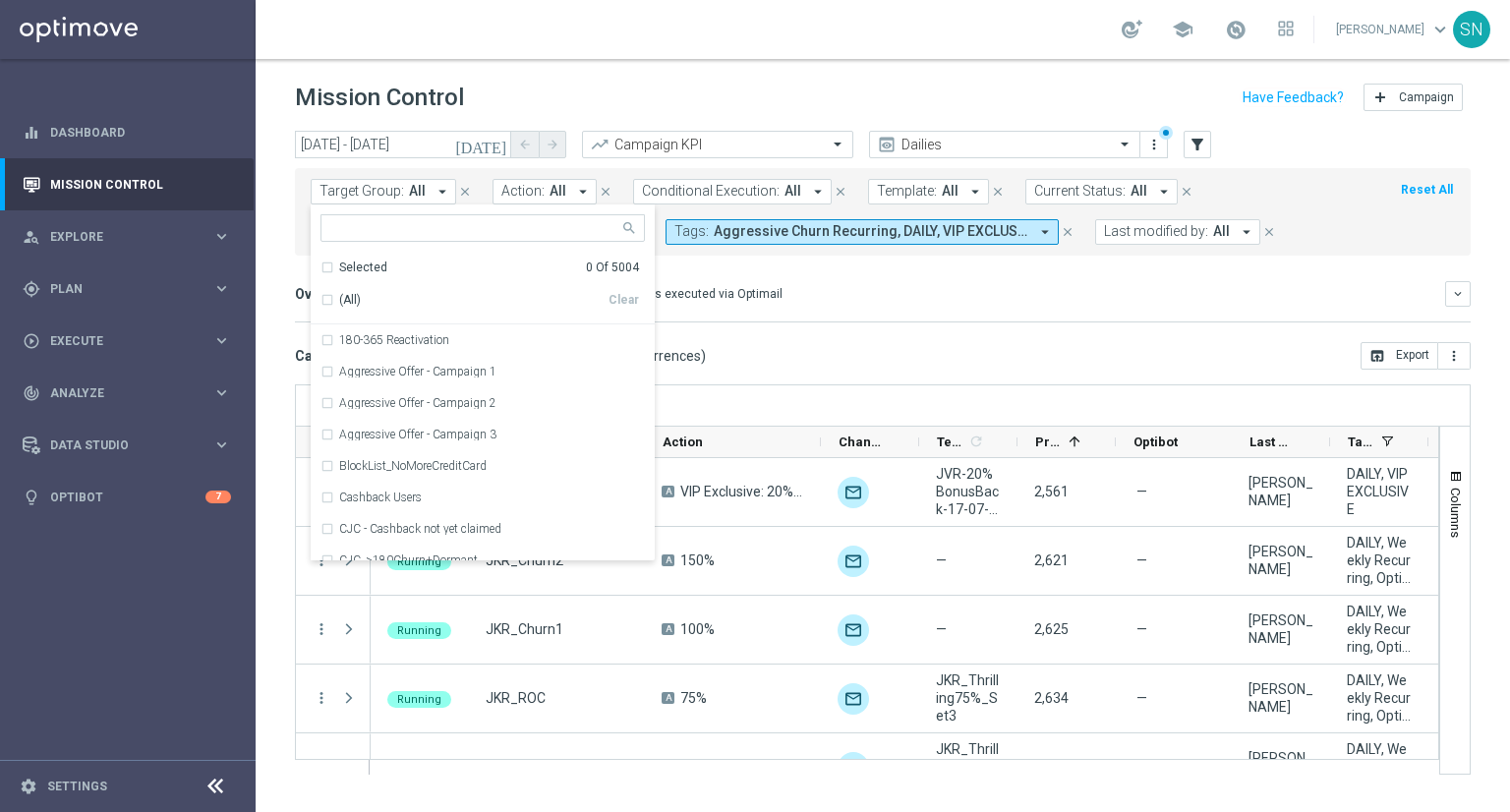 click on "arrow_drop_down" at bounding box center [442, 192] 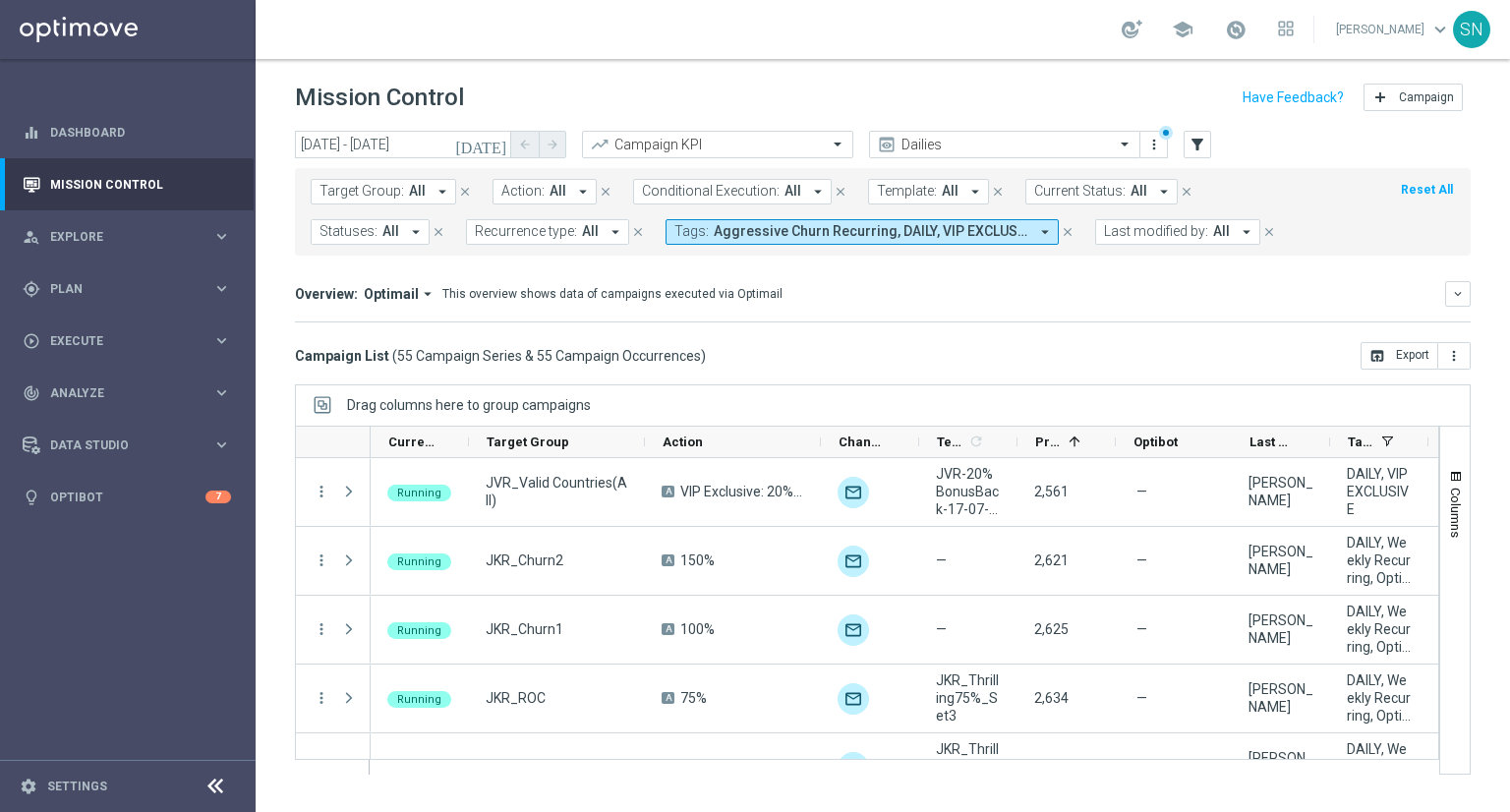 click on "[DATE]" 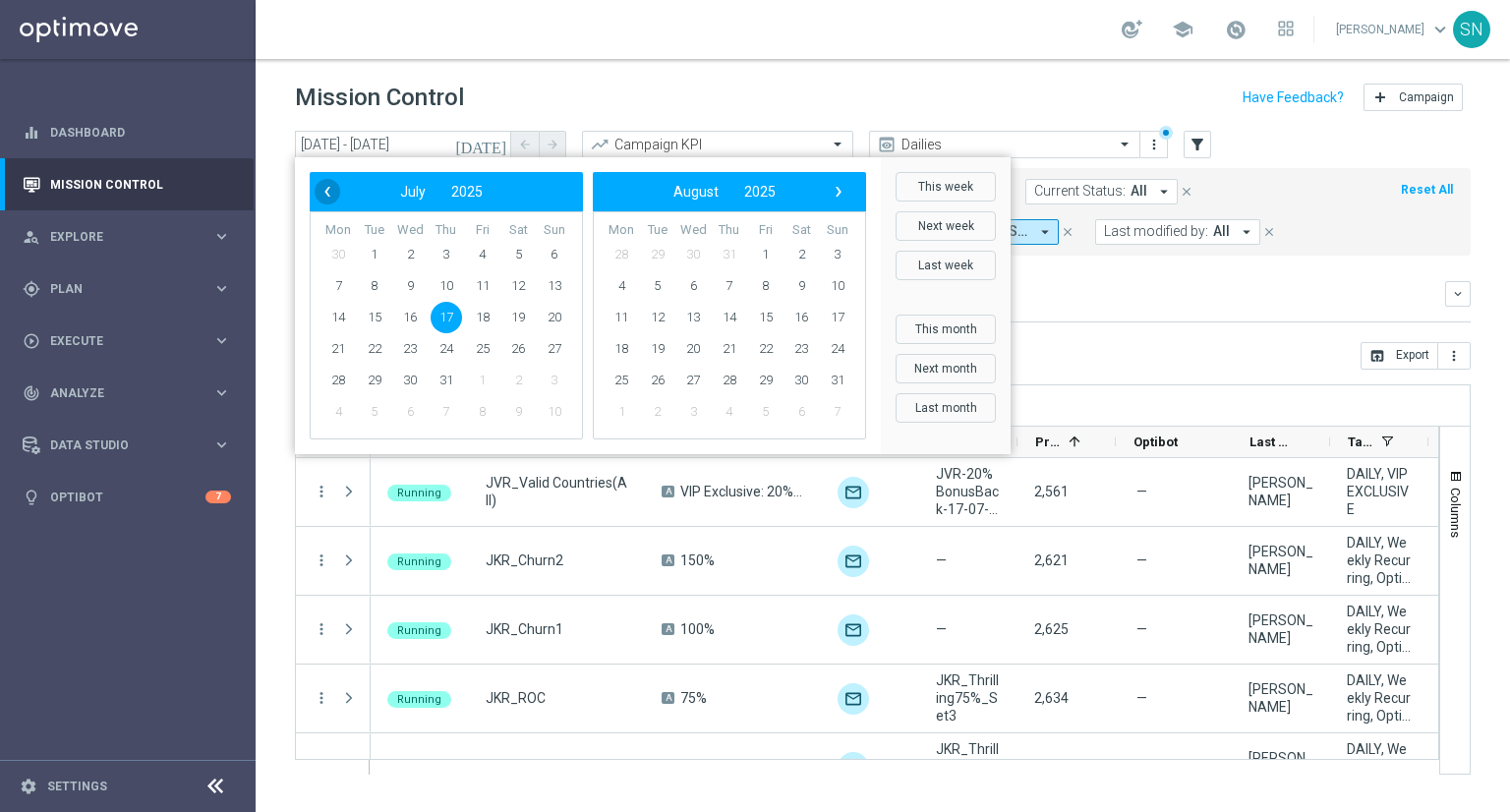 click on "‹" 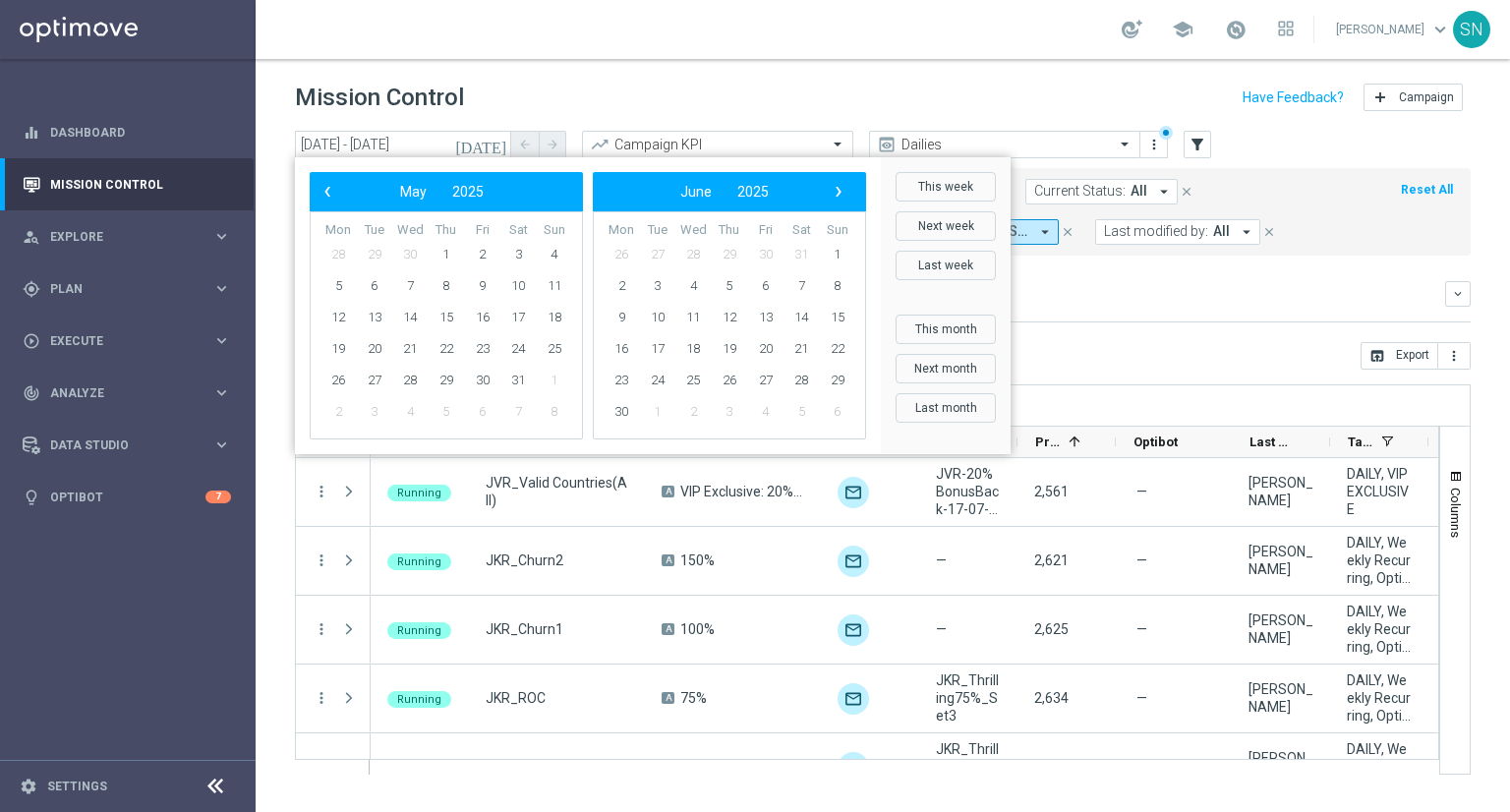 click on "‹" 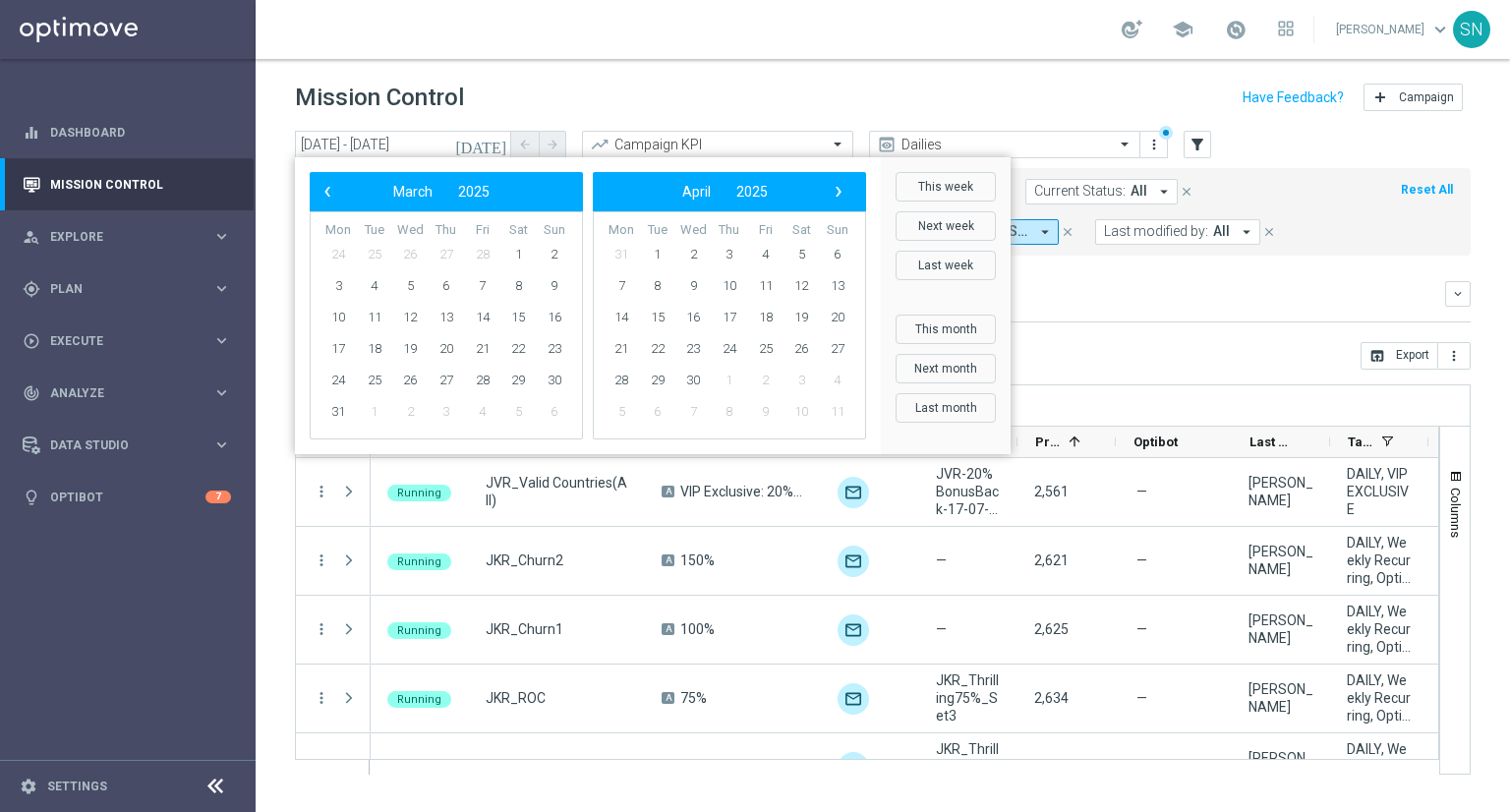 click on "‹" 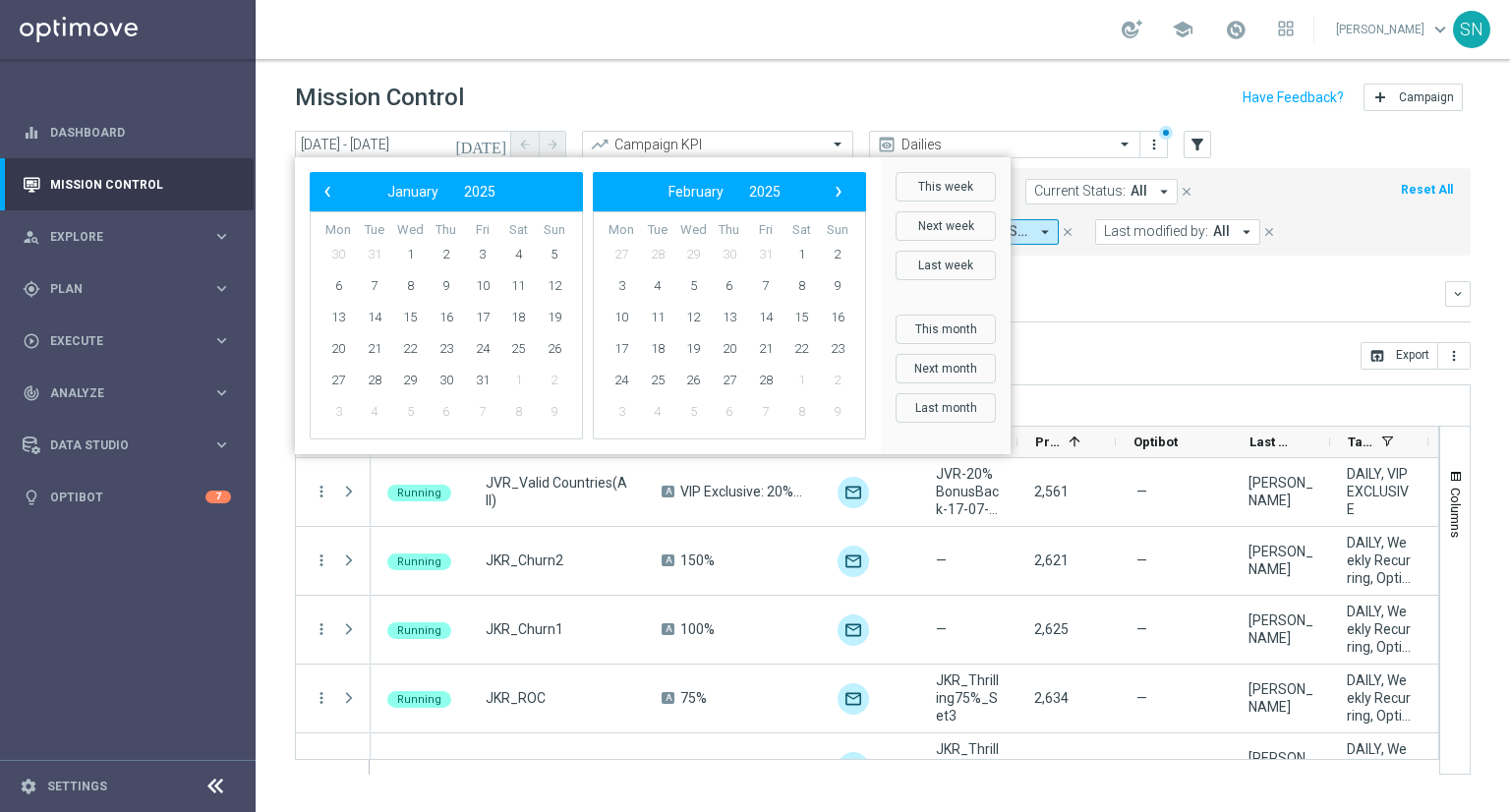 click on "‹" 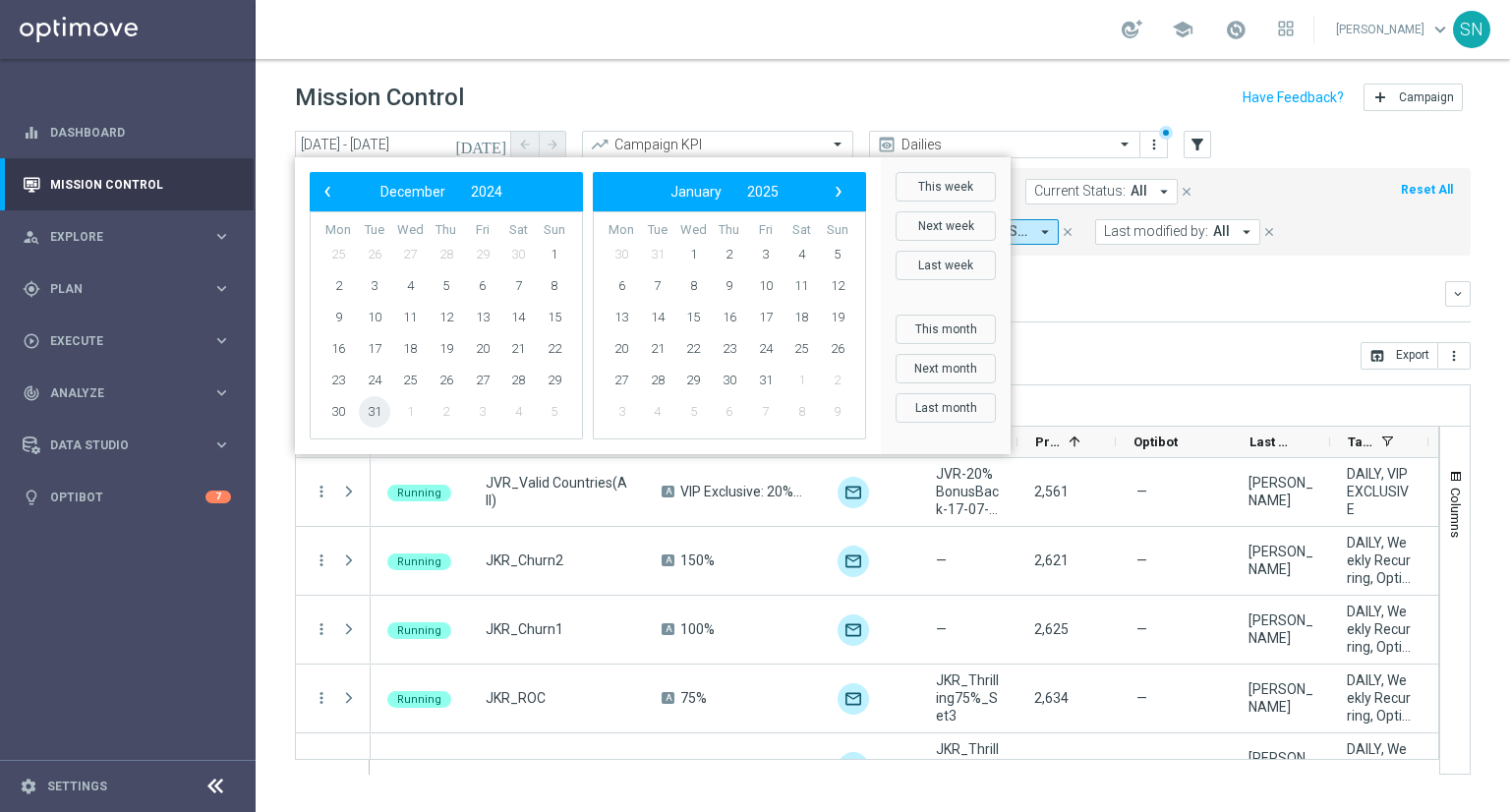 click on "31" 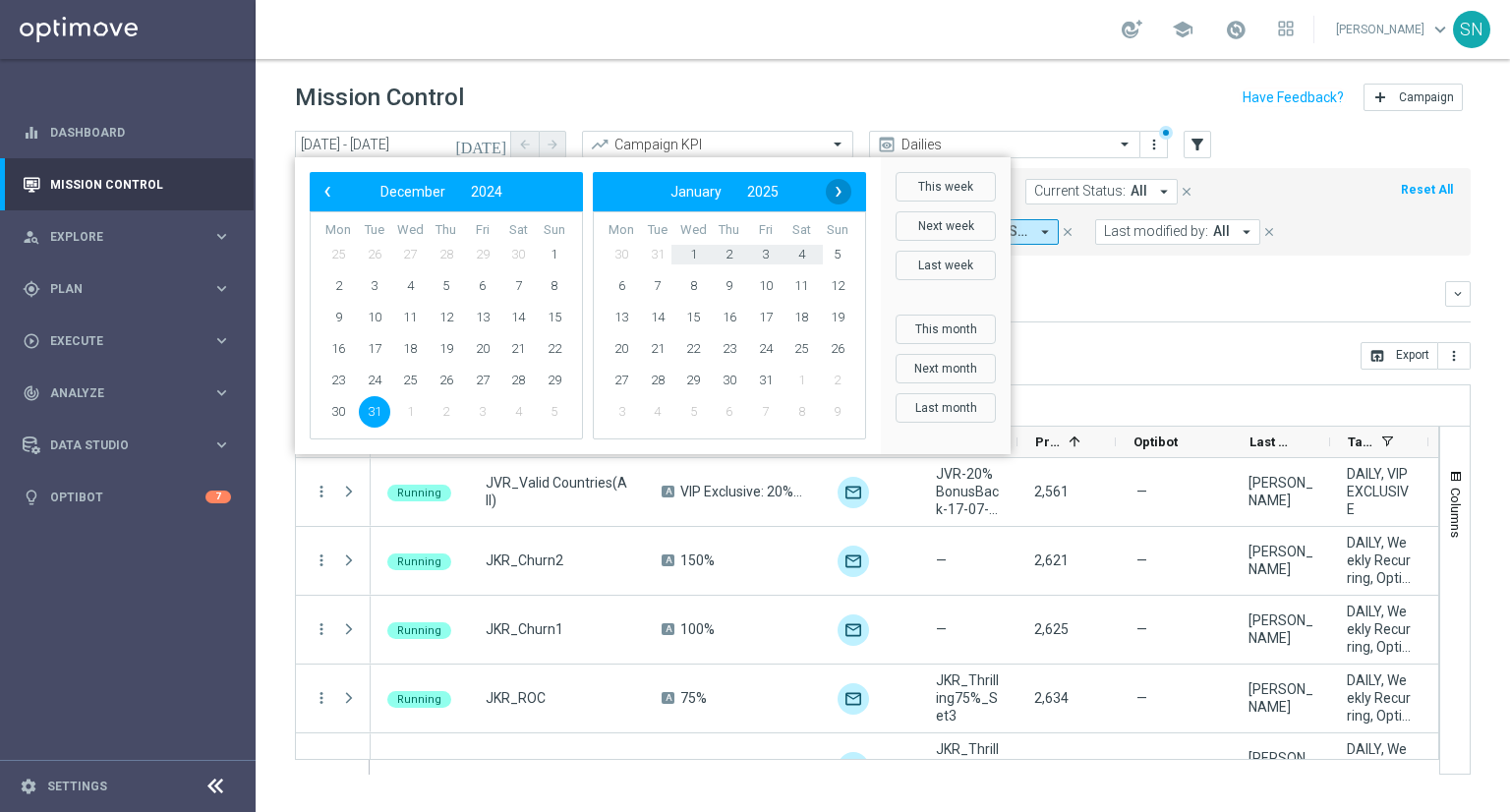 click on "›" 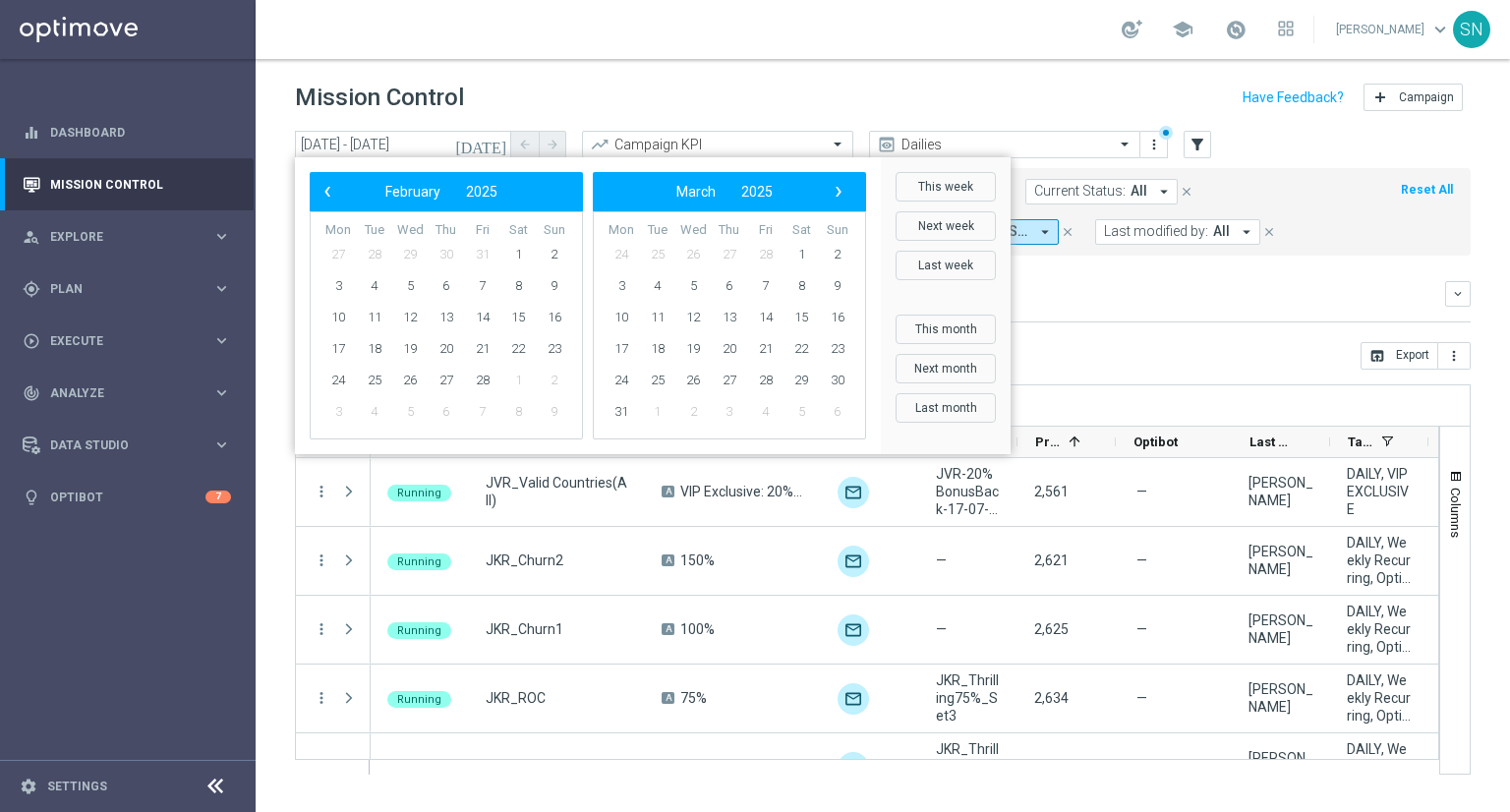click on "›" 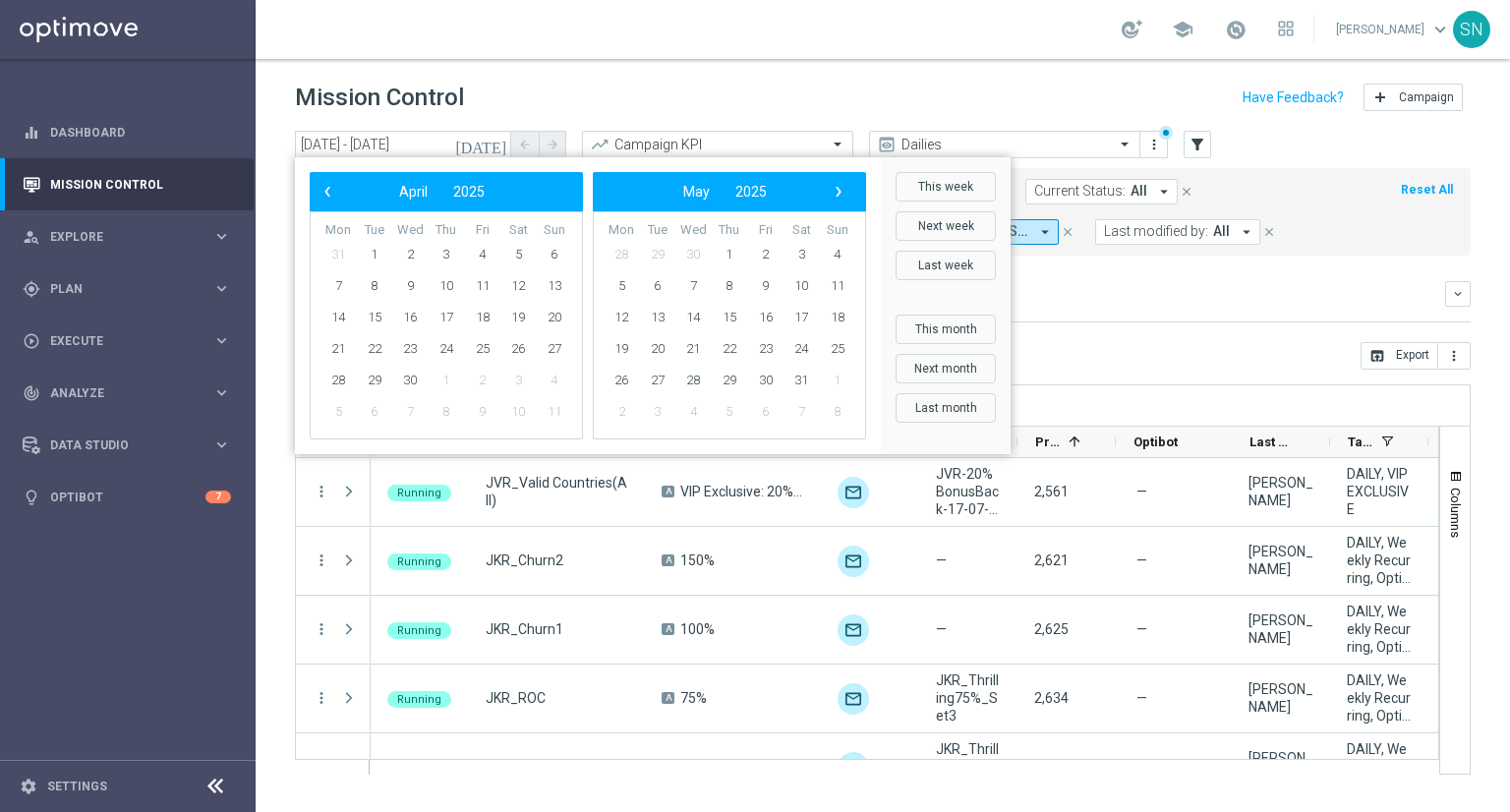 click on "›" 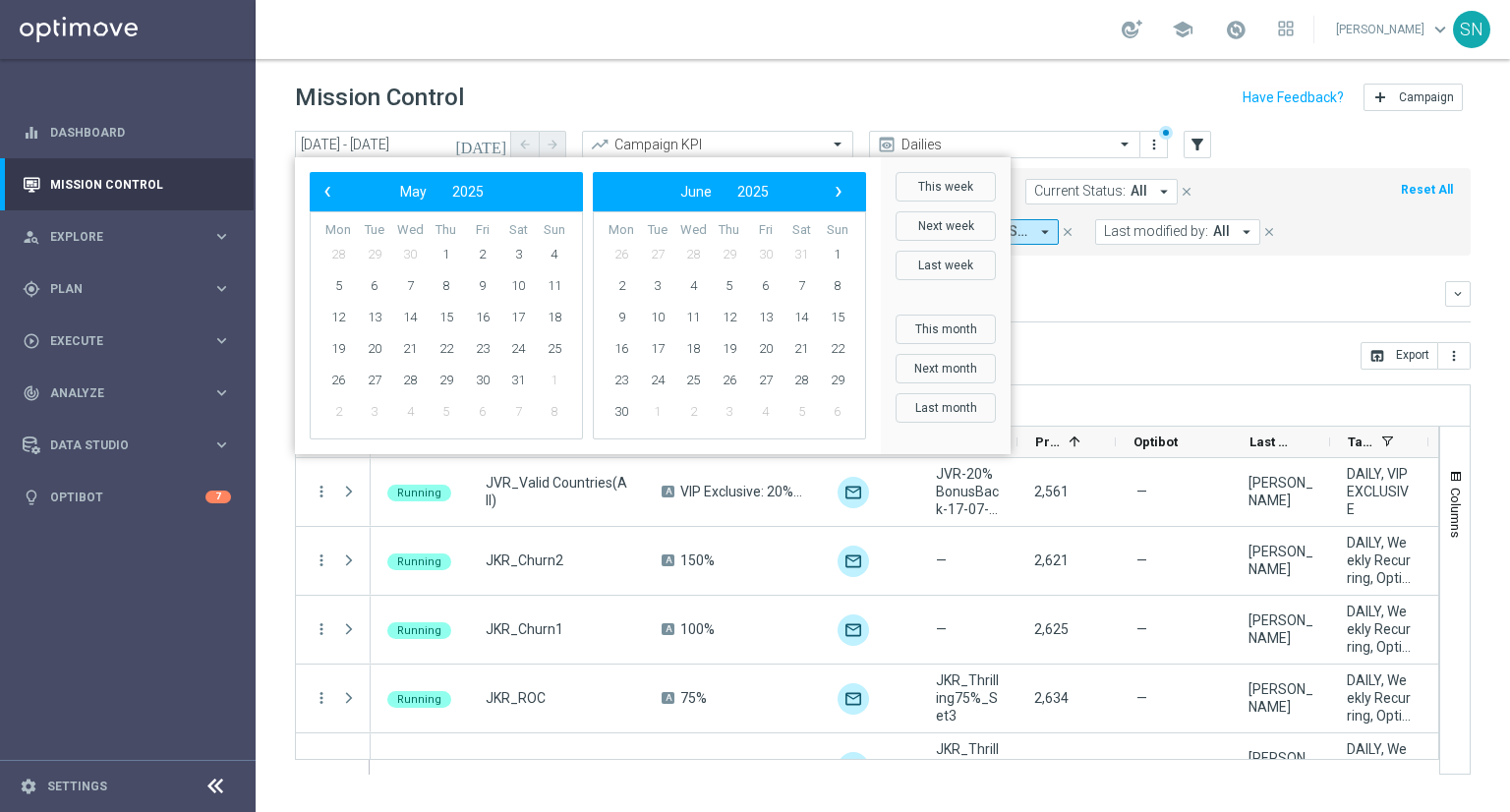 click on "›" 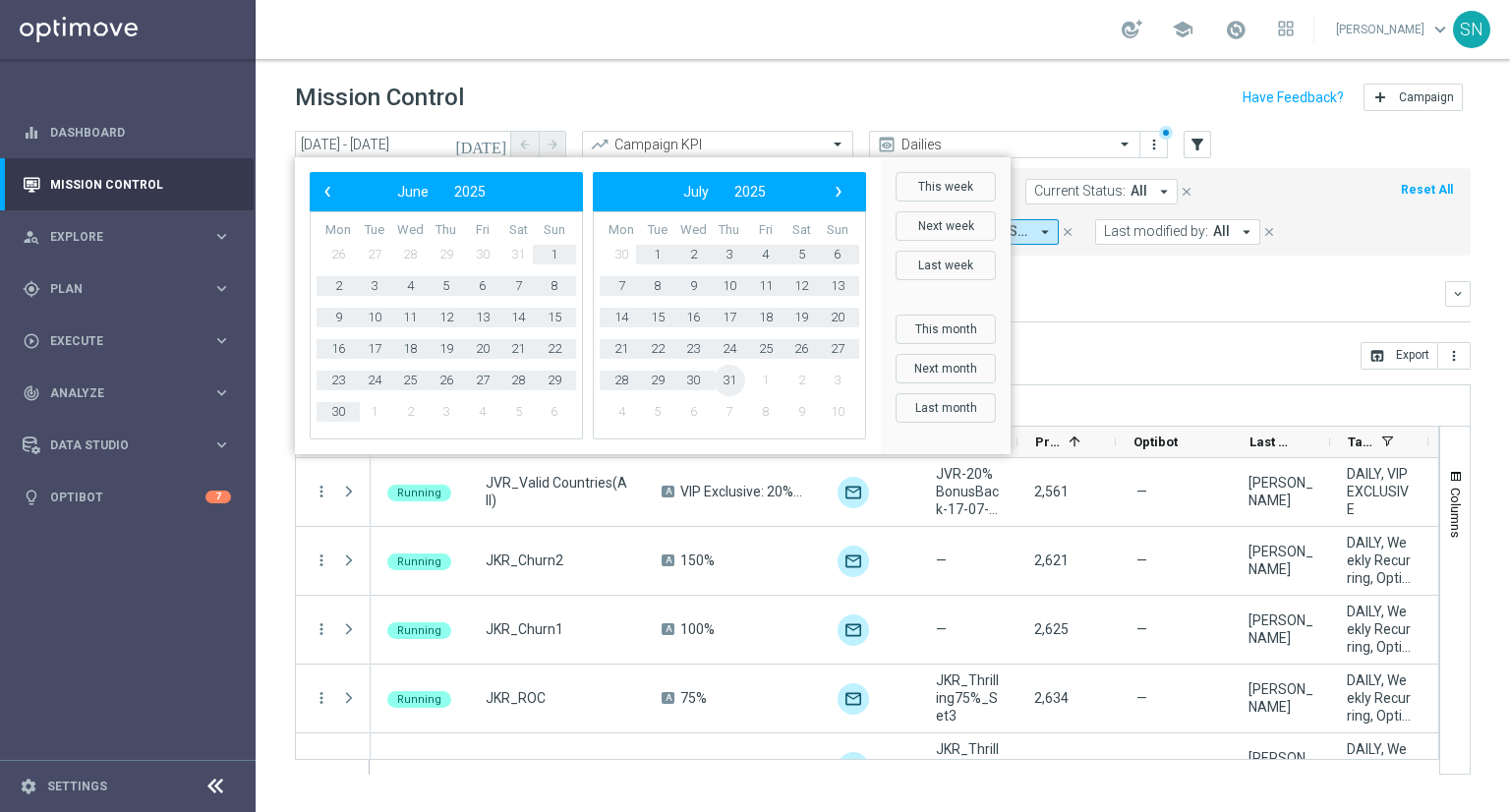 click on "31" 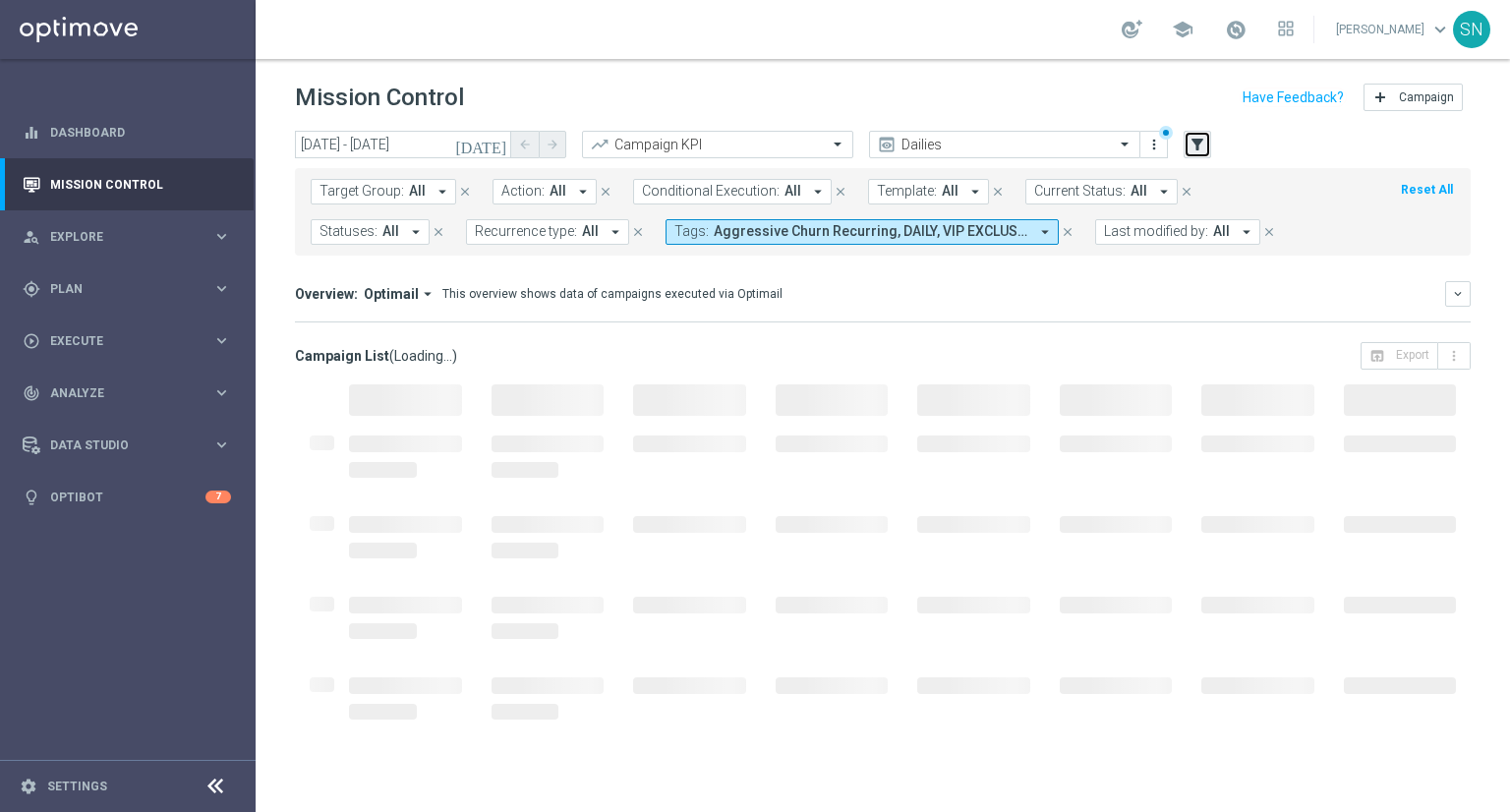click on "filter_alt" at bounding box center [1197, 145] 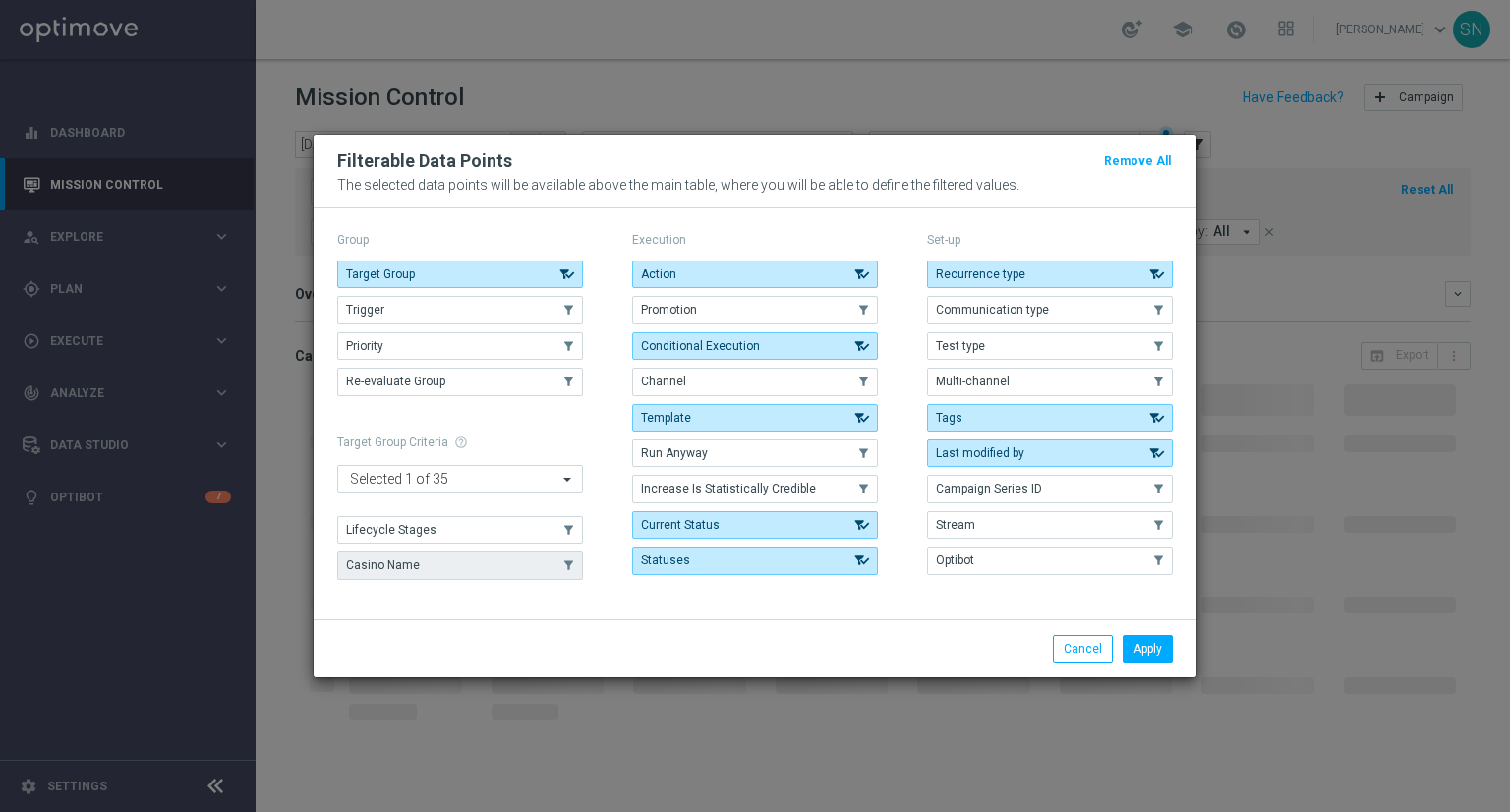 click on "Casino Name" at bounding box center (460, 565) 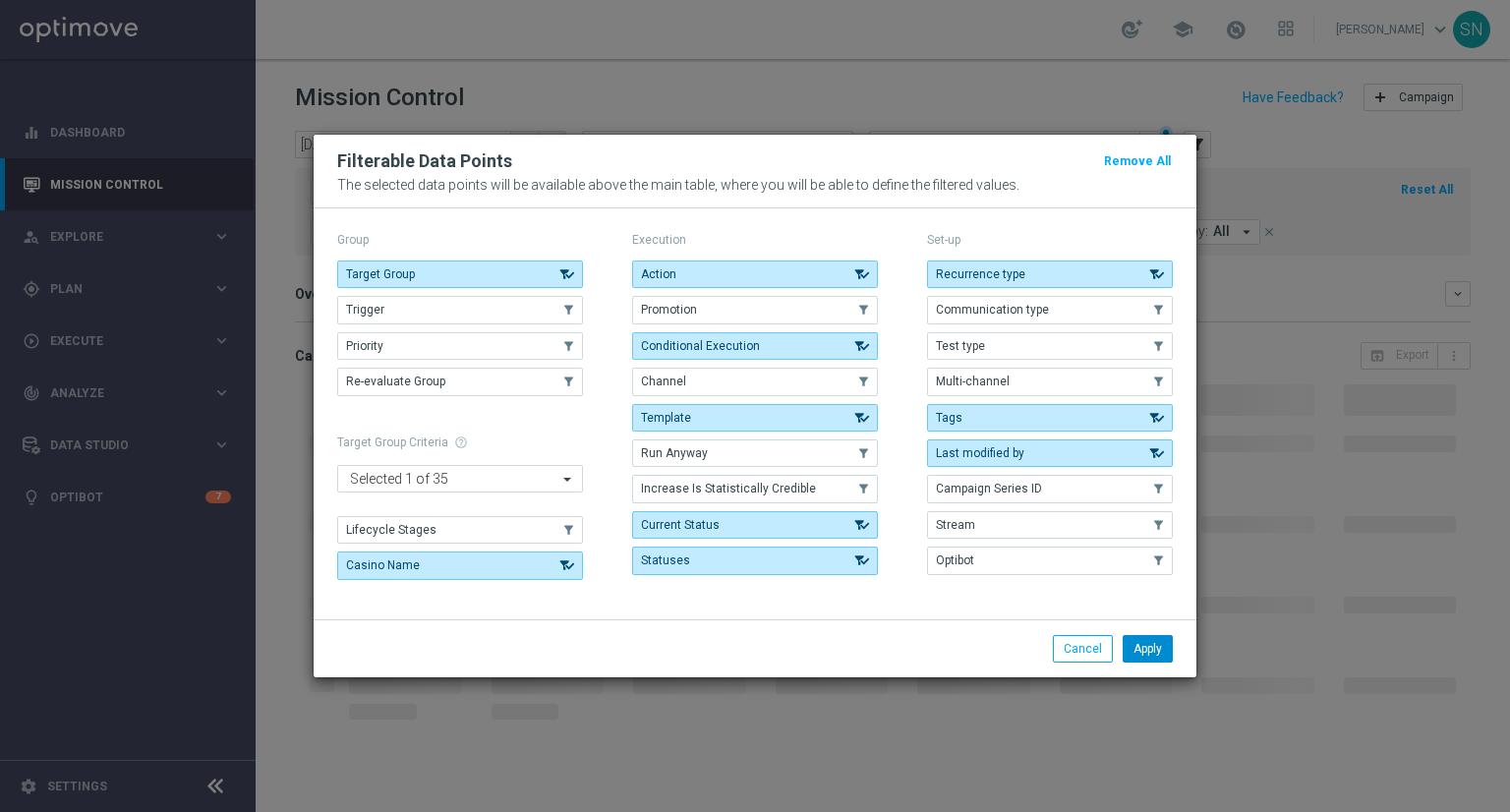 click on "Apply" at bounding box center [1147, 649] 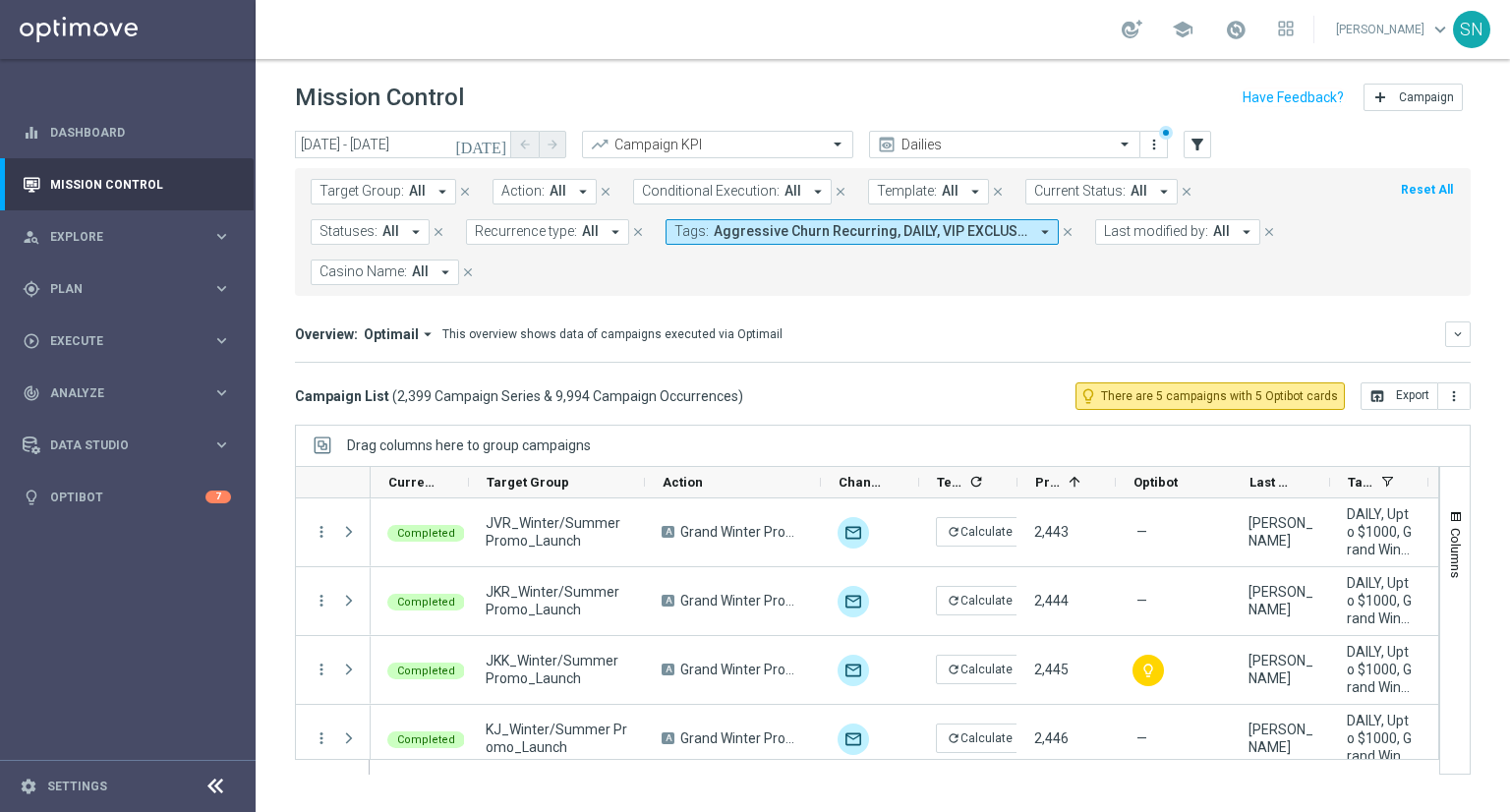 click on "Target Group:
All
arrow_drop_down" at bounding box center [383, 192] 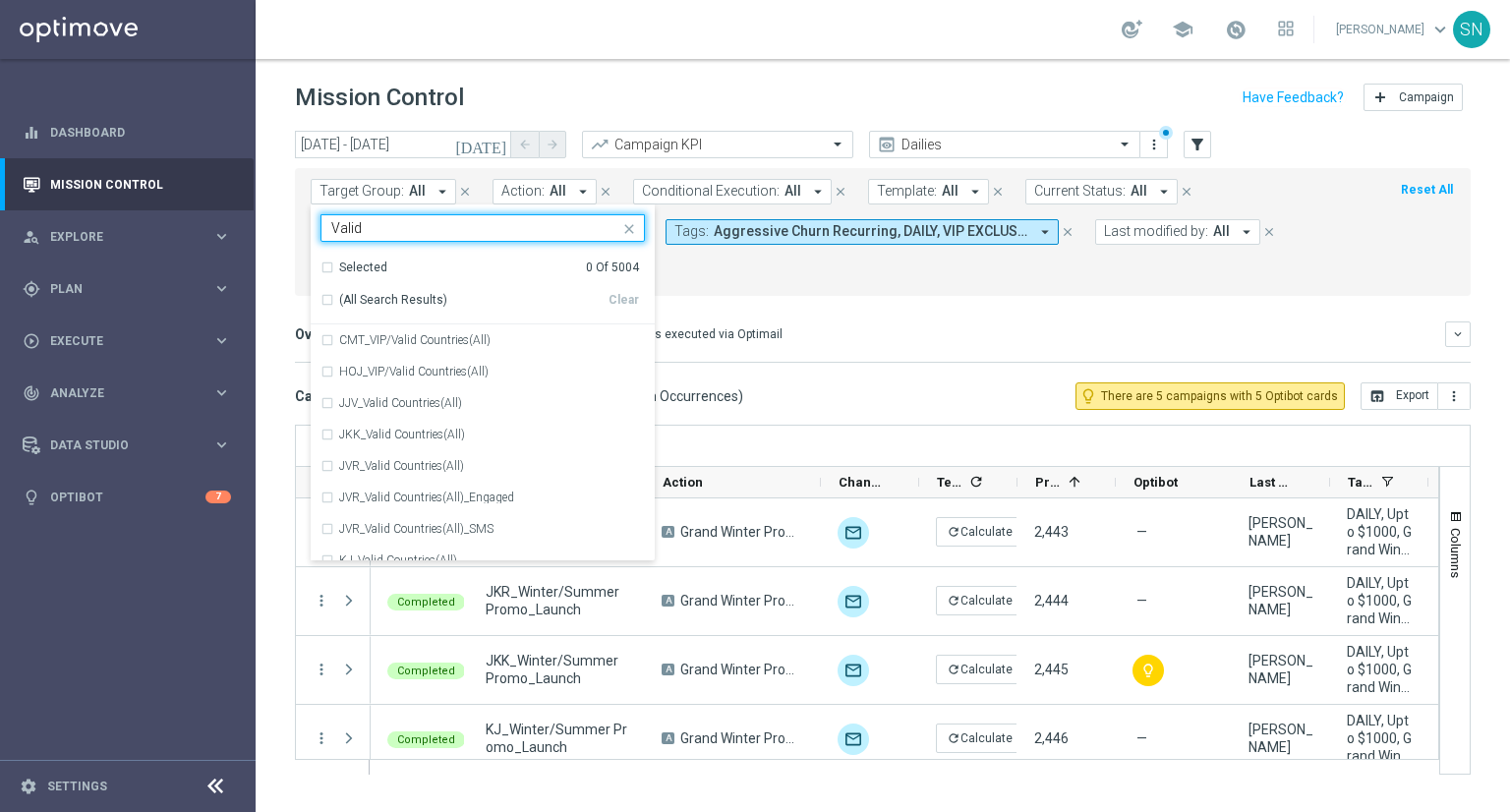 click on "(All Search Results)" at bounding box center [464, 300] 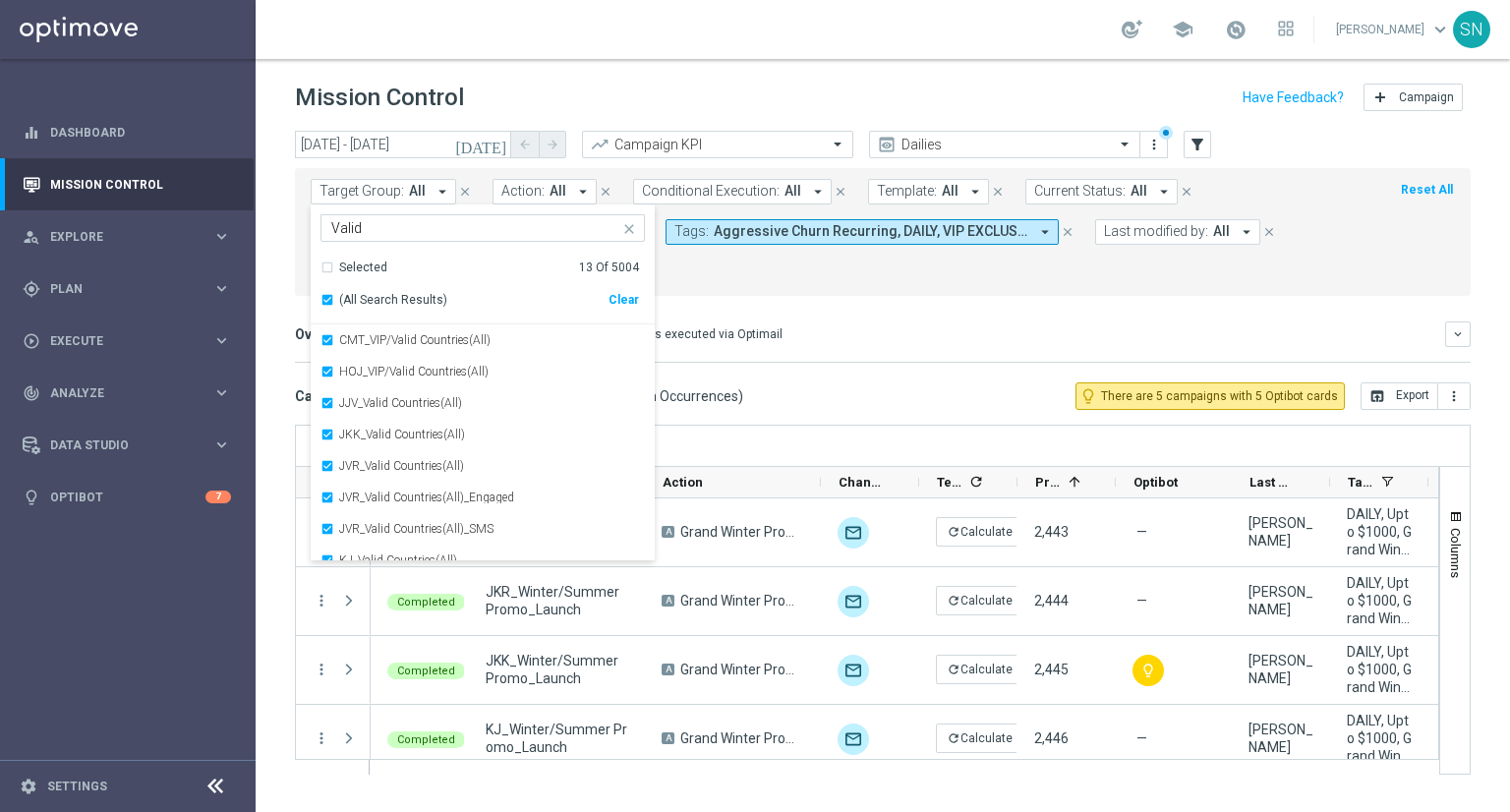 click on "Overview:
Optimail
arrow_drop_down
This overview shows data of campaigns executed via Optimail
keyboard_arrow_down
Direct Response VS Increase In Total Deposit Amount
Direct Response
€7.01M
Test Response
refresh" 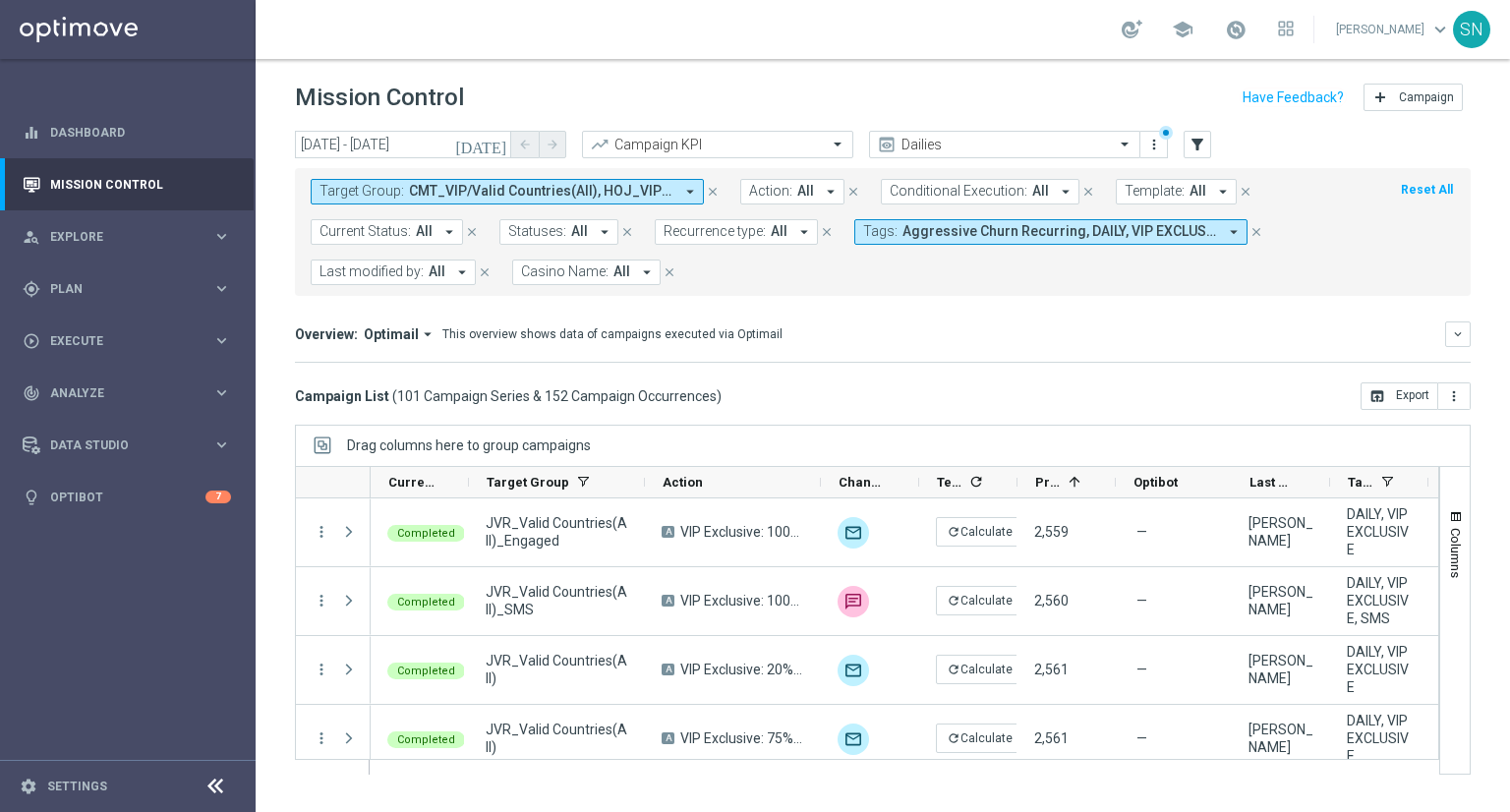 click on "Casino Name:" at bounding box center (564, 271) 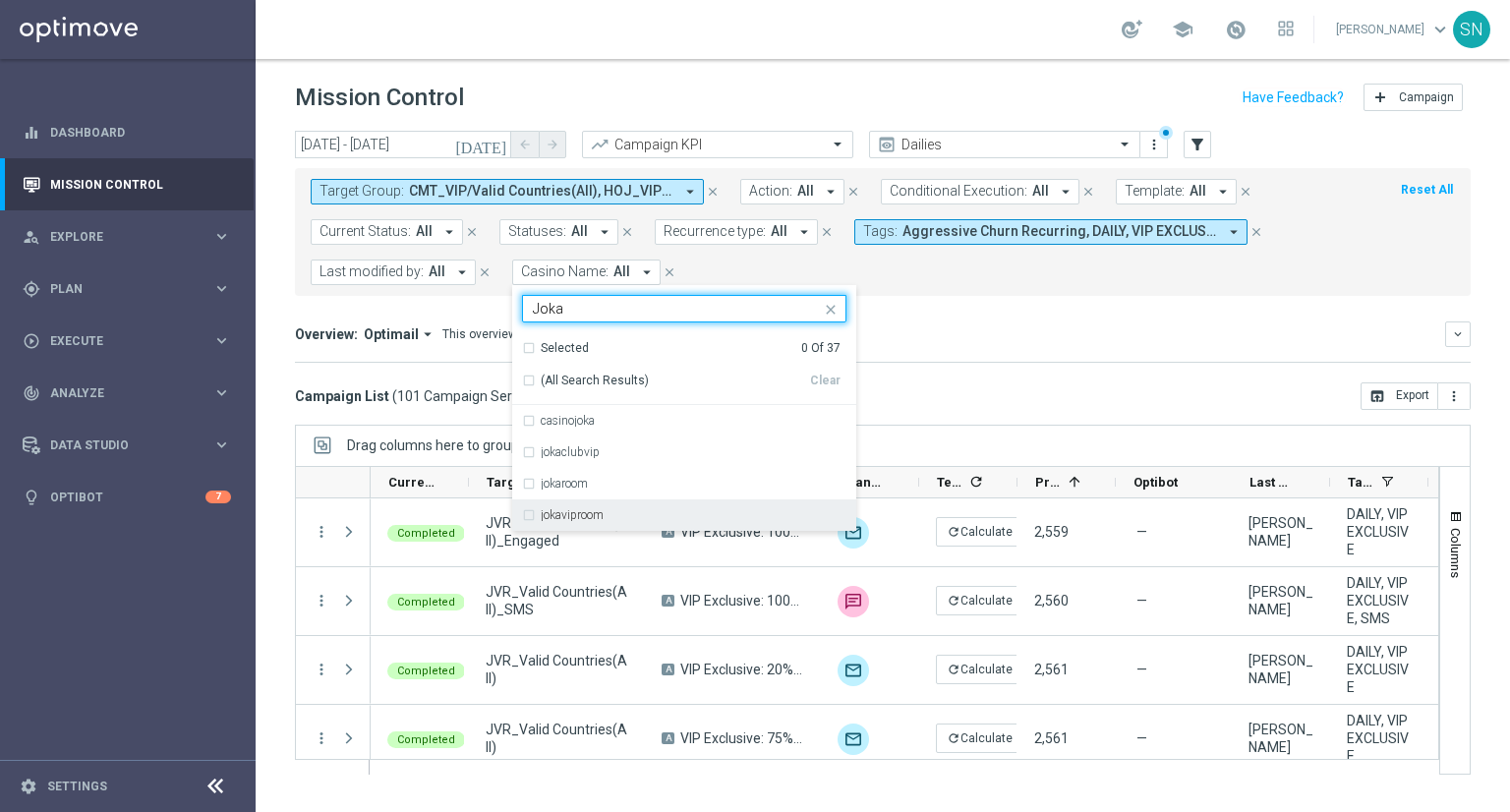 click on "jokaviproom" at bounding box center [562, 515] 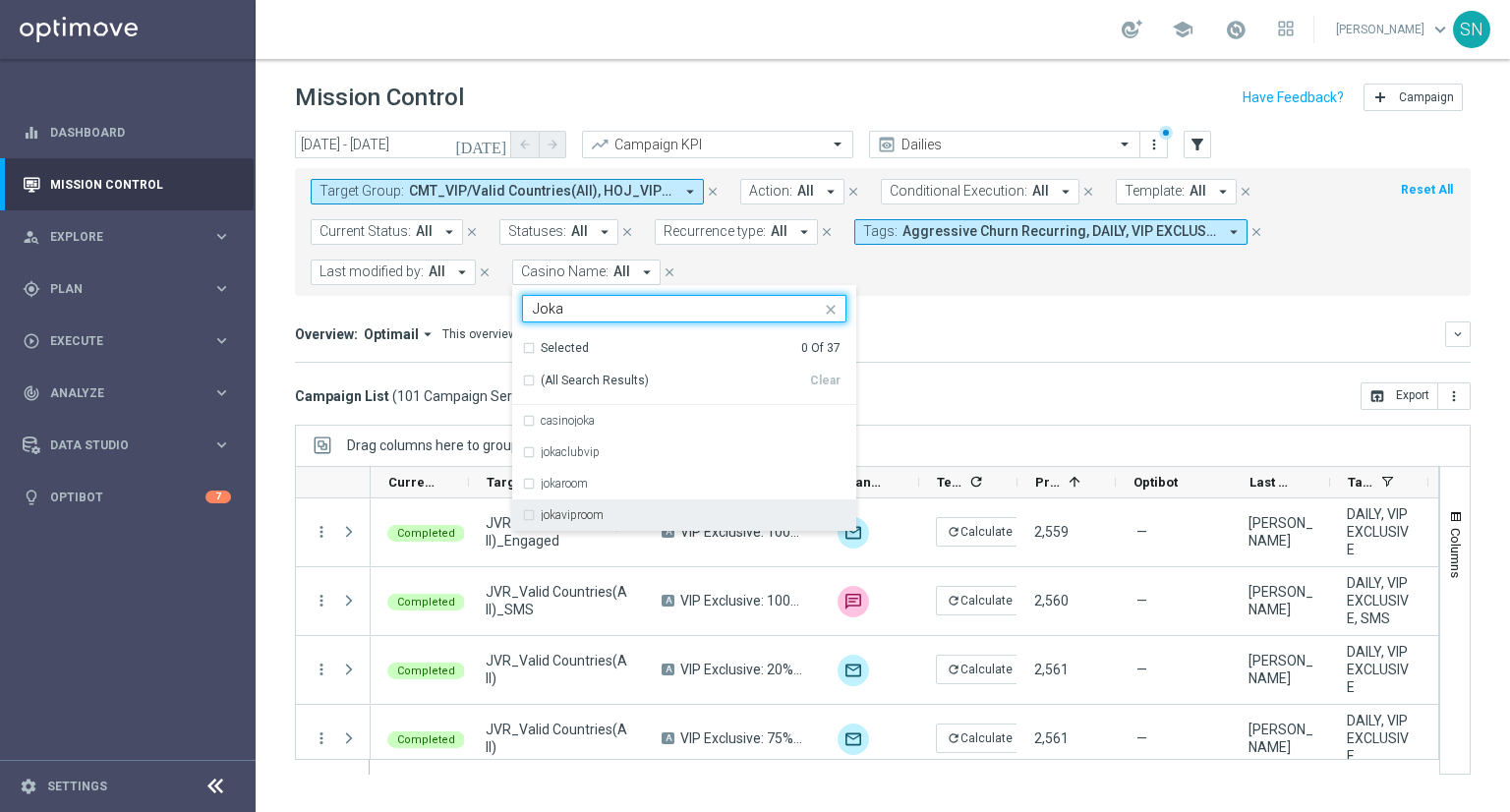 type on "Joka" 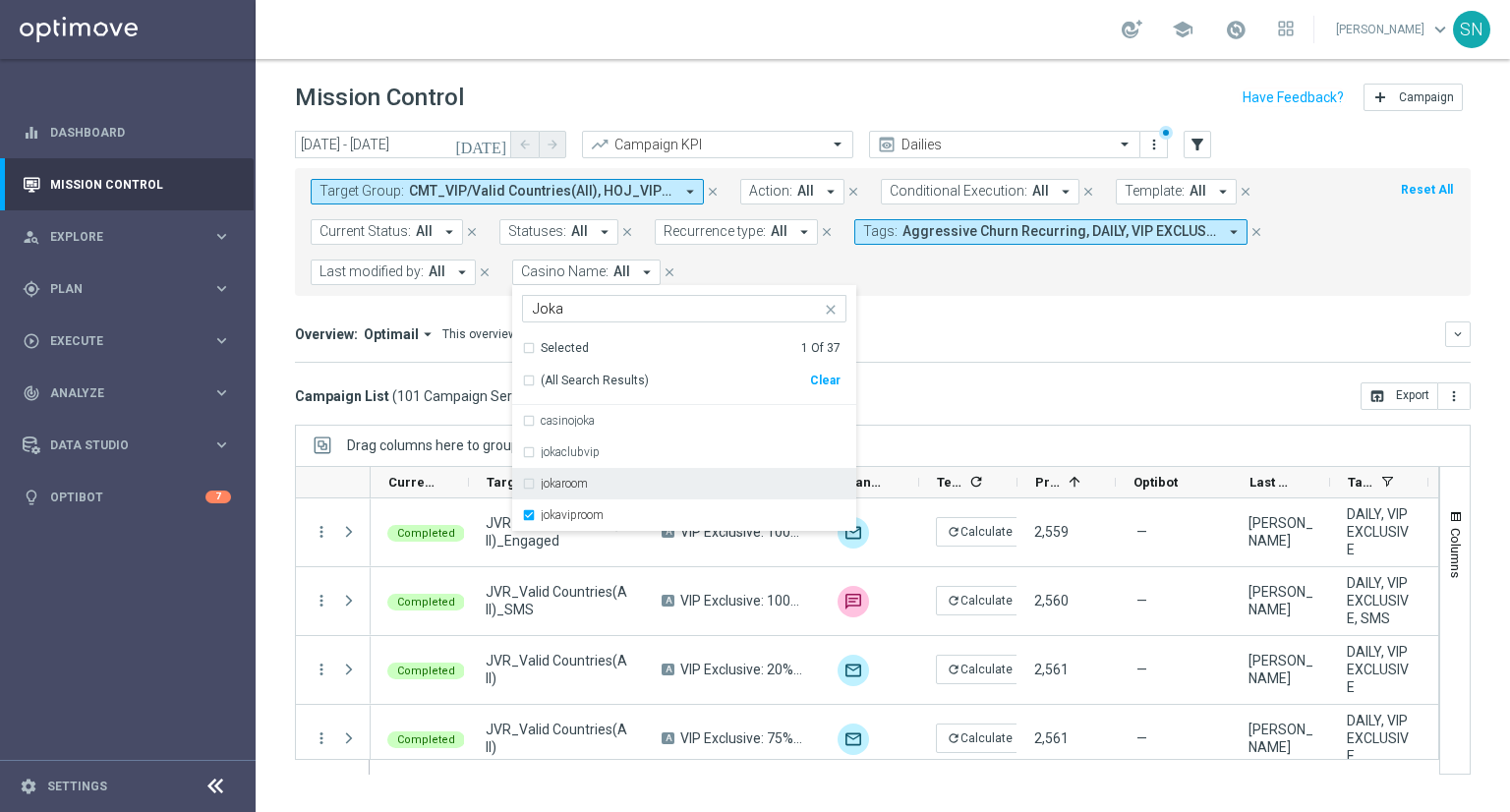 click on "jokaroom" at bounding box center (554, 484) 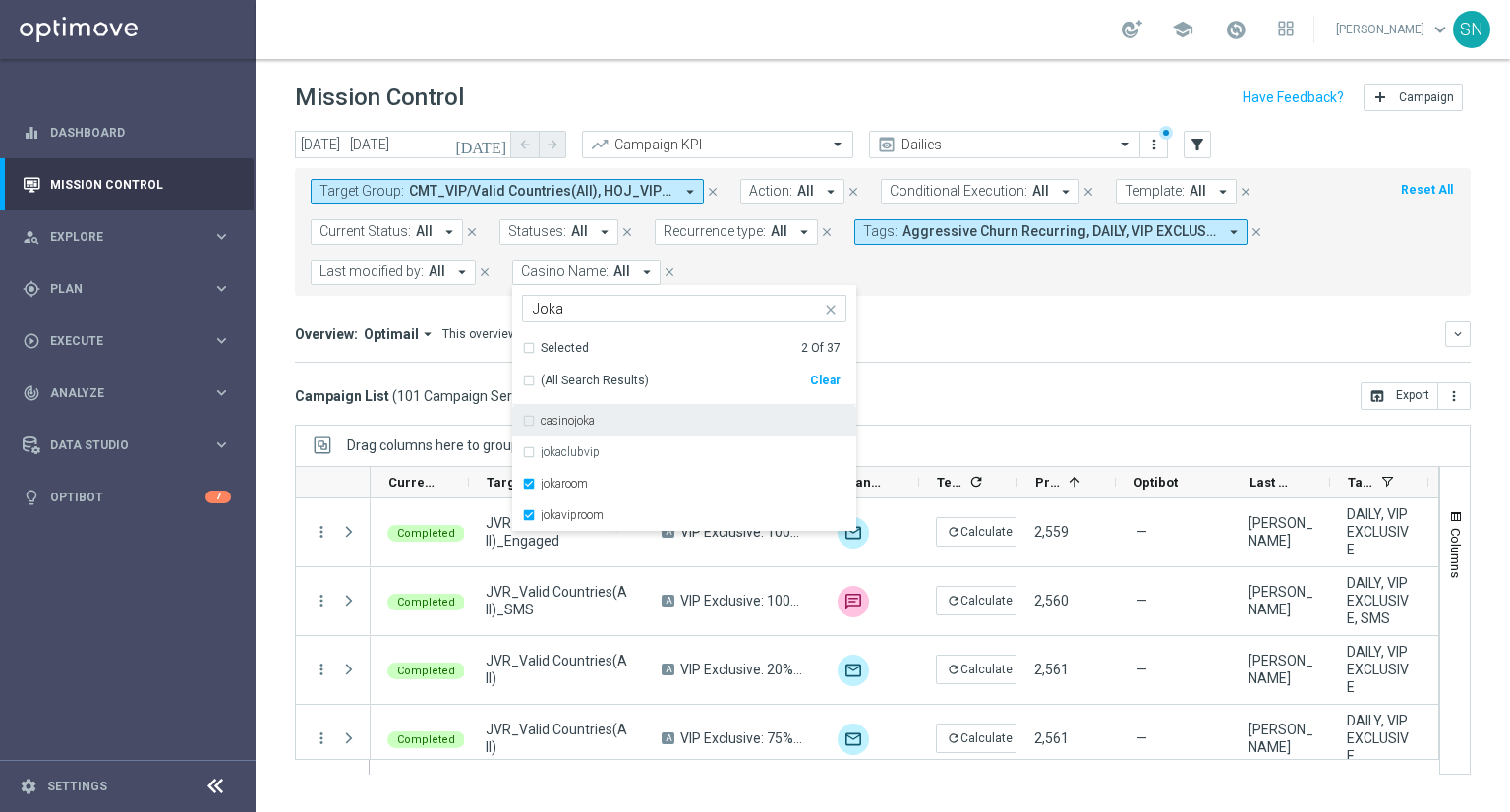 click on "[DATE]
[DATE] - [DATE]
arrow_back
arrow_forward
Campaign KPI  trending_up
Dailies  preview
more_vert
filter_alt
Target Group:
CMT_VIP/Valid Countries(All), HOJ_VIP/Valid Countries(All), JJV_Valid Countries(All), JKK_Valid Countries(All), JVR_Valid Countries(All), JVR_Valid Countries(All)_Engaged, JVR_Valid Countries(All)_SMS, KJ_Valid Countries(All), LRJ_VIP/Valid Countries (All), LRJ_Valid Countries(All), POP_VIP/Valid Countries(All), STS_VIP/Valid Countries(All), WWN_VIP/Valid Countries(All)" 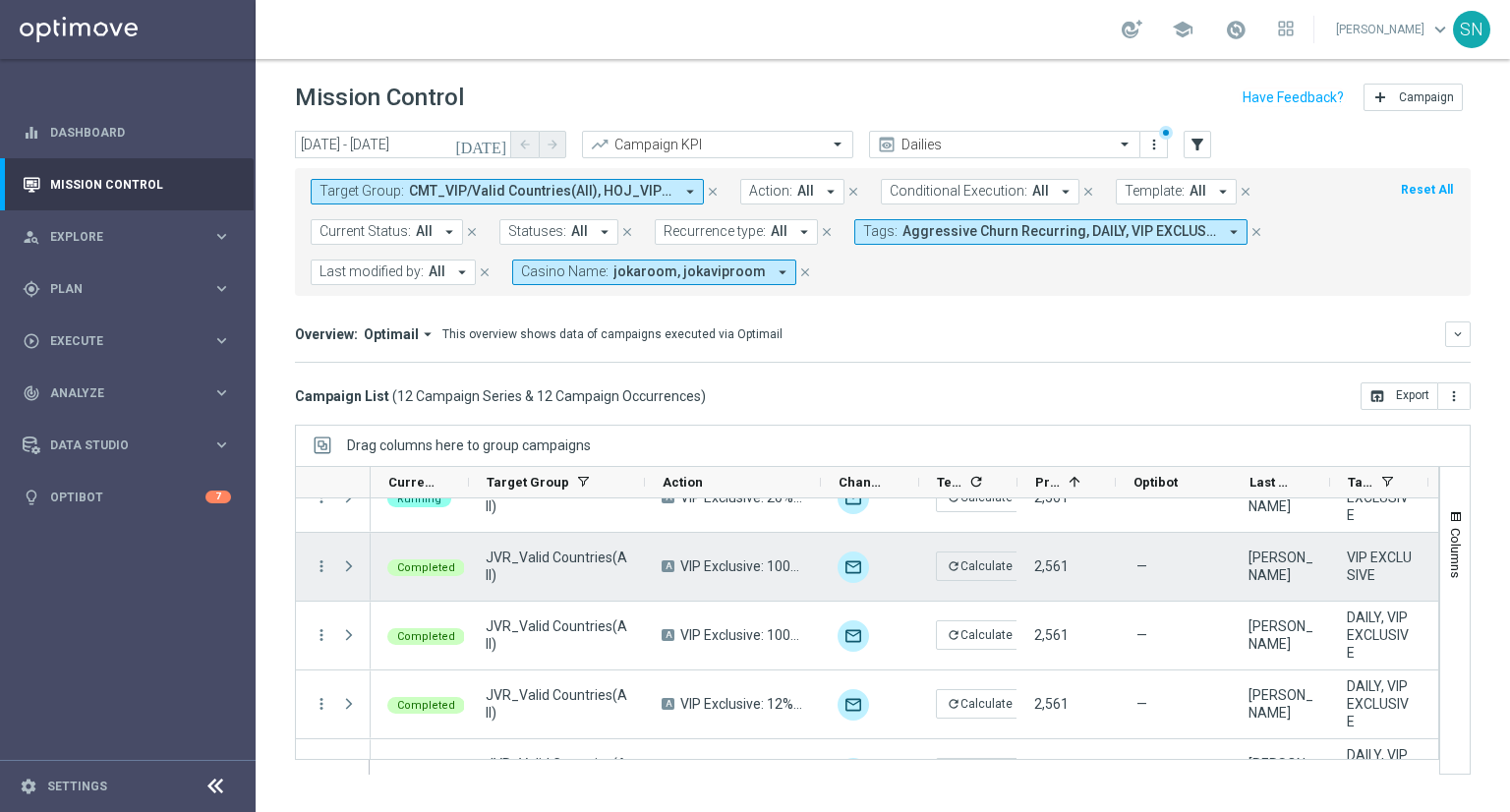 scroll, scrollTop: 563, scrollLeft: 0, axis: vertical 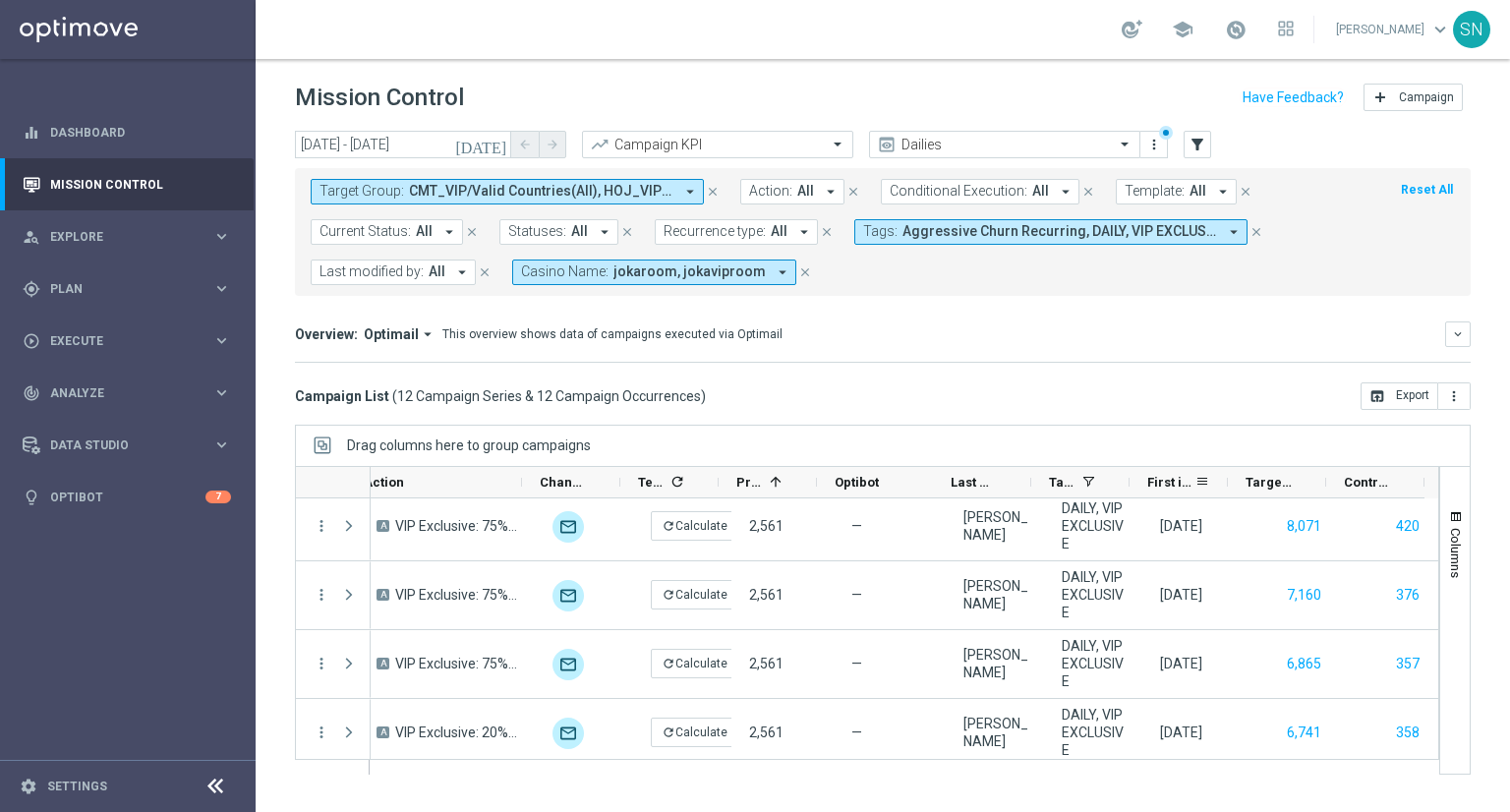 click on "First in Range" at bounding box center [1171, 482] 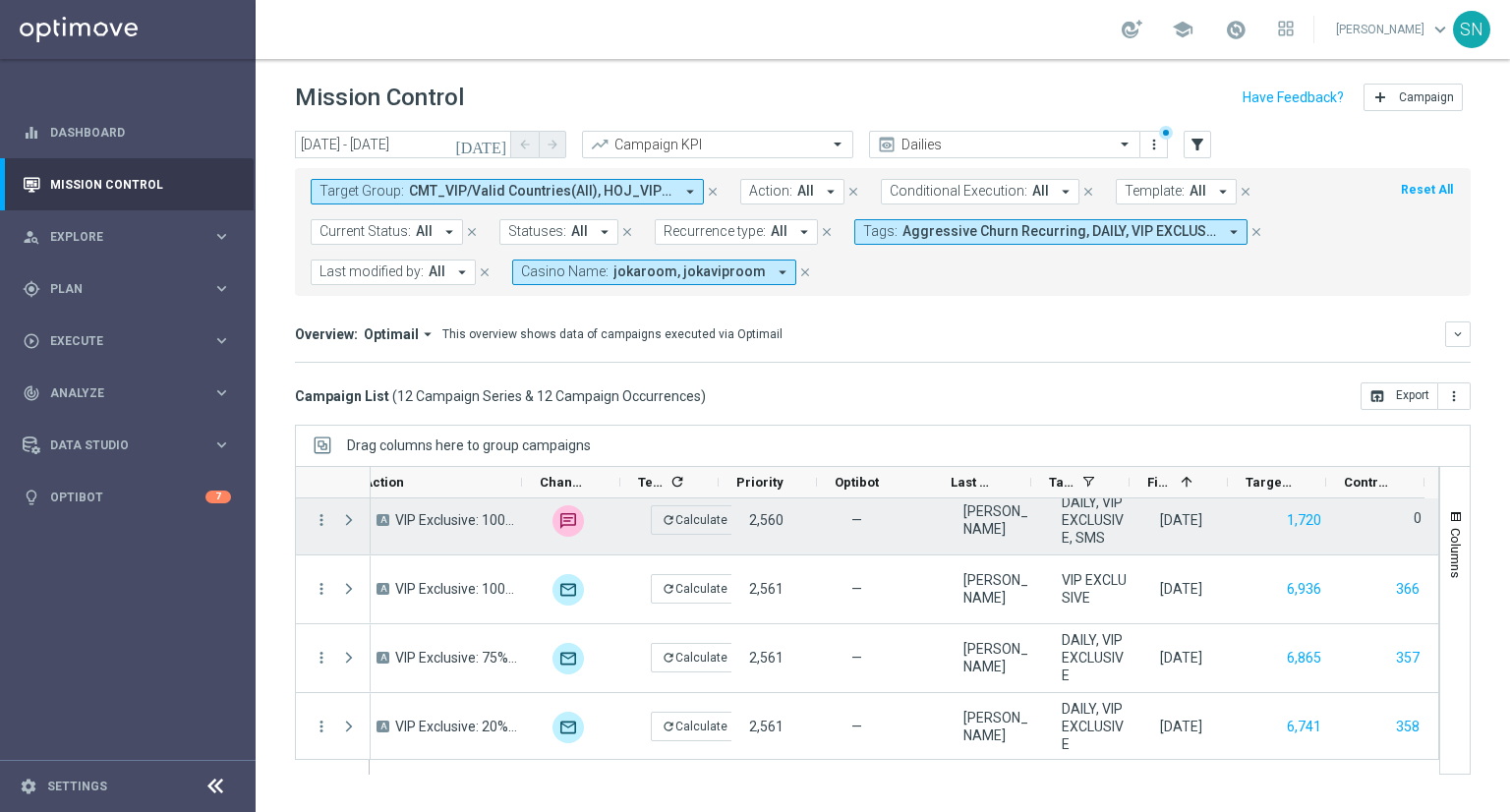 scroll, scrollTop: 563, scrollLeft: 0, axis: vertical 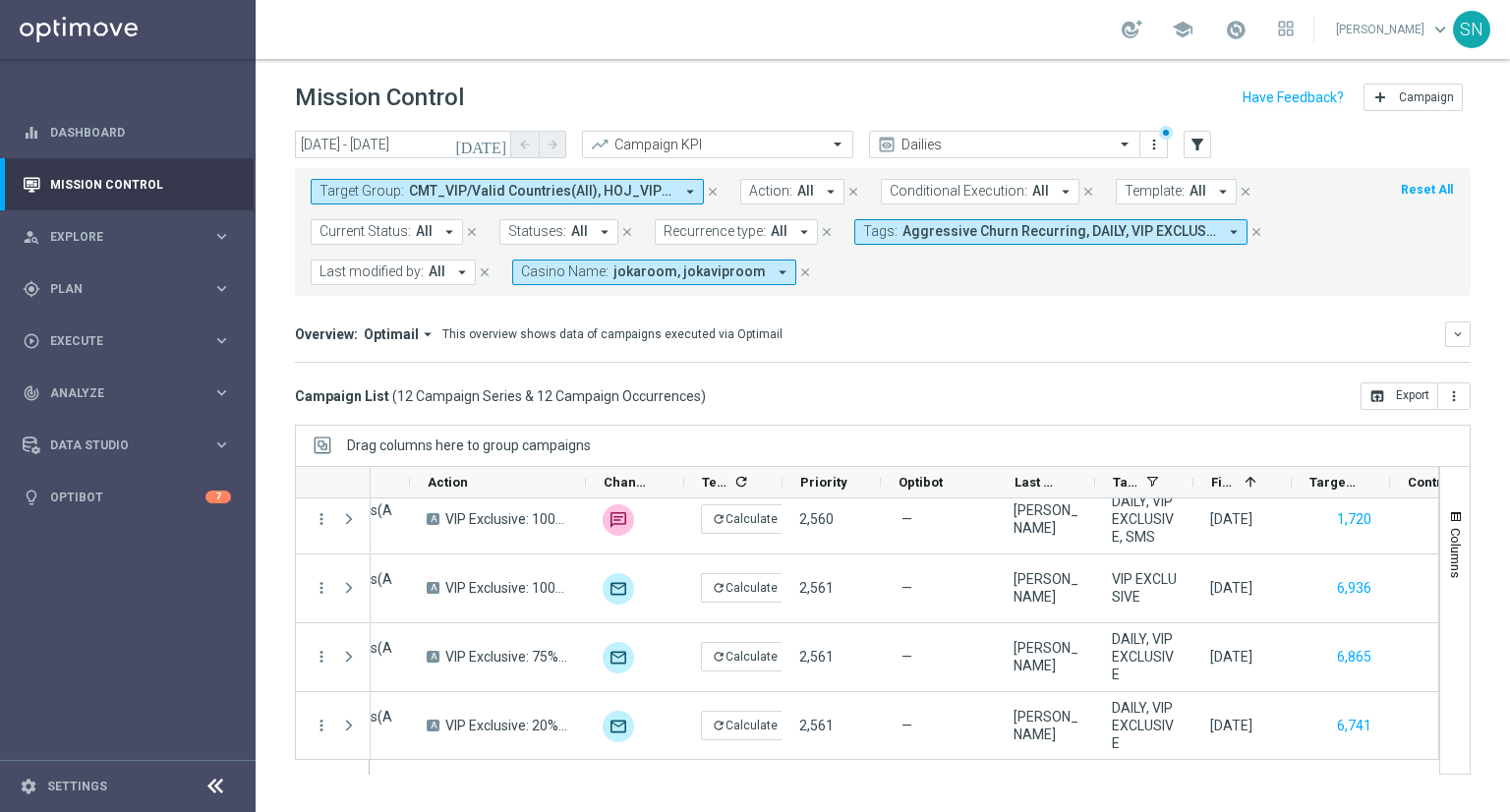click on "[DATE]" 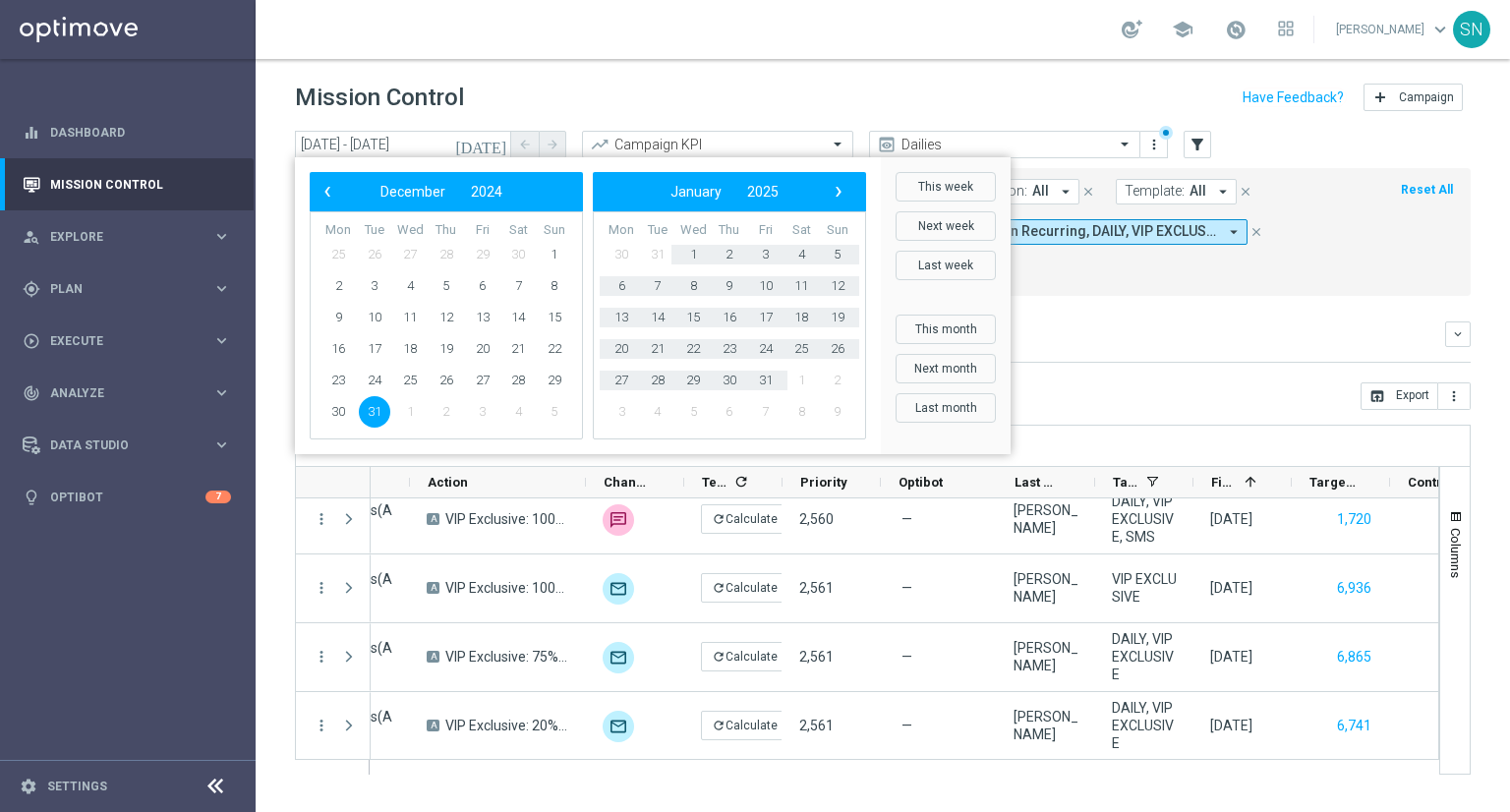 click on "‹
​
January
​
2025
​
›" 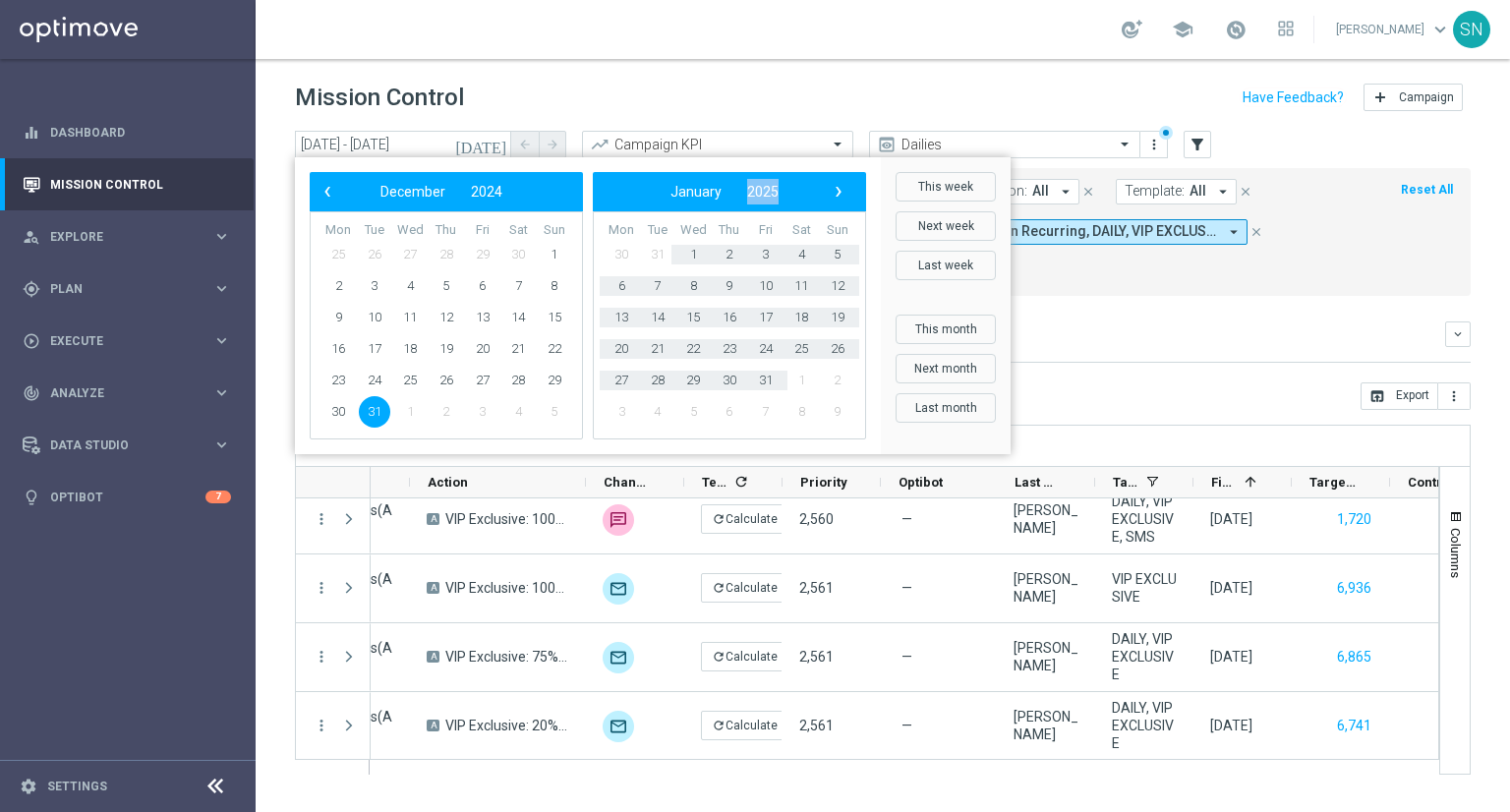 click on "‹
​
January
​
2025
​
›" 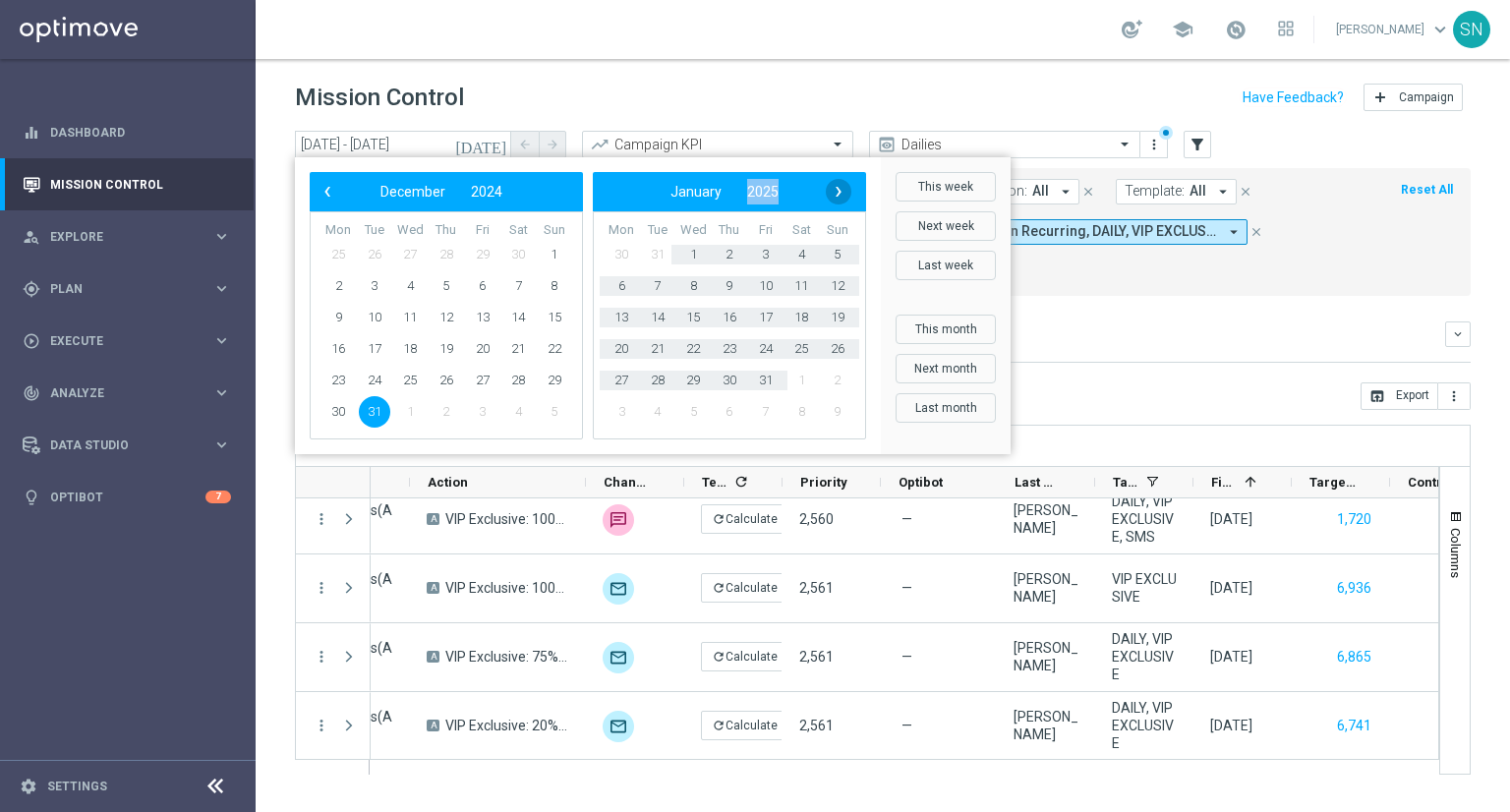 click on "›" 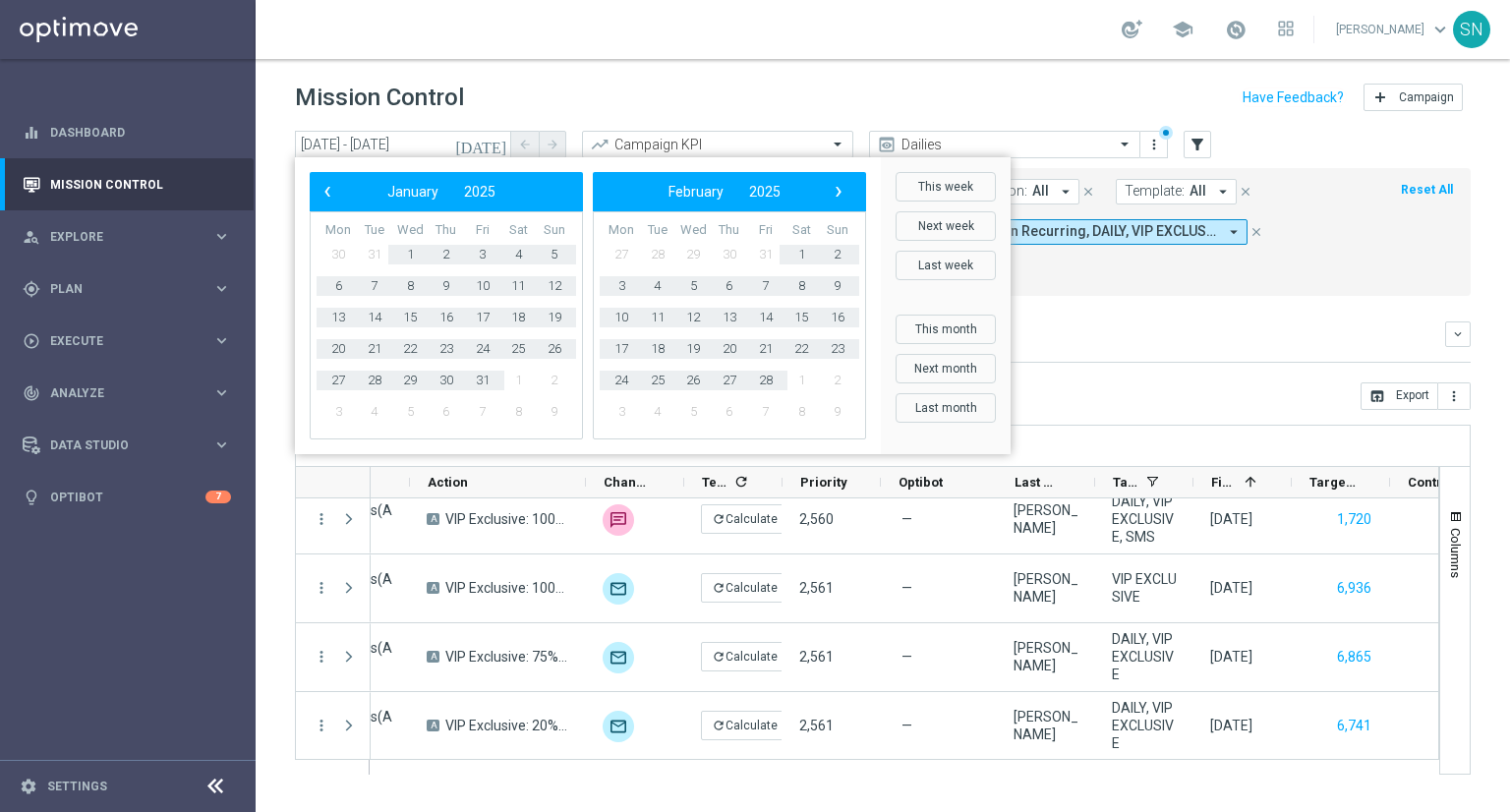 click on "›" 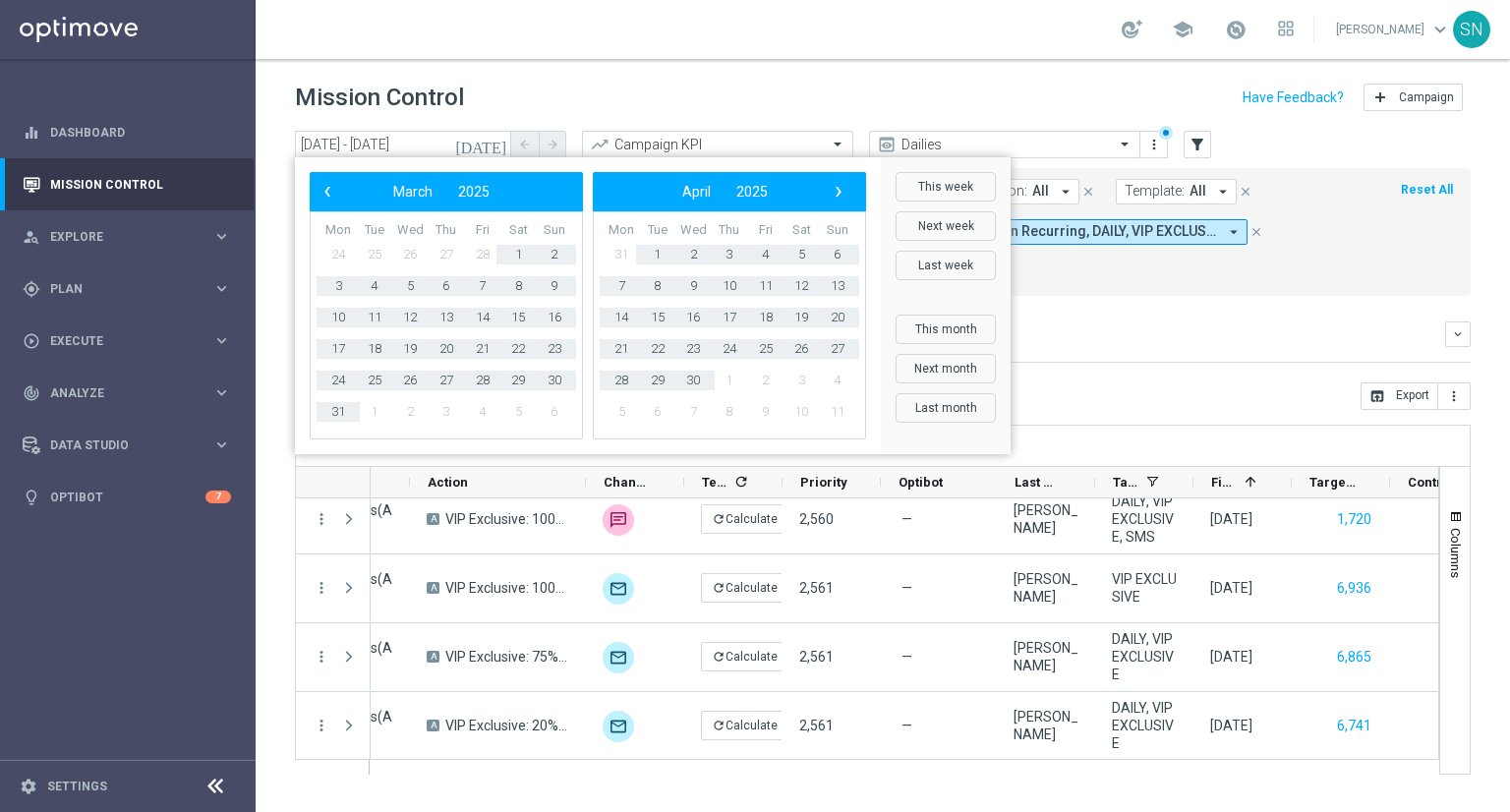 click on "›" 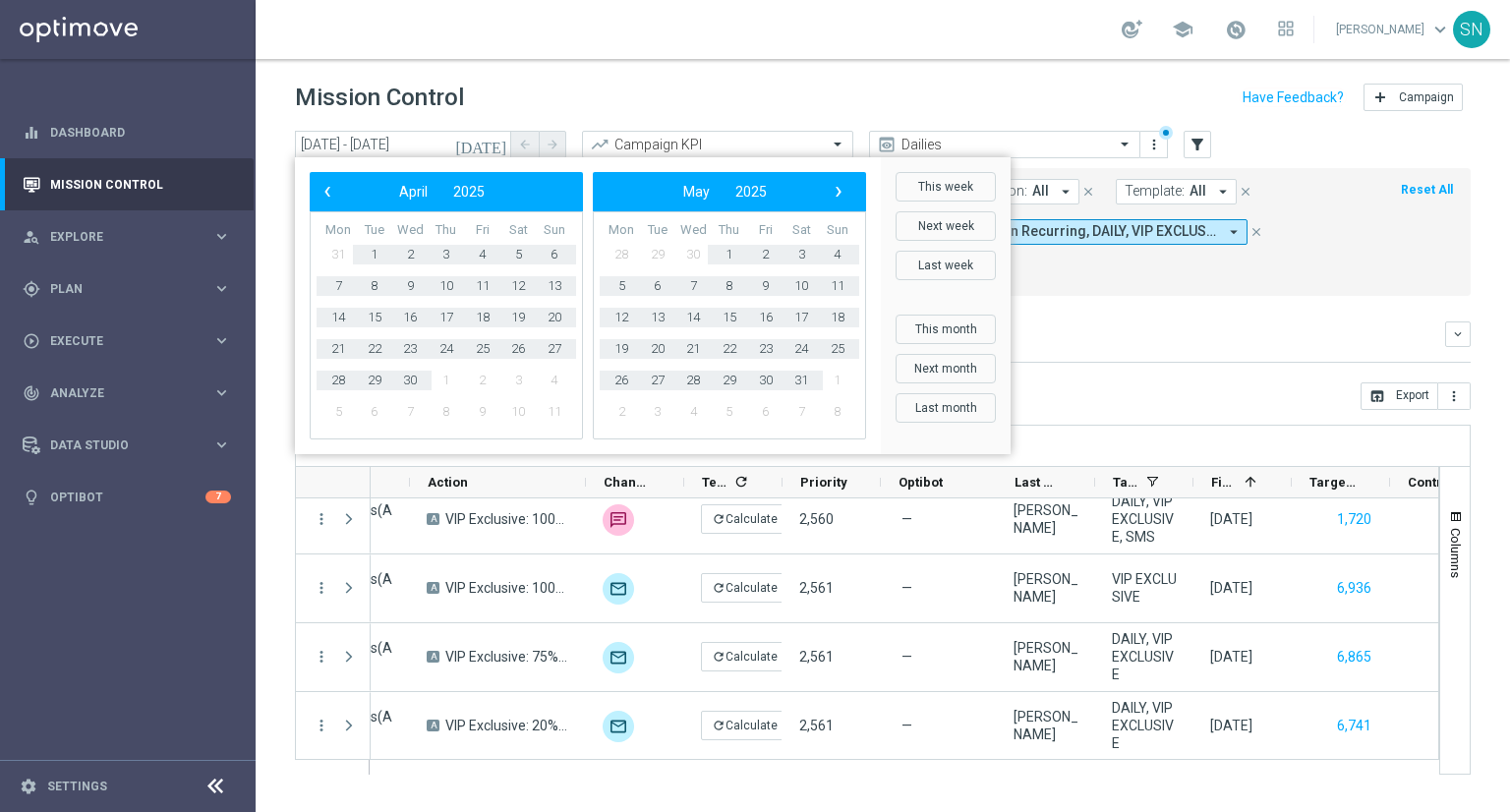 click on "›" 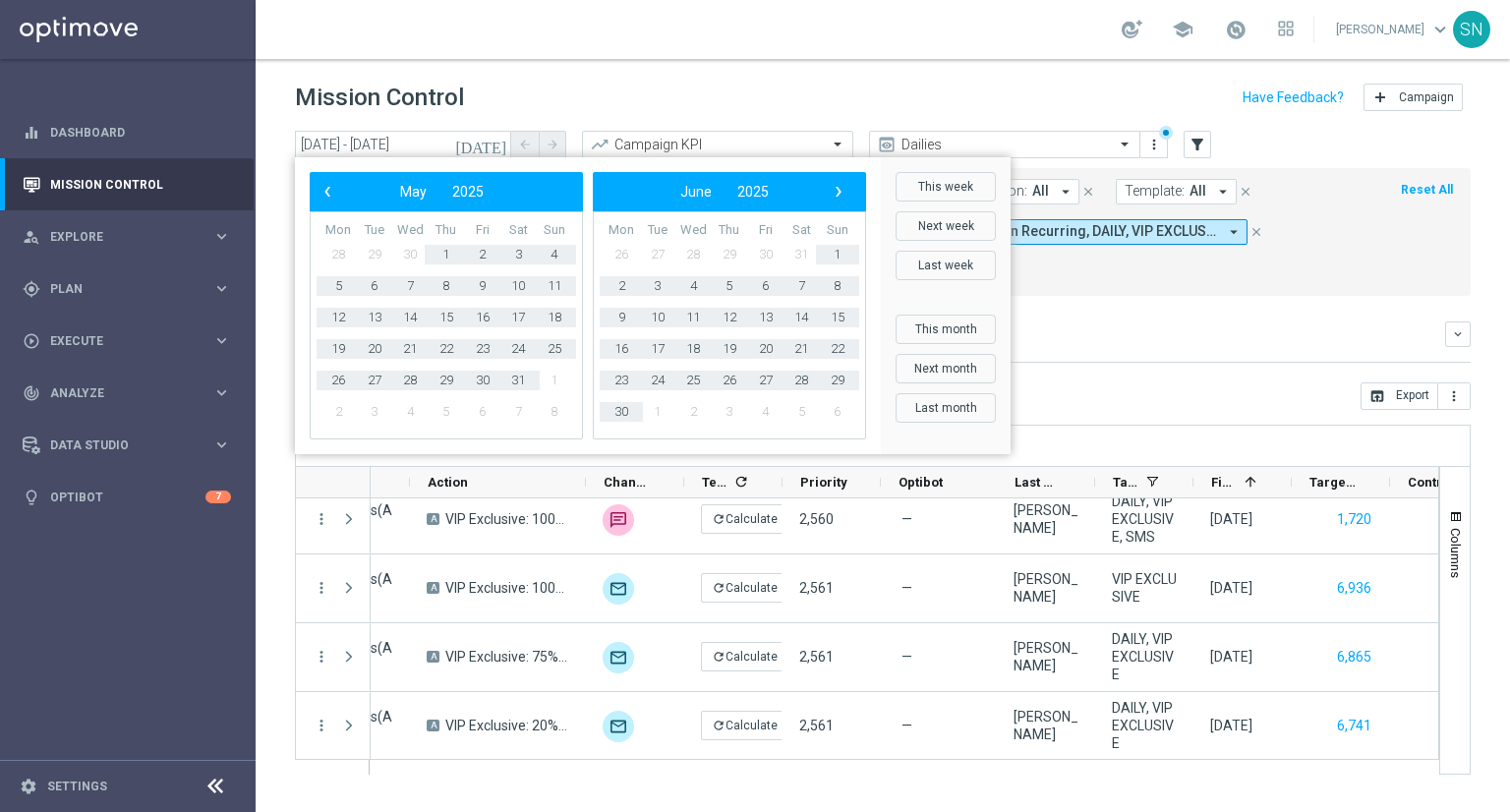 click on "›" 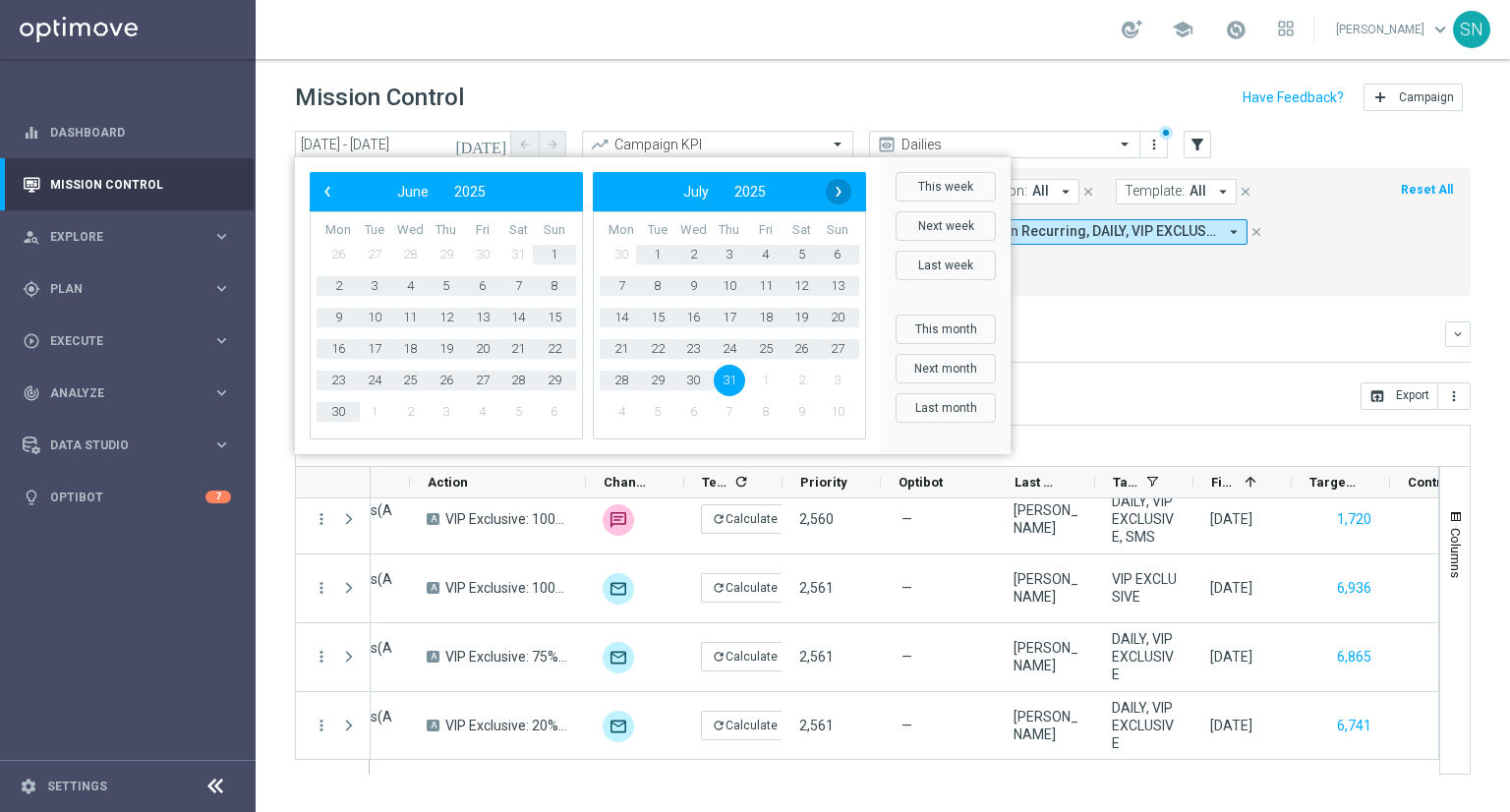 drag, startPoint x: 824, startPoint y: 203, endPoint x: 833, endPoint y: 199, distance: 9.84886 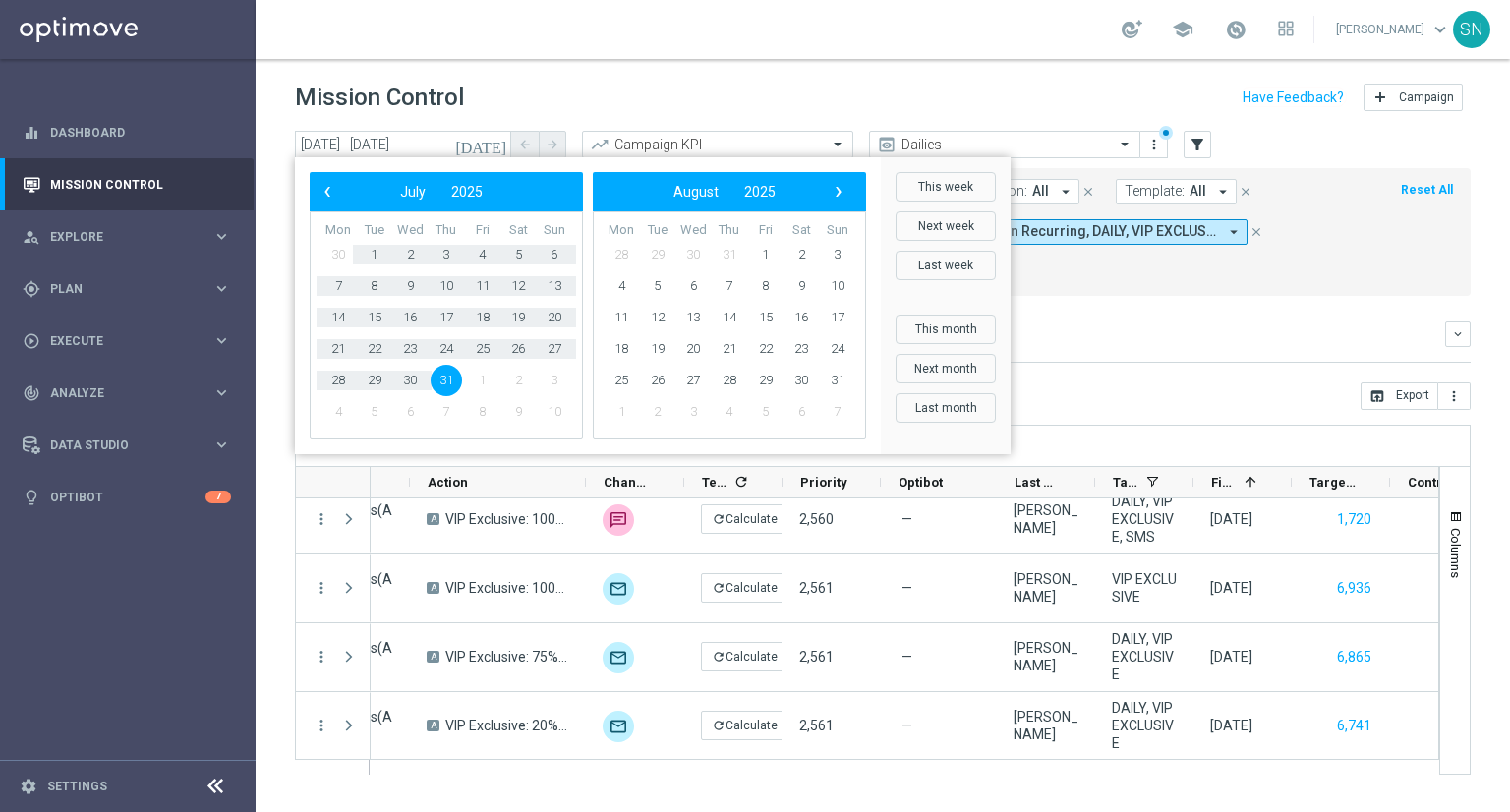 click on "17" 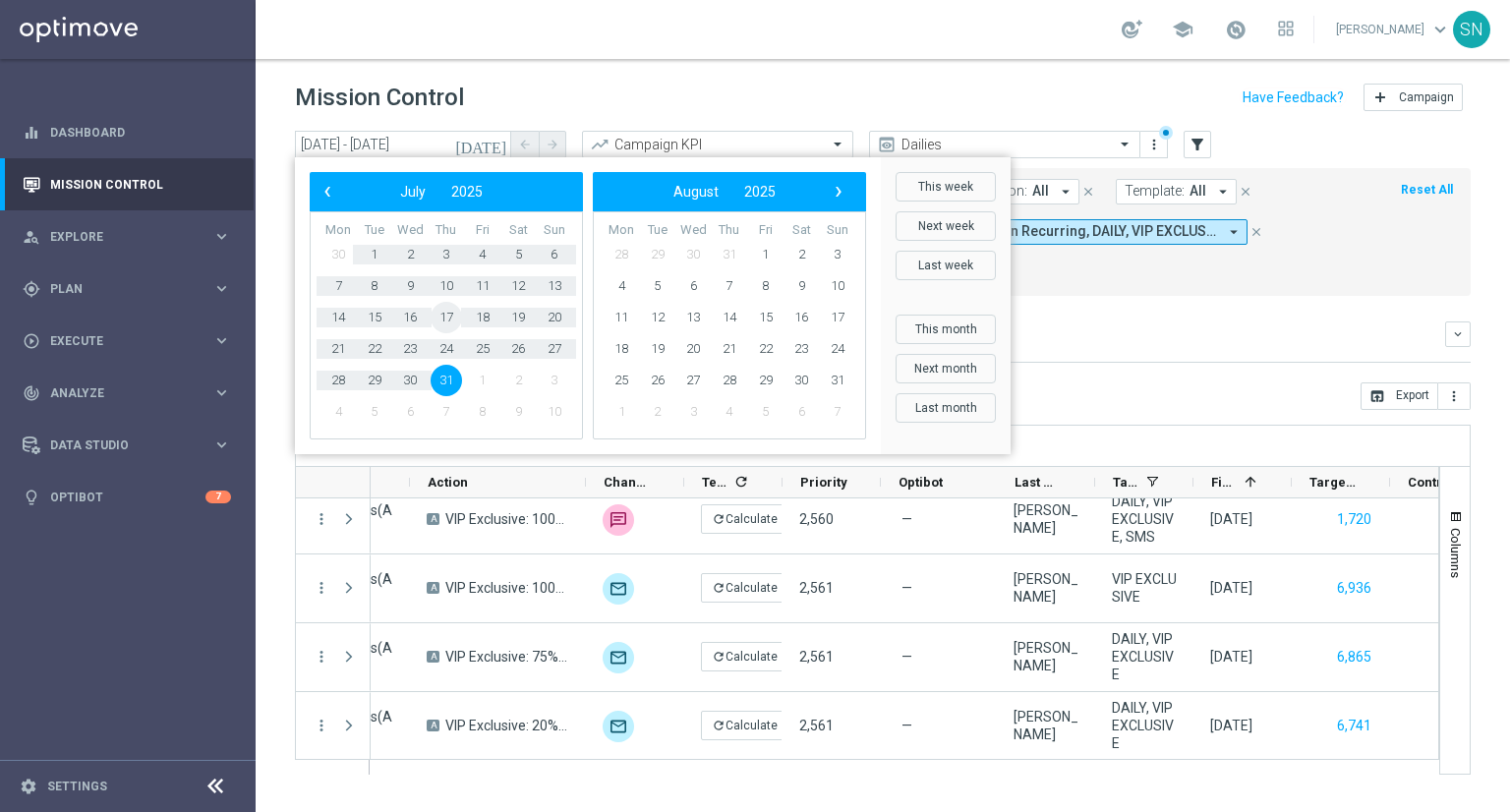 click on "17" 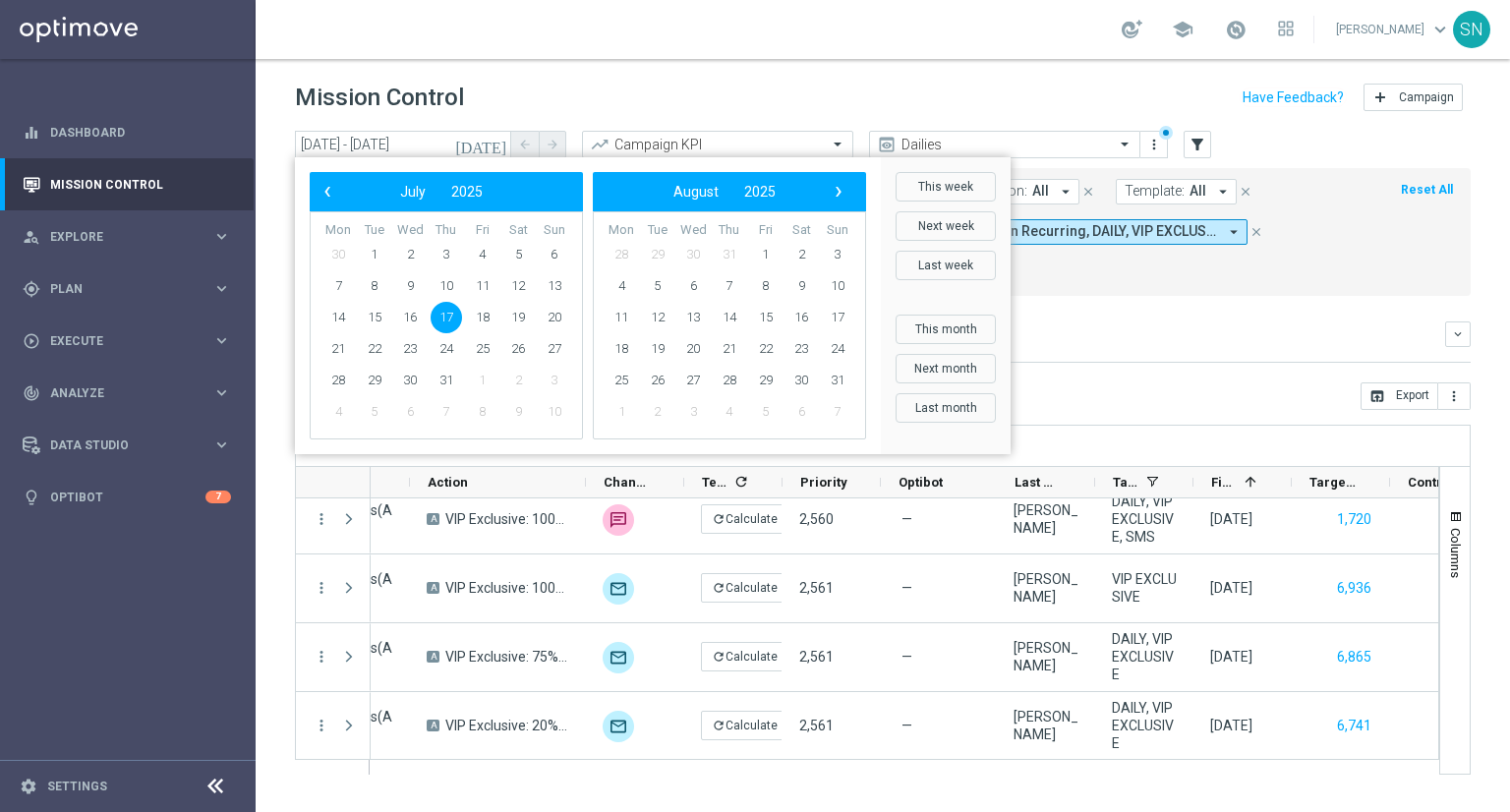 click on "17" 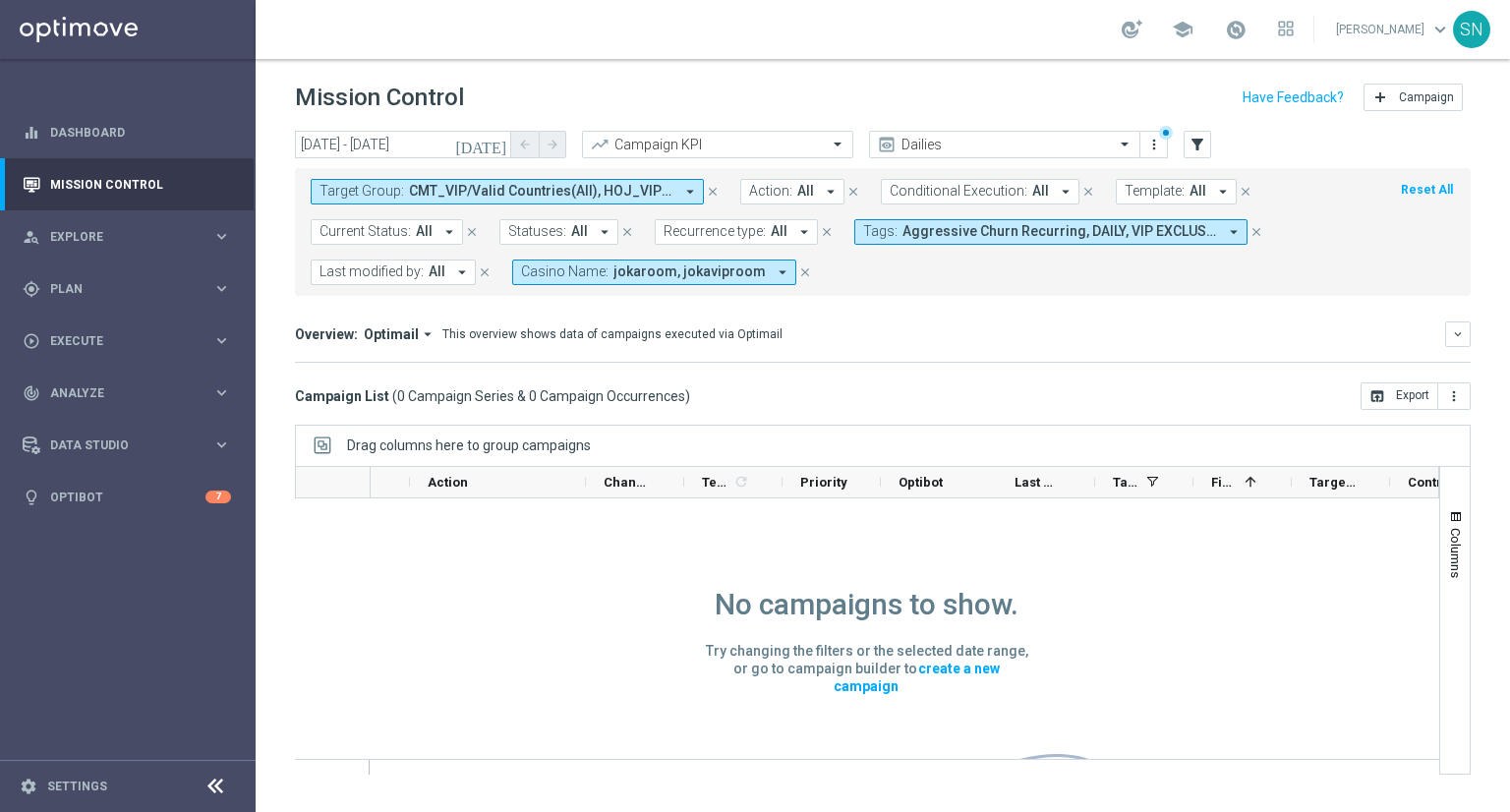 scroll, scrollTop: 0, scrollLeft: 0, axis: both 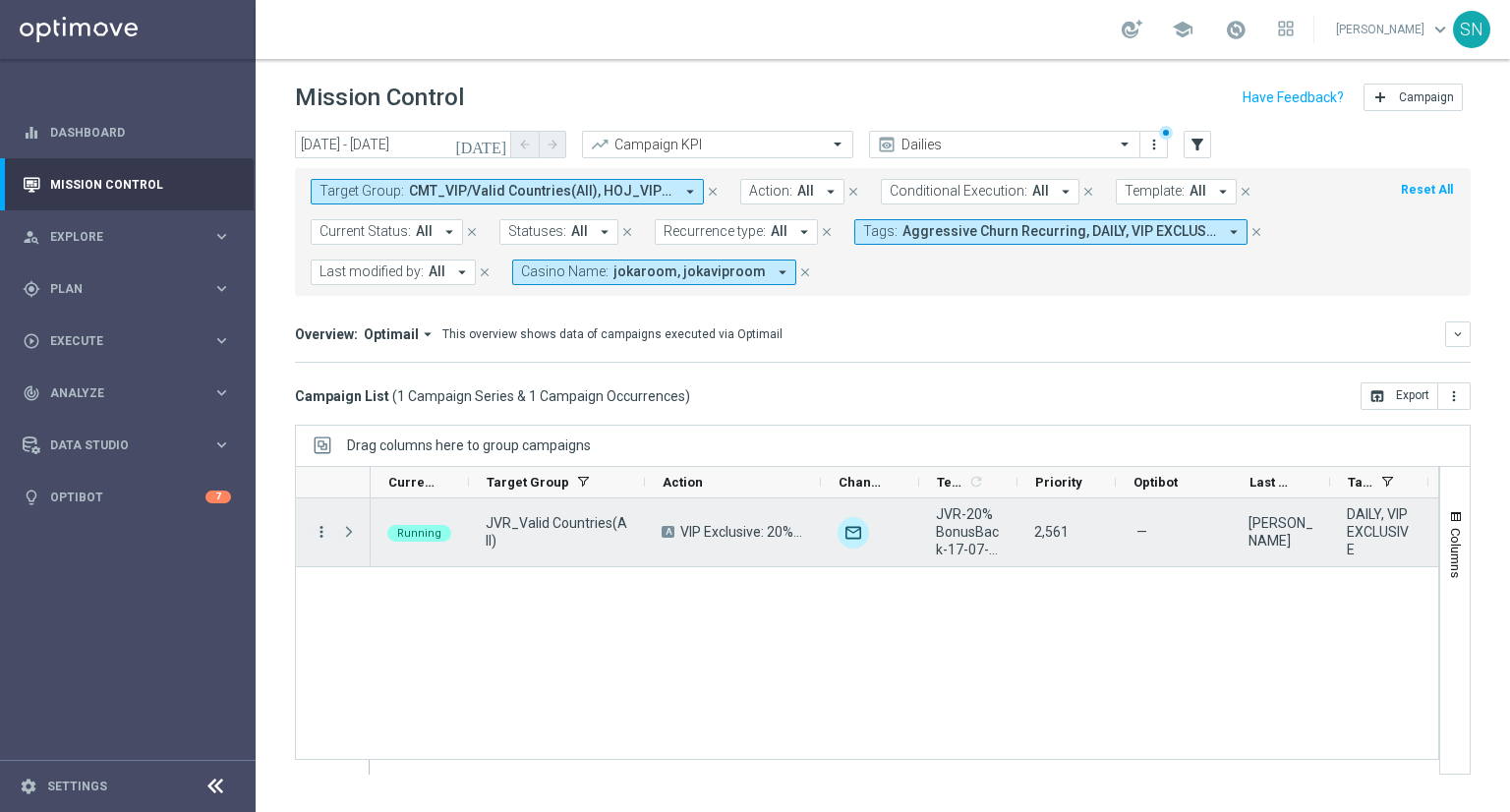 click on "more_vert" at bounding box center (321, 532) 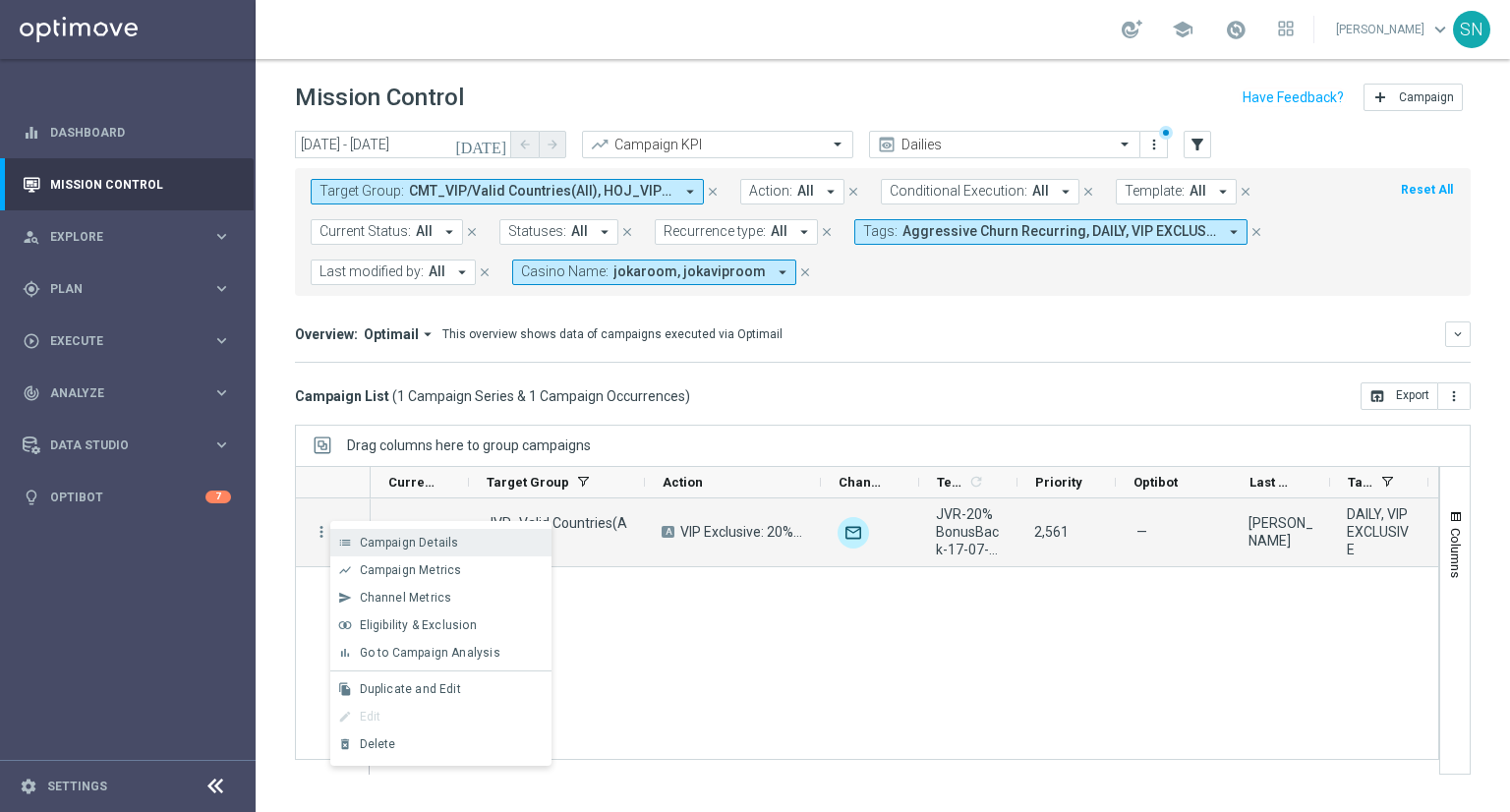 click on "Campaign Details" at bounding box center [451, 543] 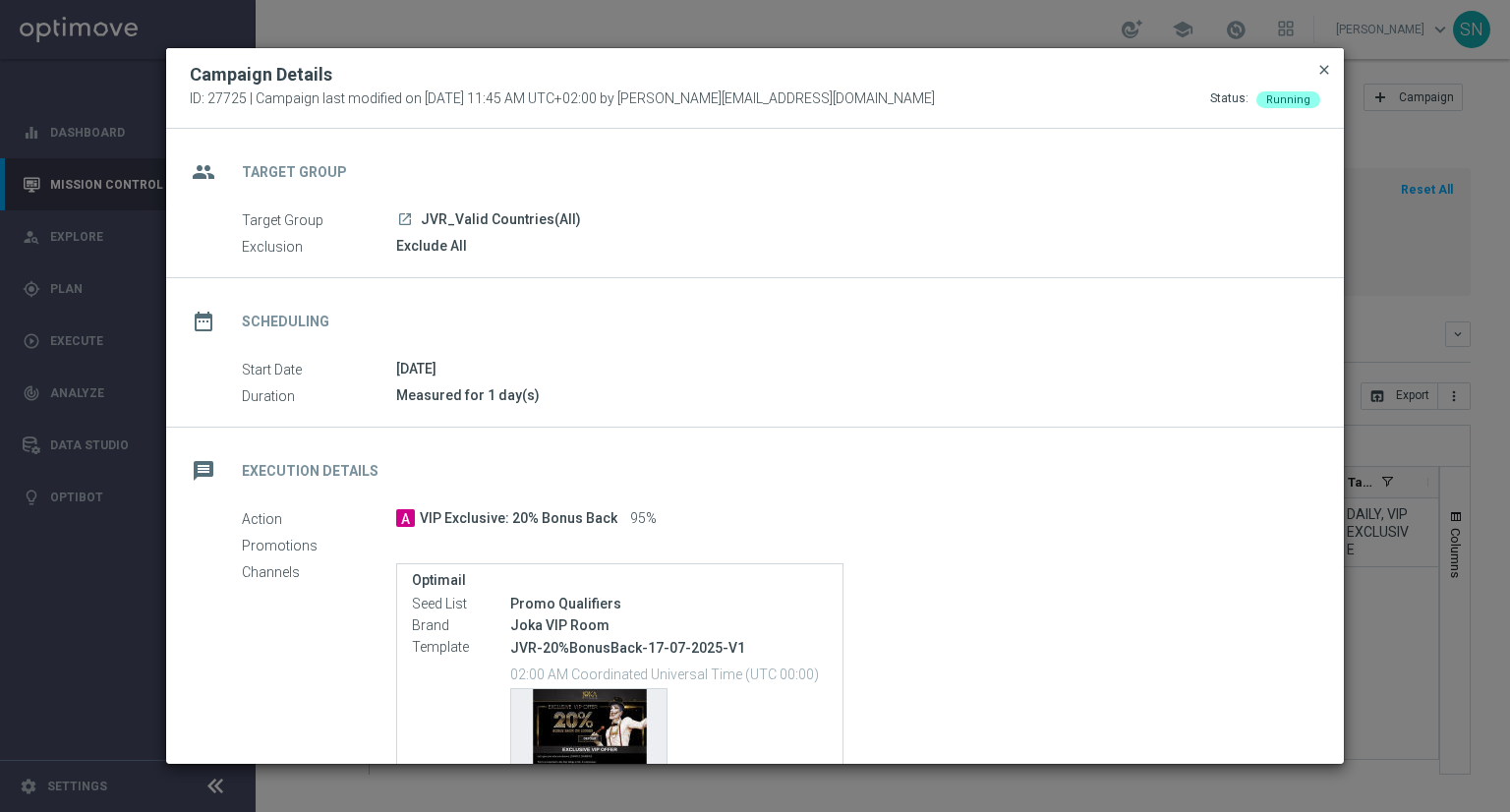 click on "close" 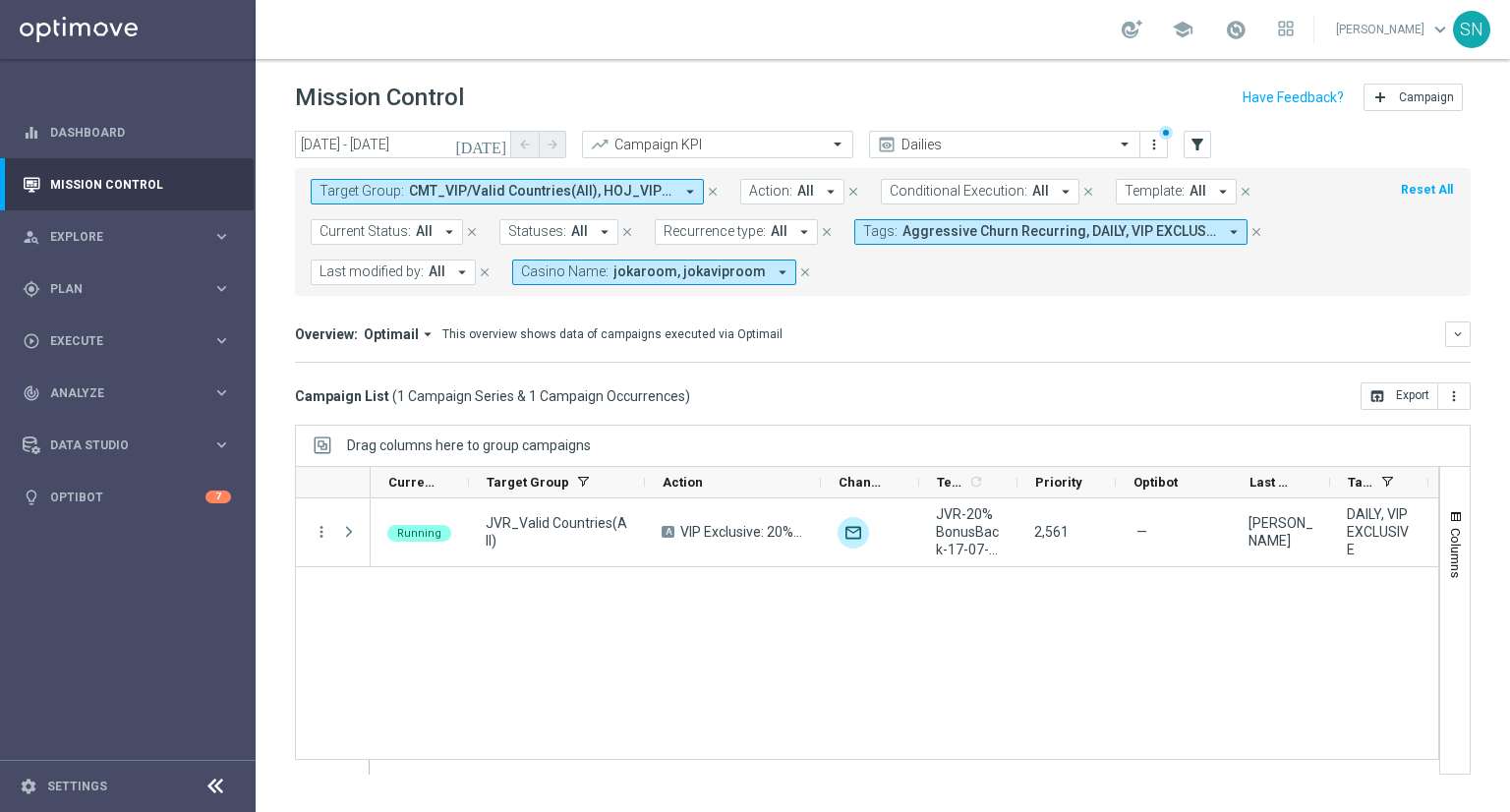 click on "Casino Name:
jokaroom, jokaviproom
arrow_drop_down" at bounding box center [654, 272] 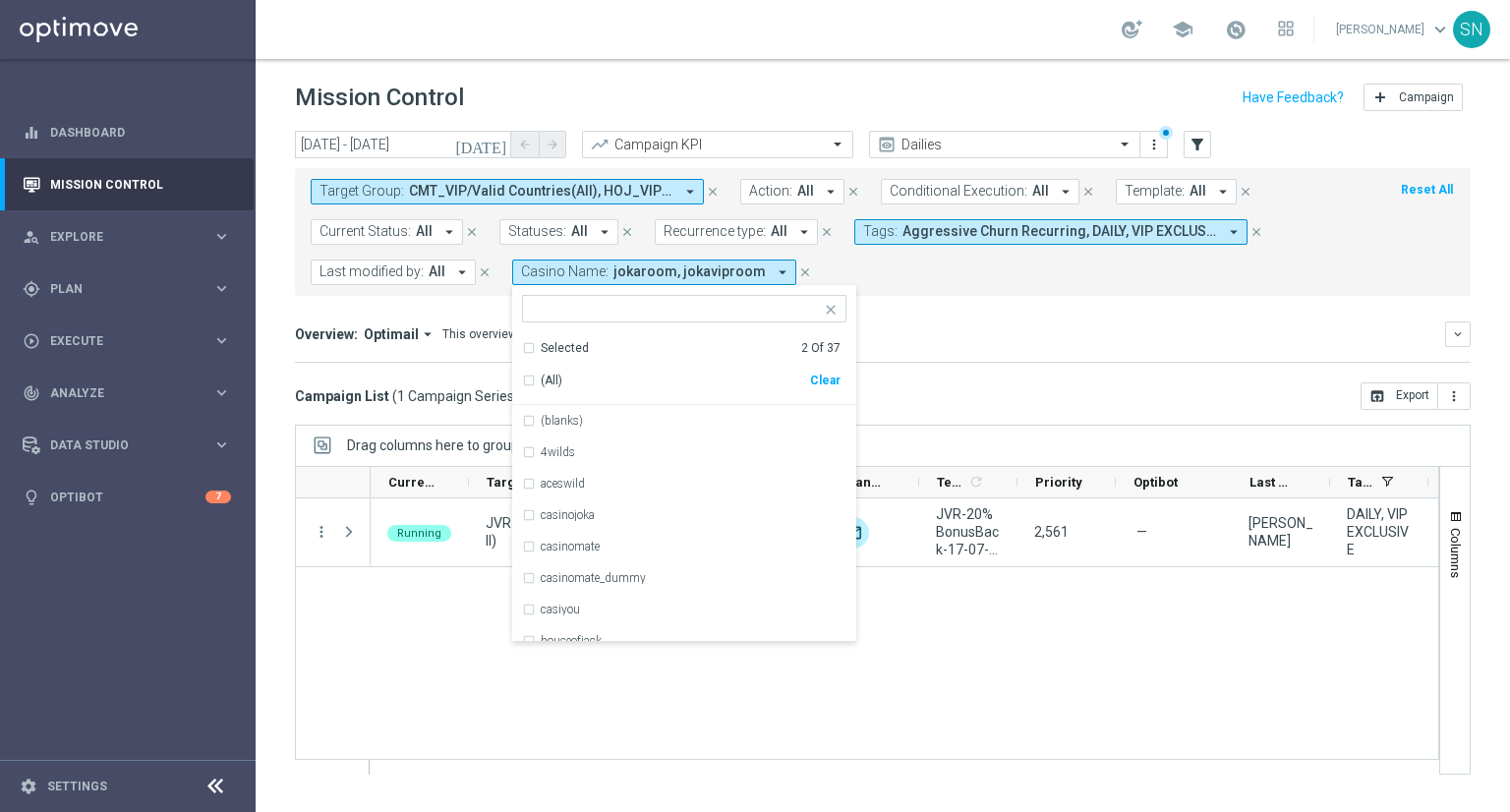 click on "Overview:
Optimail
arrow_drop_down
This overview shows data of campaigns executed via Optimail
keyboard_arrow_down
Direct Response VS Increase In Total Deposit Amount
Direct Response
--
Test Response" 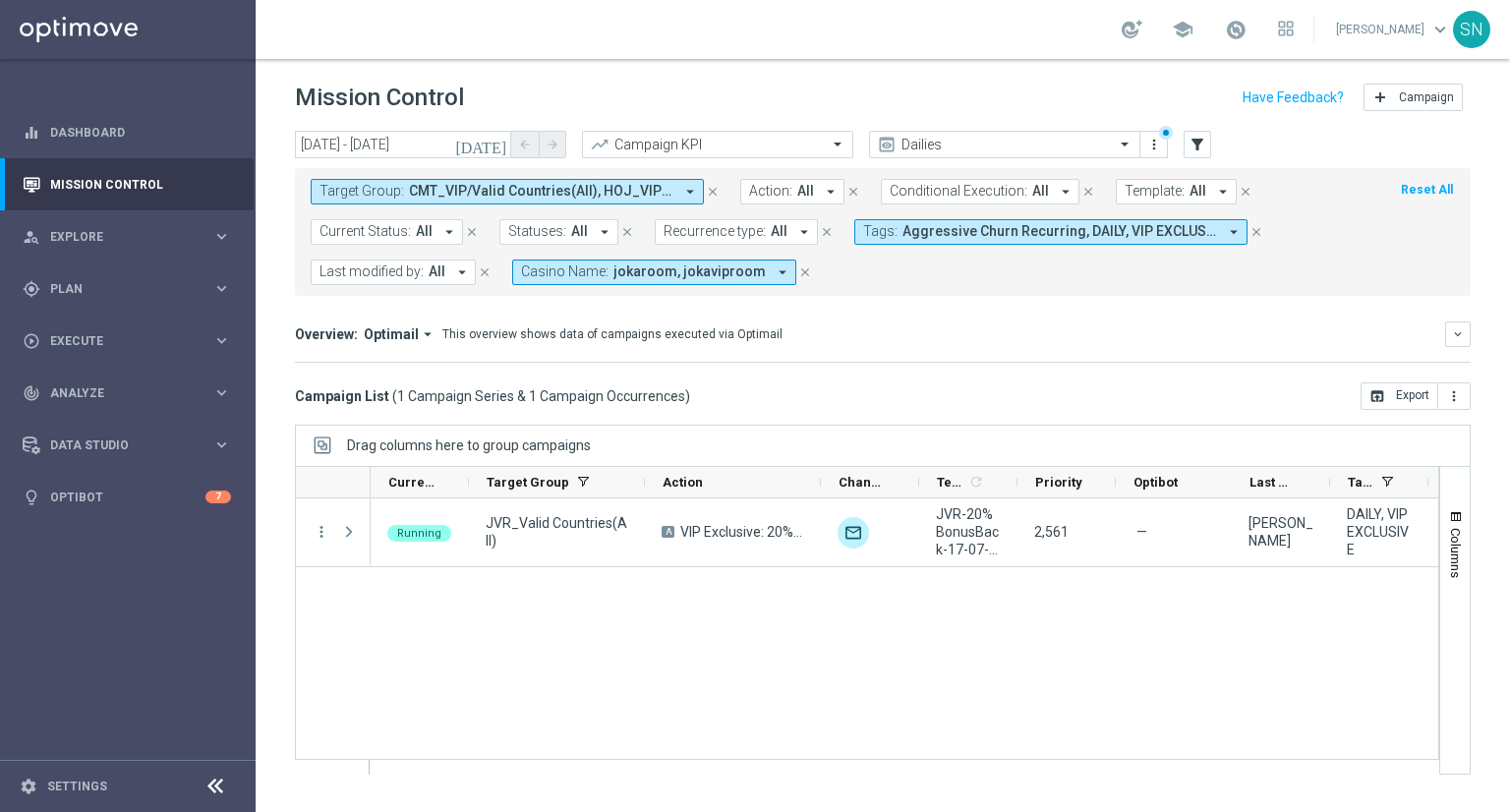 click on "jokaroom, jokaviproom" at bounding box center [689, 271] 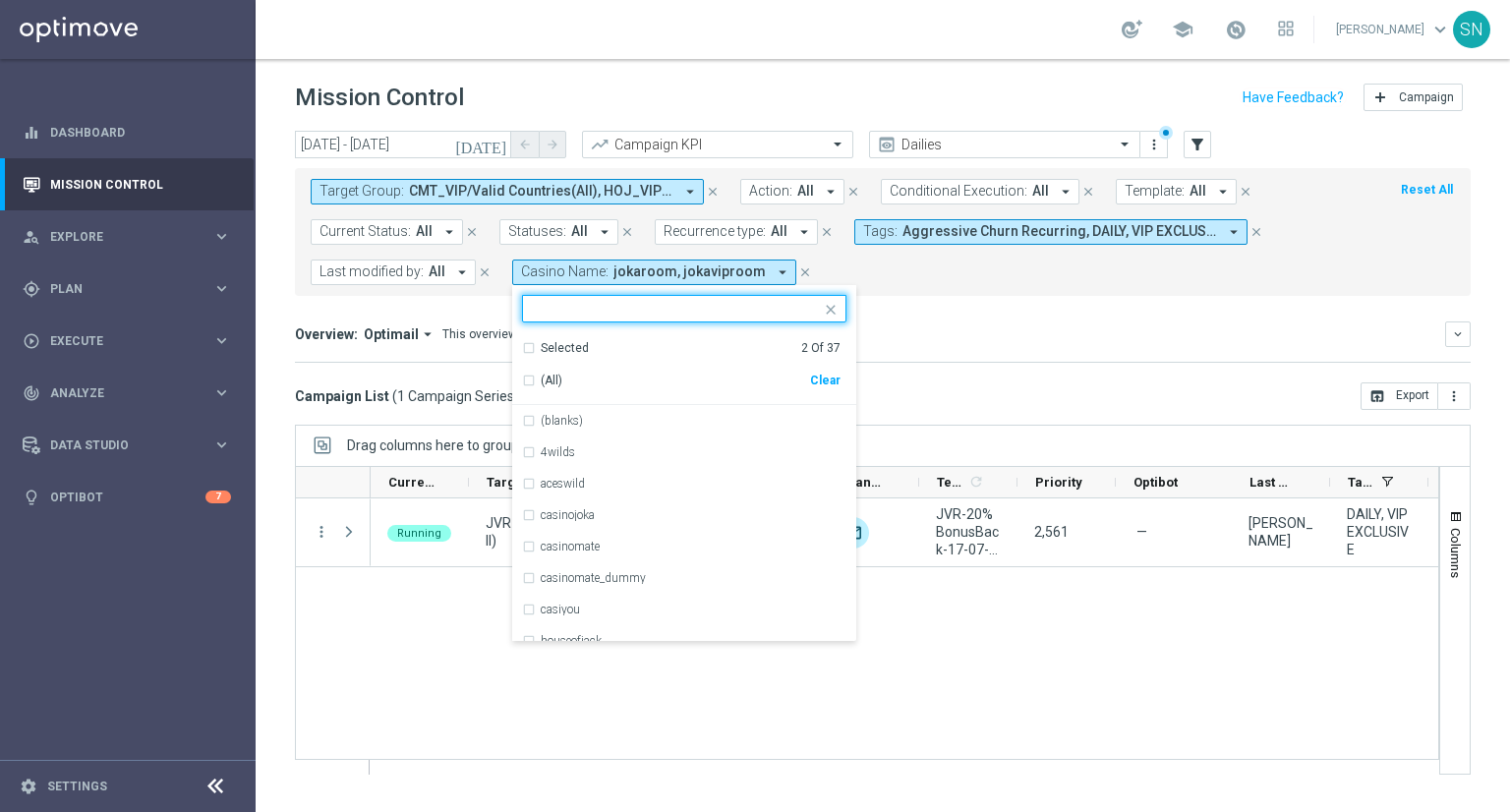 click on "(All)   Clear" at bounding box center [681, 377] 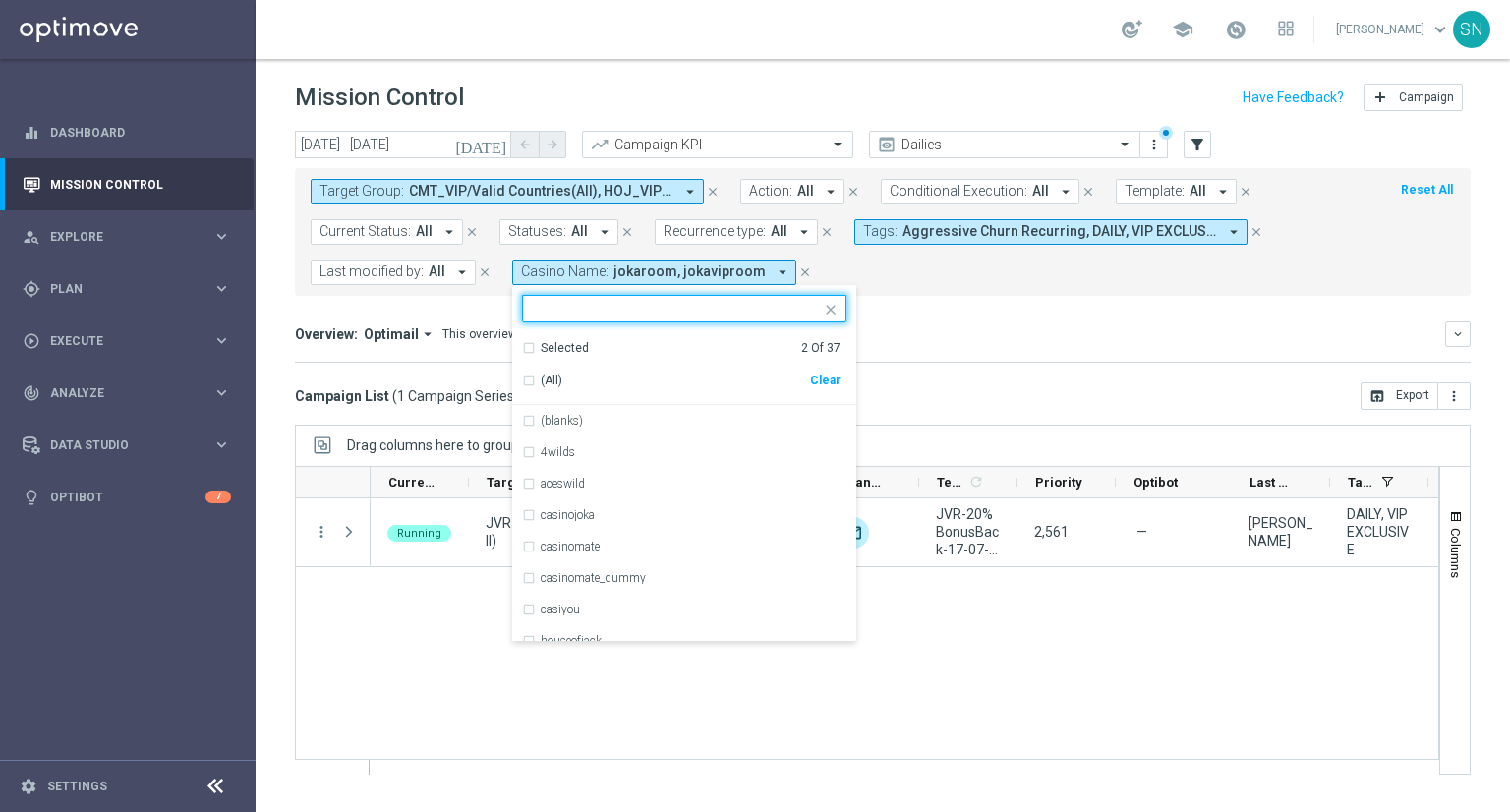 click on "Clear" at bounding box center [0, 0] 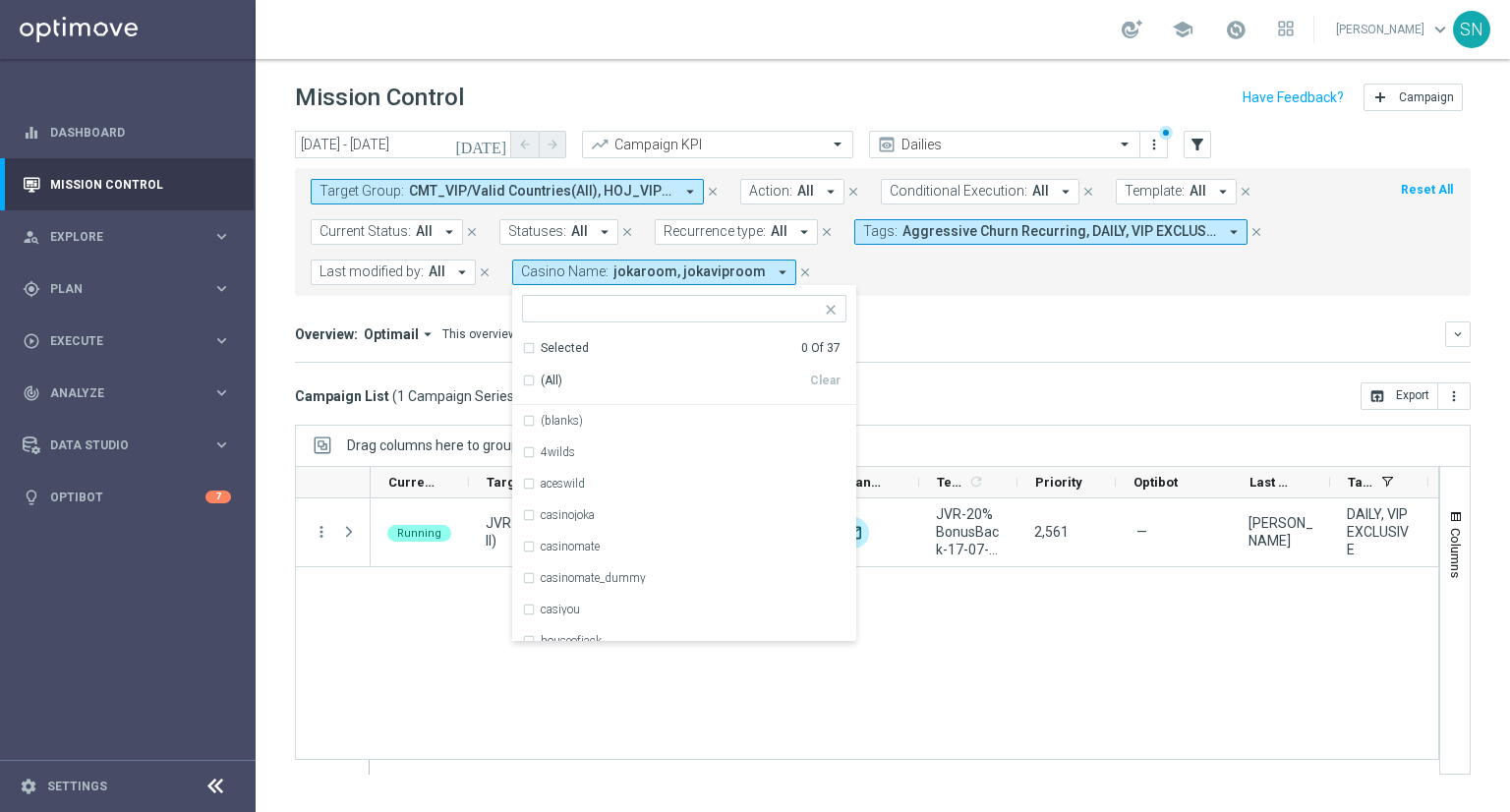 click on "Overview:
Optimail
arrow_drop_down
This overview shows data of campaigns executed via Optimail
keyboard_arrow_down
Direct Response VS Increase In Total Deposit Amount
Direct Response
--
Test Response" 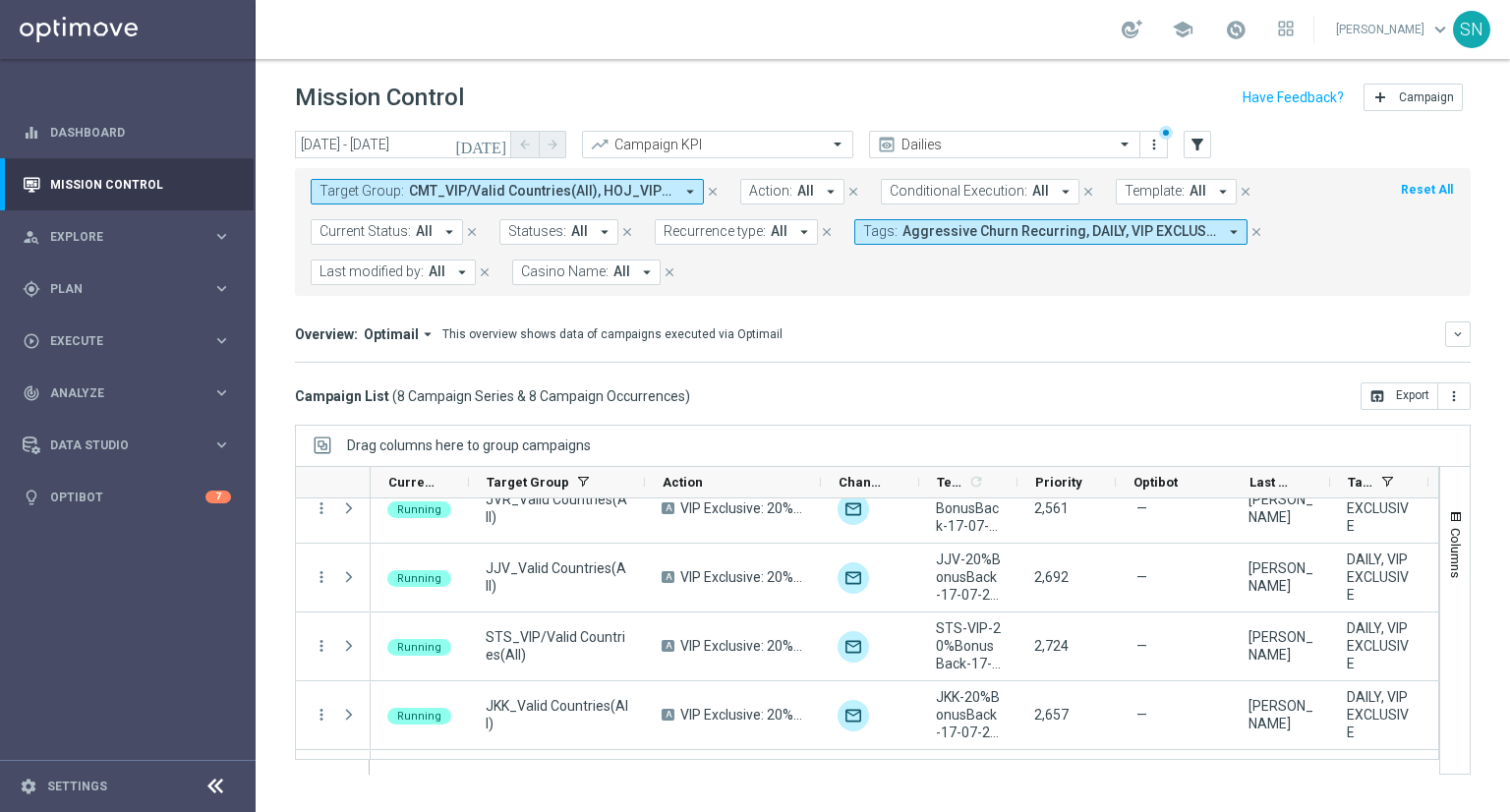 scroll, scrollTop: 234, scrollLeft: 0, axis: vertical 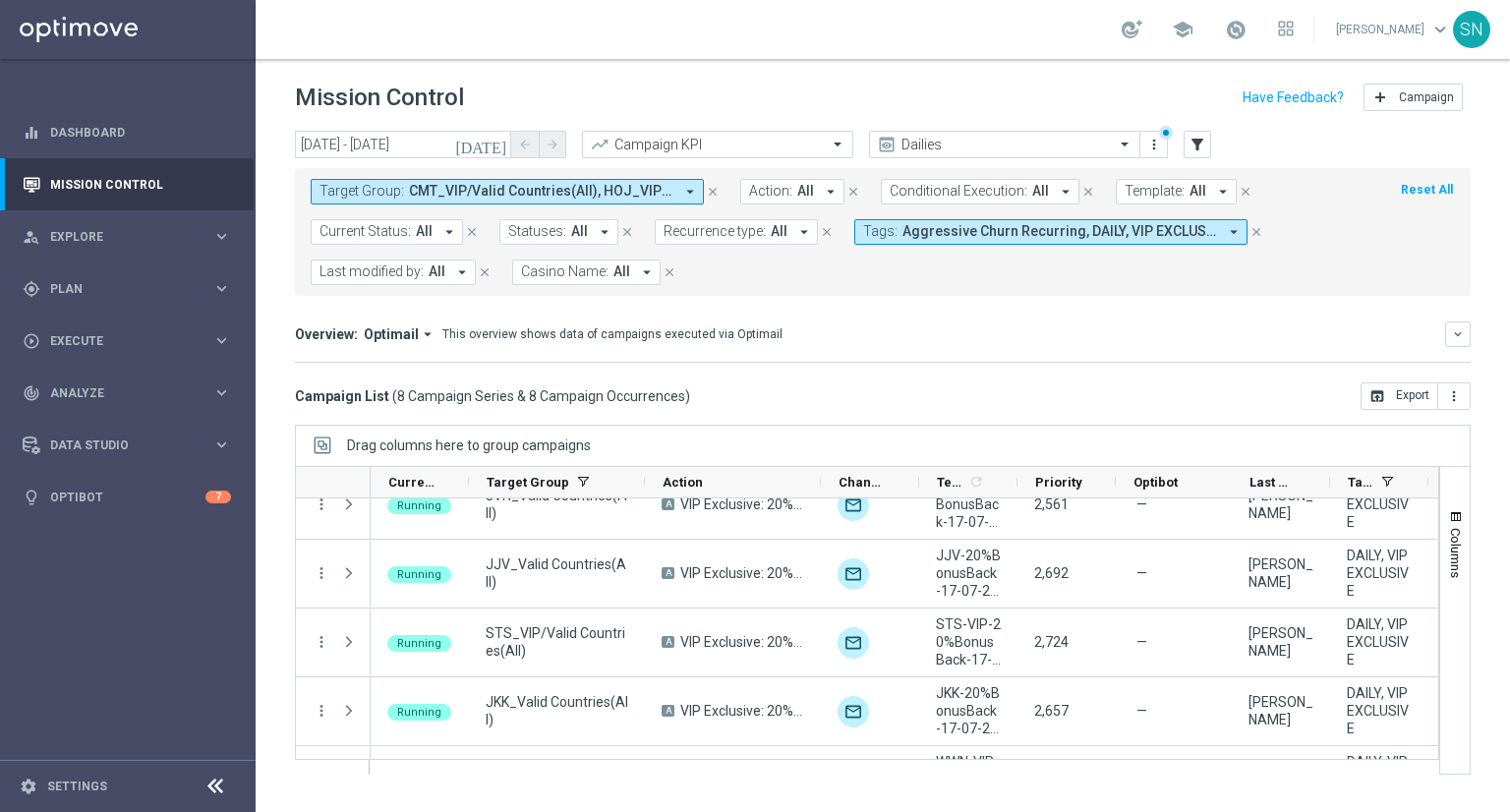 drag, startPoint x: 1304, startPoint y: 8, endPoint x: 777, endPoint y: 47, distance: 528.4411 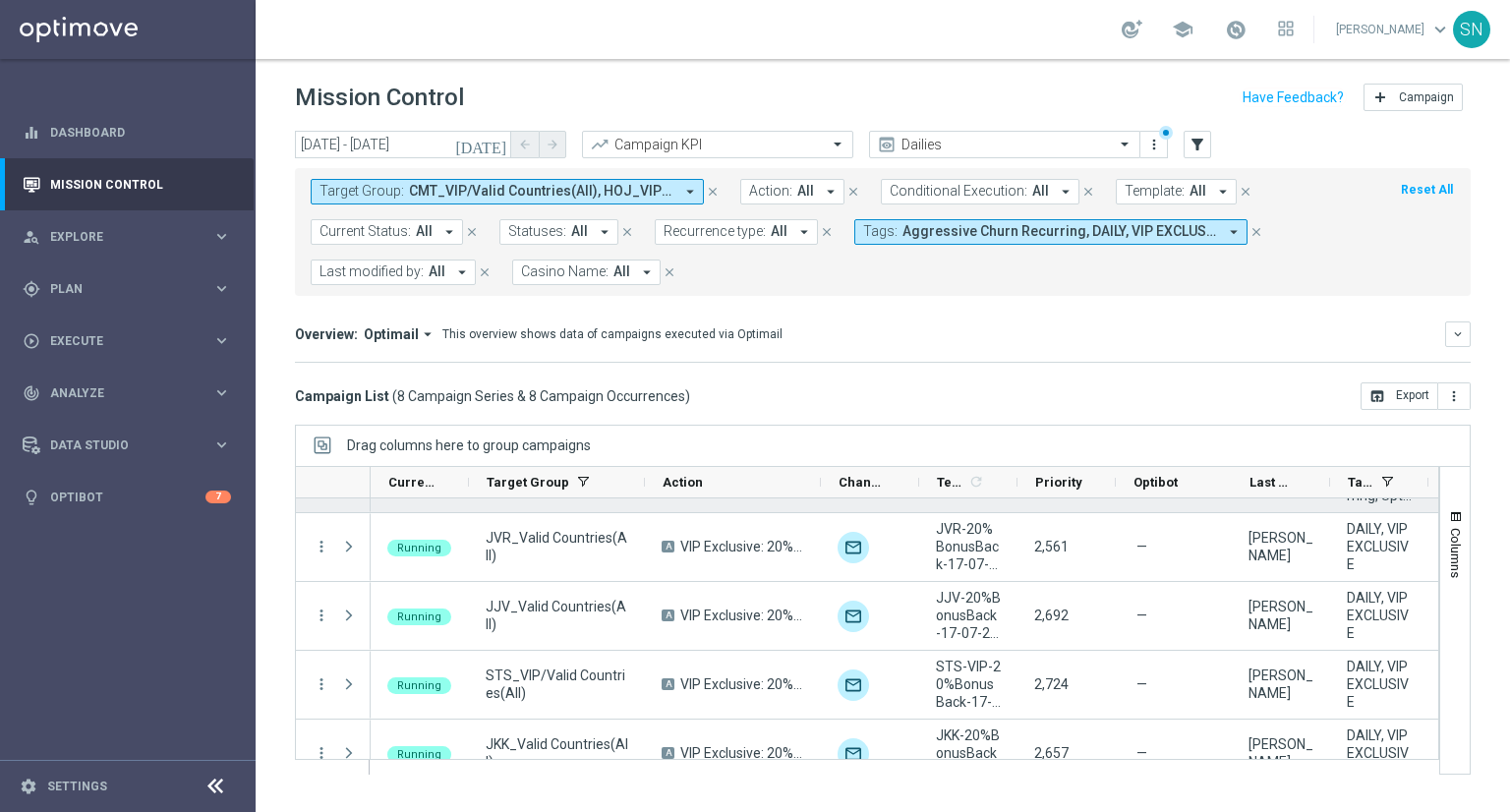 scroll, scrollTop: 193, scrollLeft: 0, axis: vertical 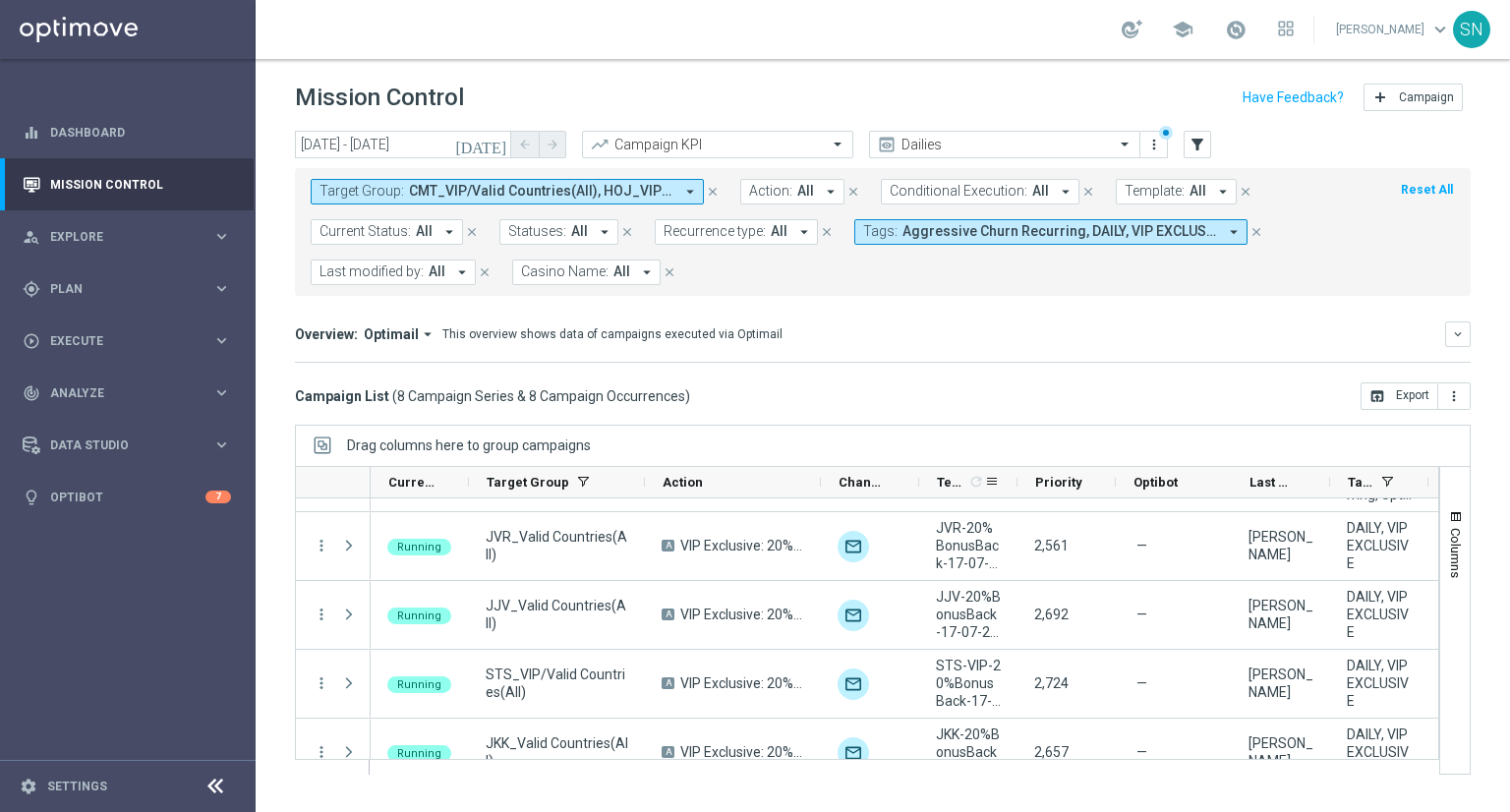 click at bounding box center [1017, 482] 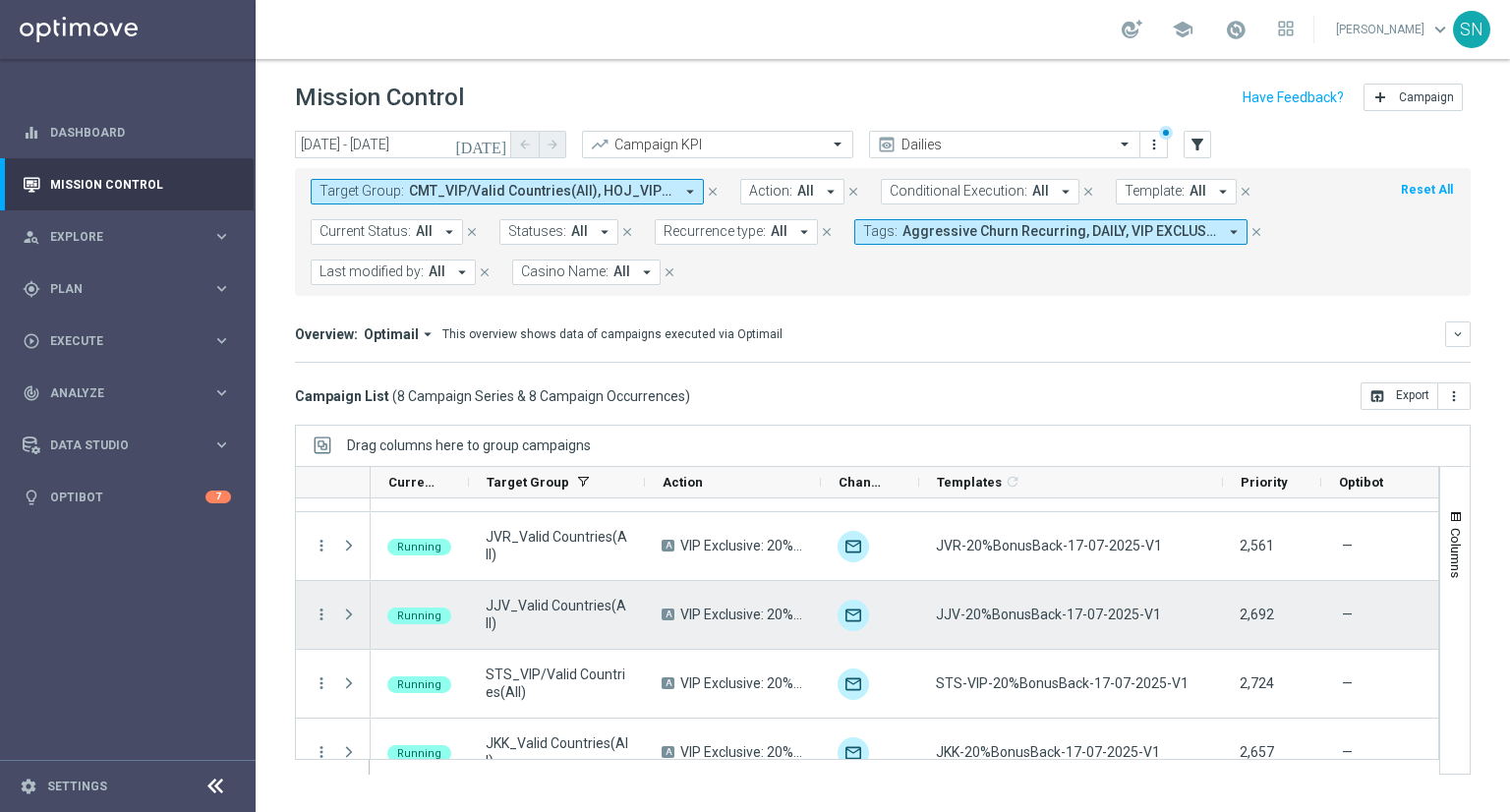 scroll, scrollTop: 288, scrollLeft: 0, axis: vertical 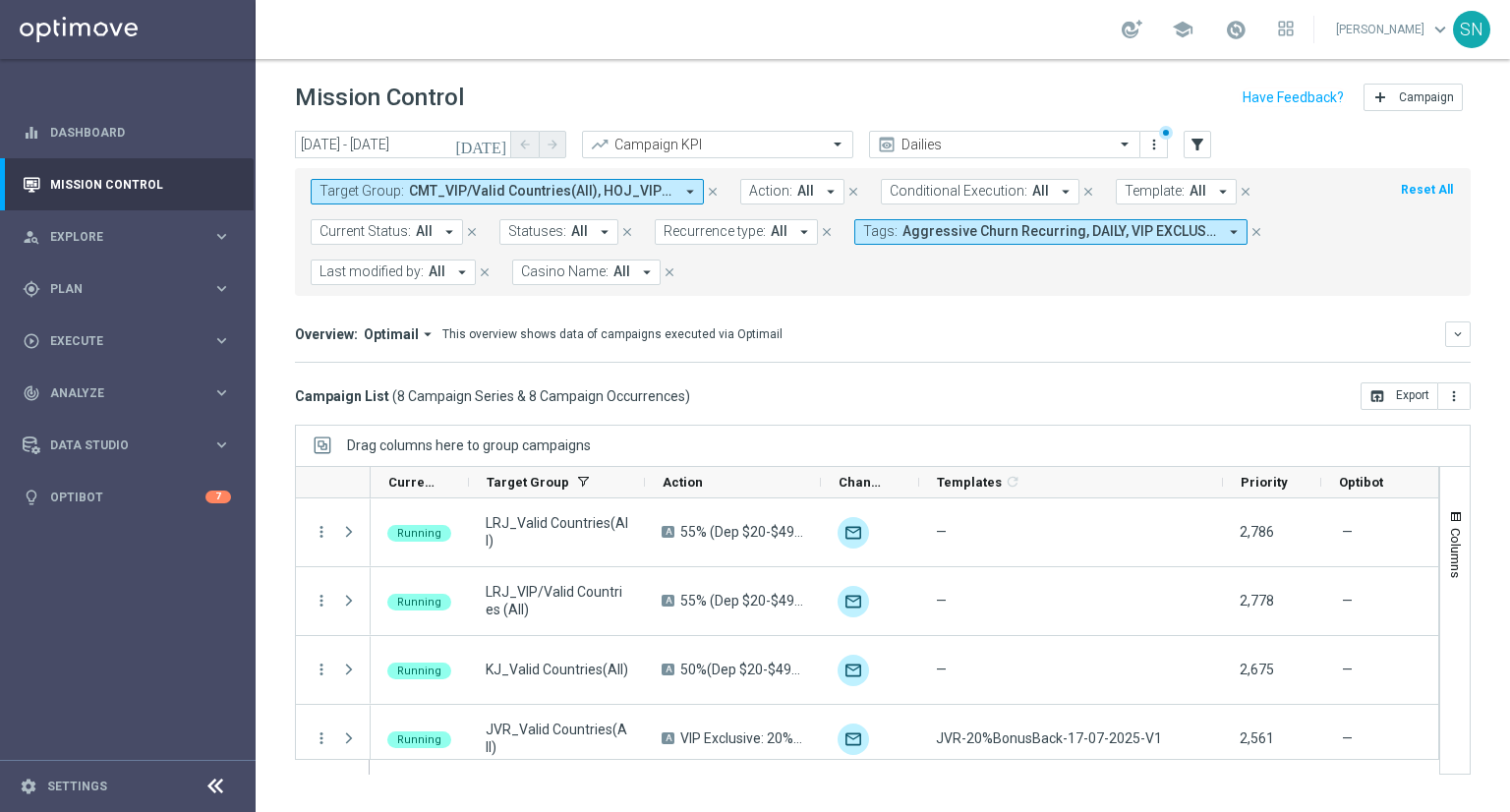 click on "Target Group:
CMT_VIP/Valid Countries(All), HOJ_VIP/Valid Countries(All), JJV_Valid Countries(All), JKK_Valid Countries(All), JVR_Valid Countries(All), JVR_Valid Countries(All)_Engaged, JVR_Valid Countries(All)_SMS, KJ_Valid Countries(All), LRJ_VIP/Valid Countries (All), LRJ_Valid Countries(All), POP_VIP/Valid Countries(All), STS_VIP/Valid Countries(All), WWN_VIP/Valid Countries(All)
arrow_drop_down" at bounding box center [507, 192] 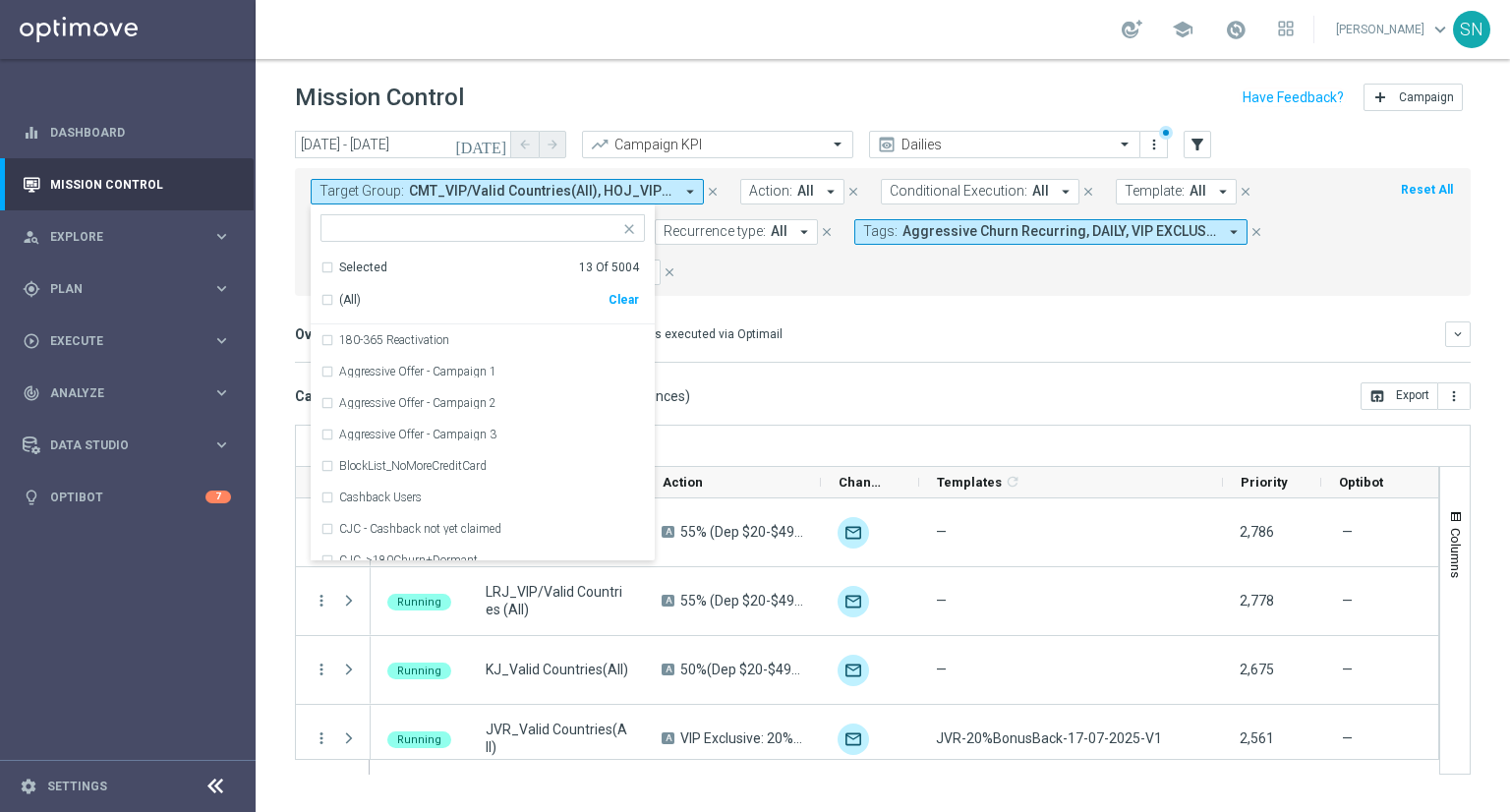 click on "Target Group:
CMT_VIP/Valid Countries(All), HOJ_VIP/Valid Countries(All), JJV_Valid Countries(All), JKK_Valid Countries(All), JVR_Valid Countries(All), JVR_Valid Countries(All)_Engaged, JVR_Valid Countries(All)_SMS, KJ_Valid Countries(All), LRJ_VIP/Valid Countries (All), LRJ_Valid Countries(All), POP_VIP/Valid Countries(All), STS_VIP/Valid Countries(All), WWN_VIP/Valid Countries(All)
arrow_drop_down" at bounding box center [507, 192] 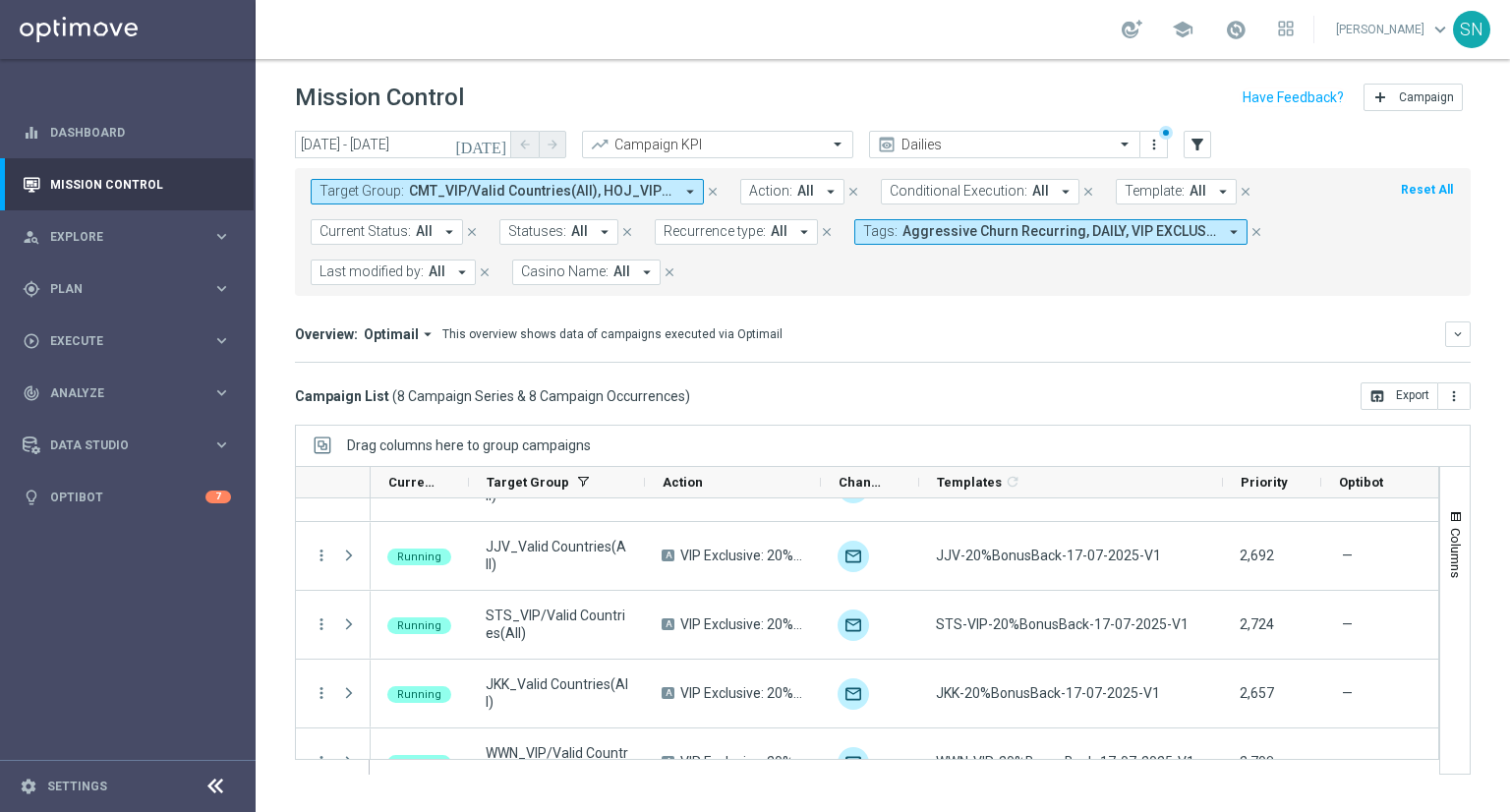 scroll, scrollTop: 288, scrollLeft: 0, axis: vertical 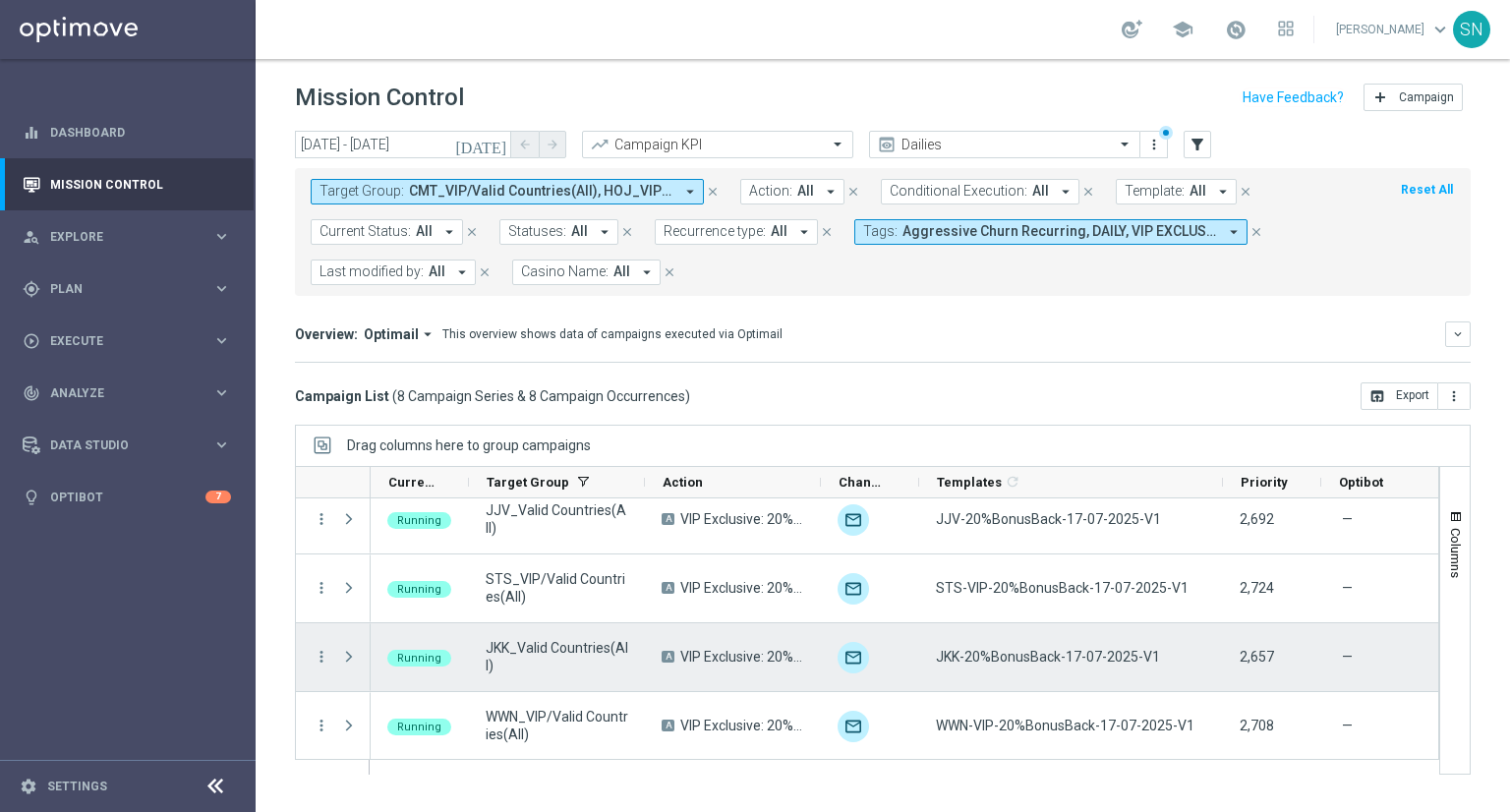 type 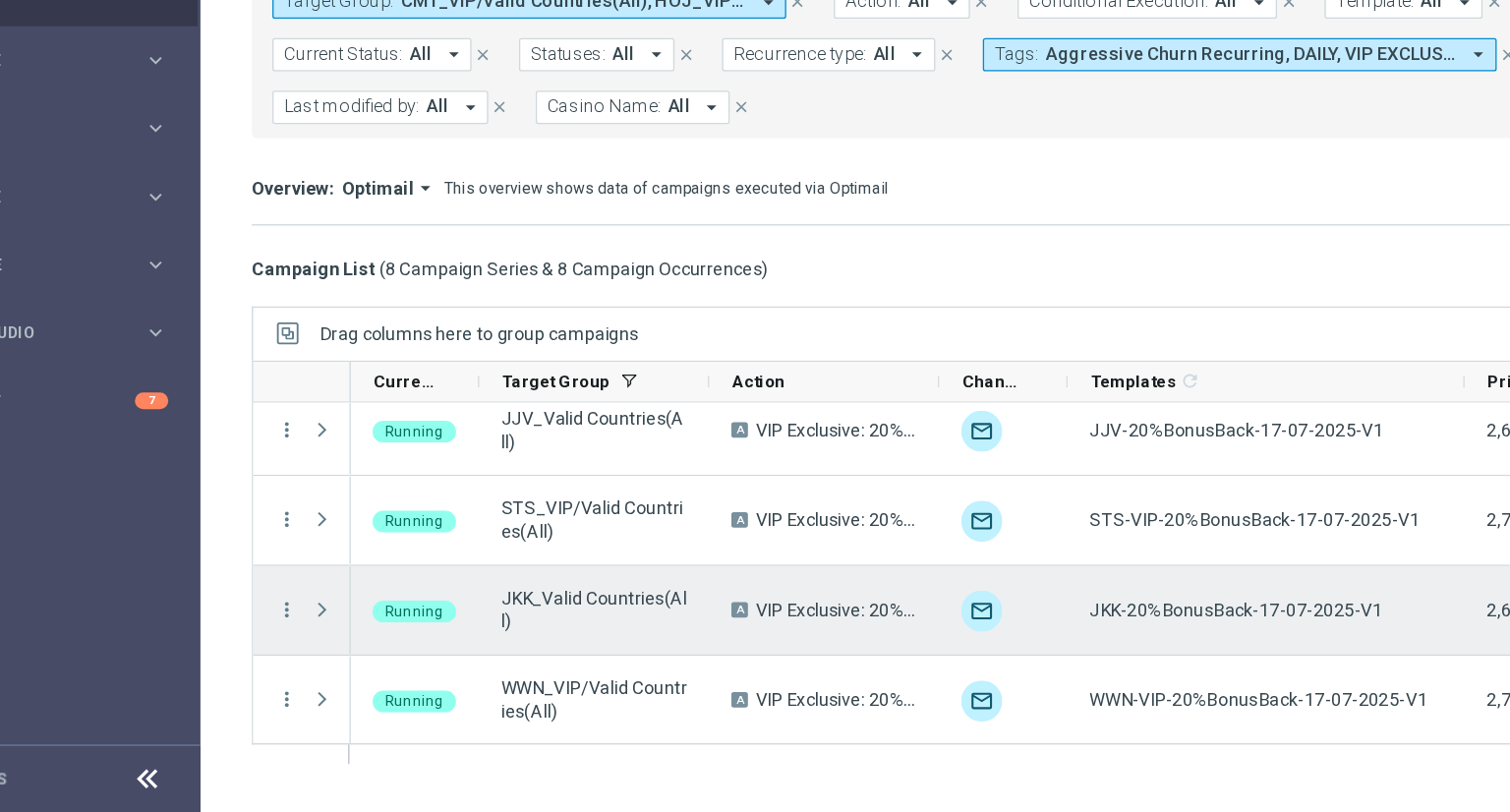 scroll, scrollTop: 0, scrollLeft: 0, axis: both 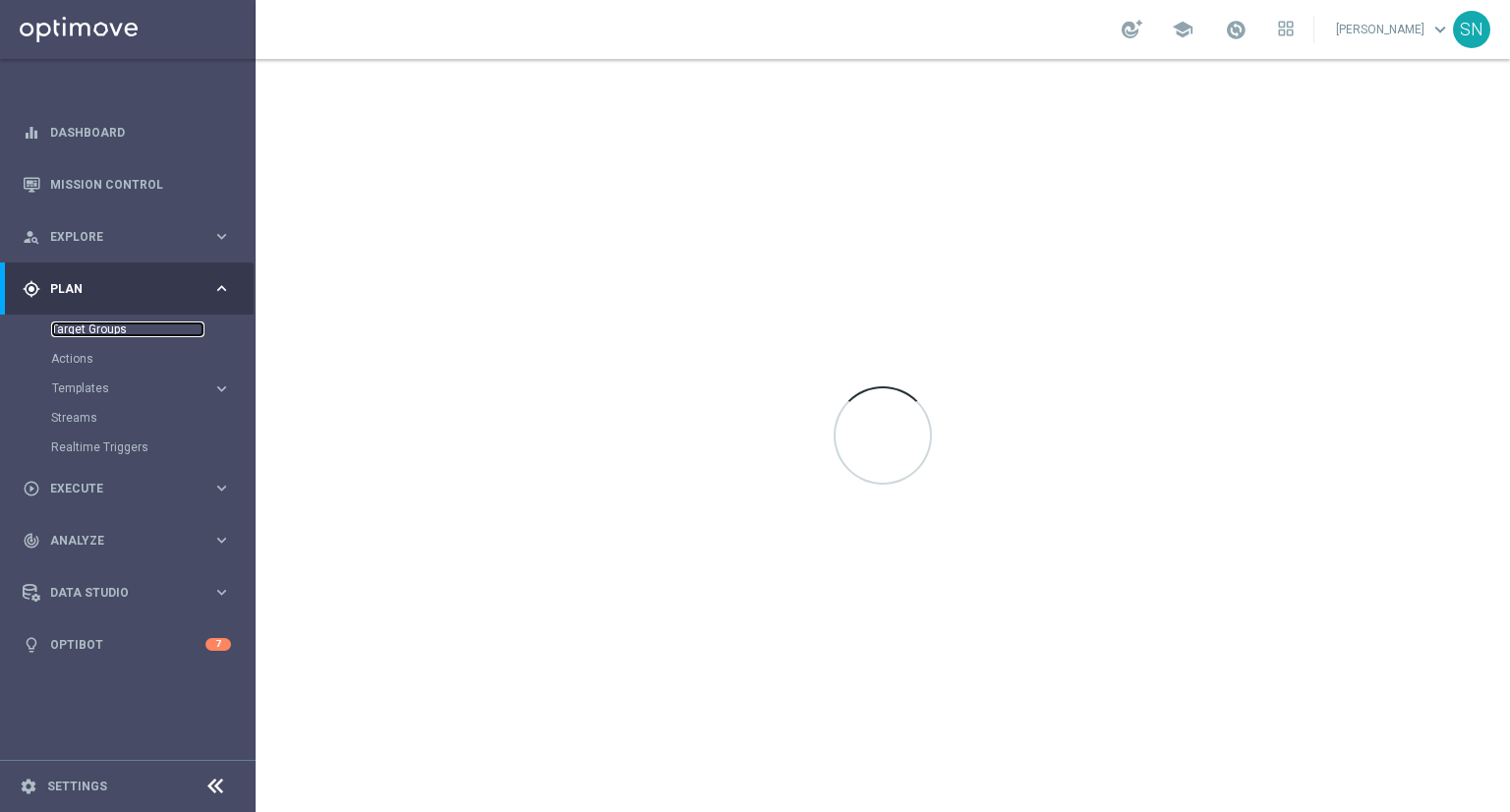 click on "Target Groups" at bounding box center (128, 329) 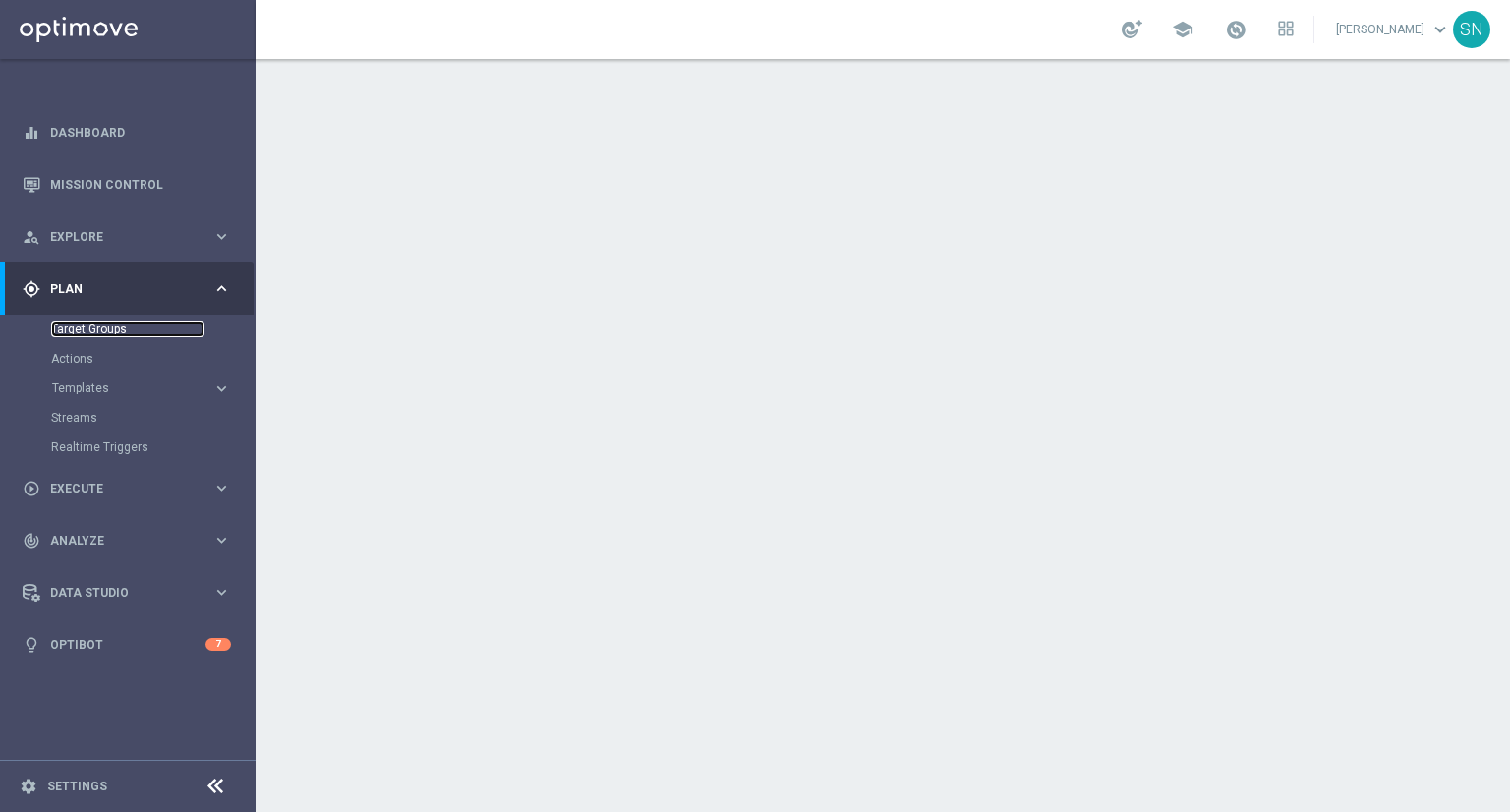click on "Target Groups" at bounding box center [128, 329] 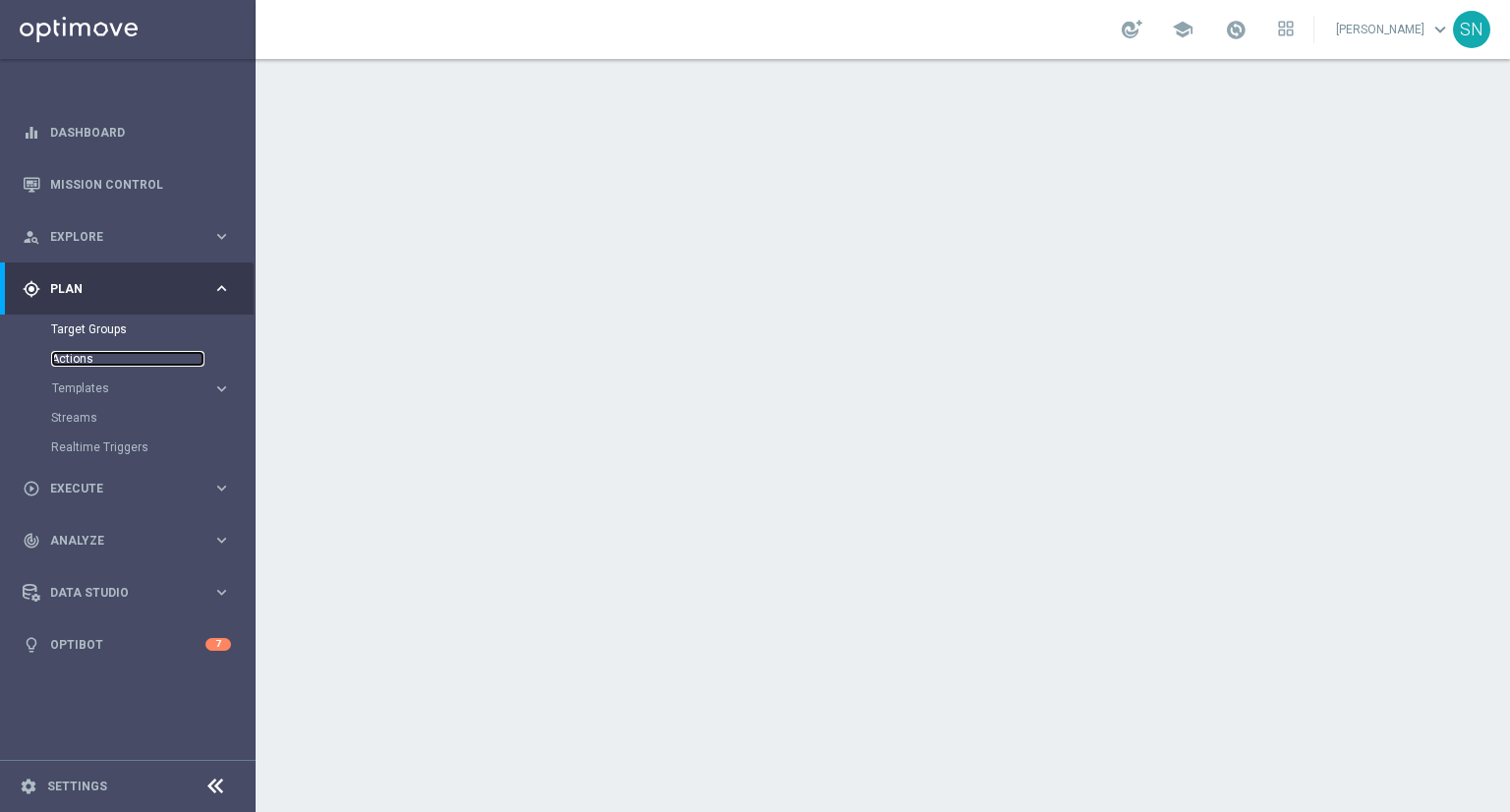 click on "Actions" at bounding box center [128, 359] 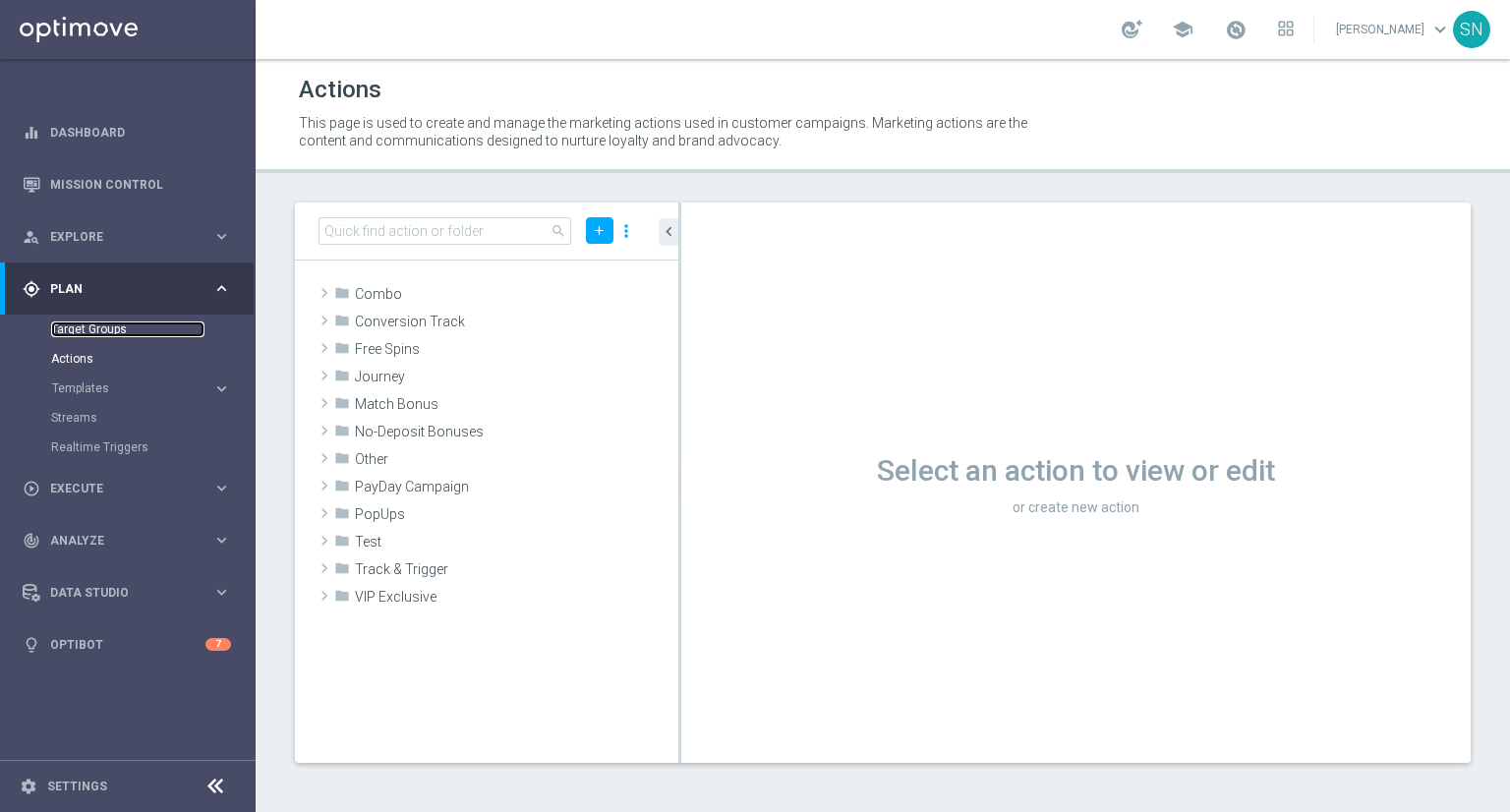 click on "Target Groups" at bounding box center (128, 329) 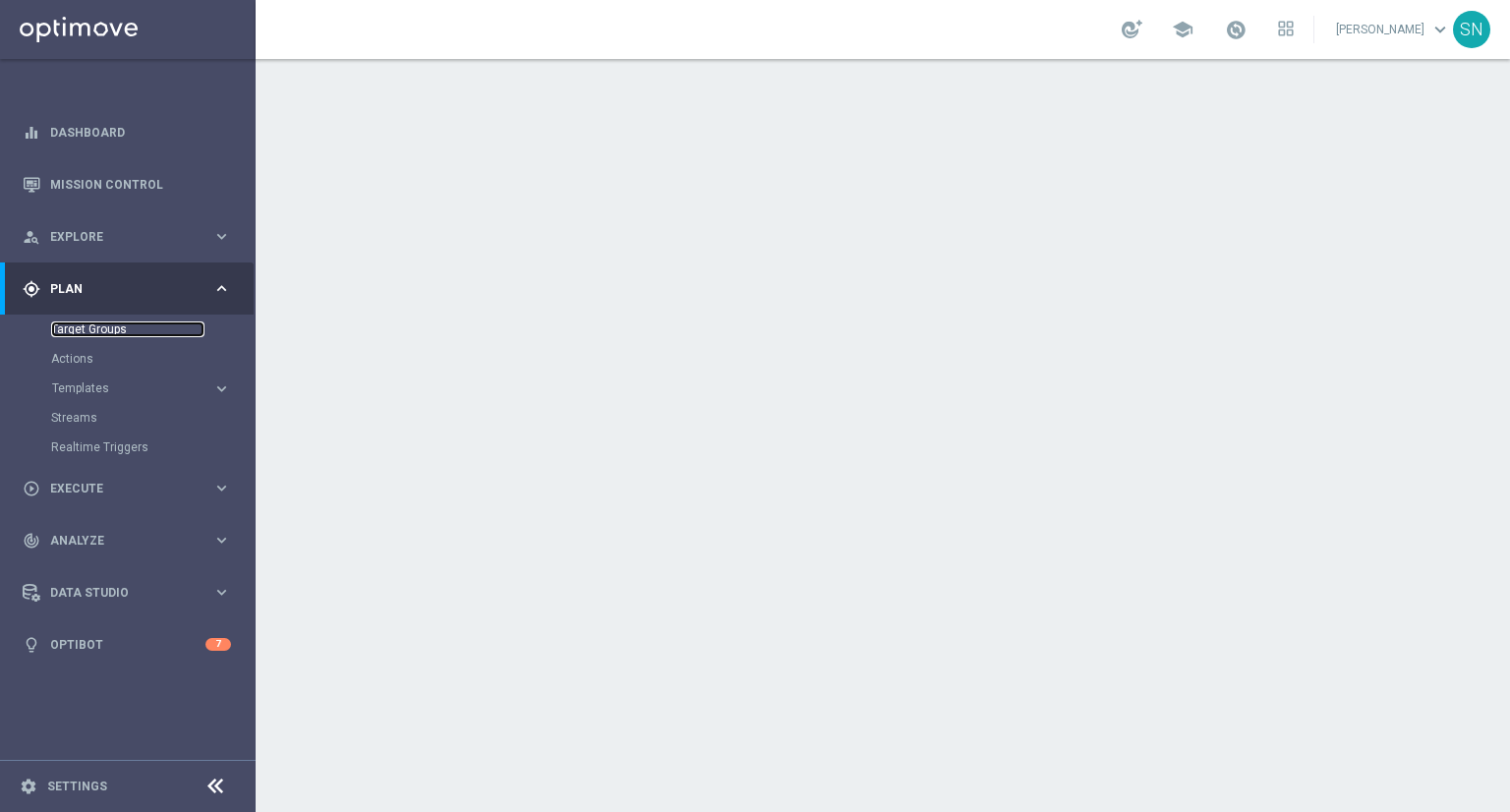 click on "Target Groups" at bounding box center [128, 329] 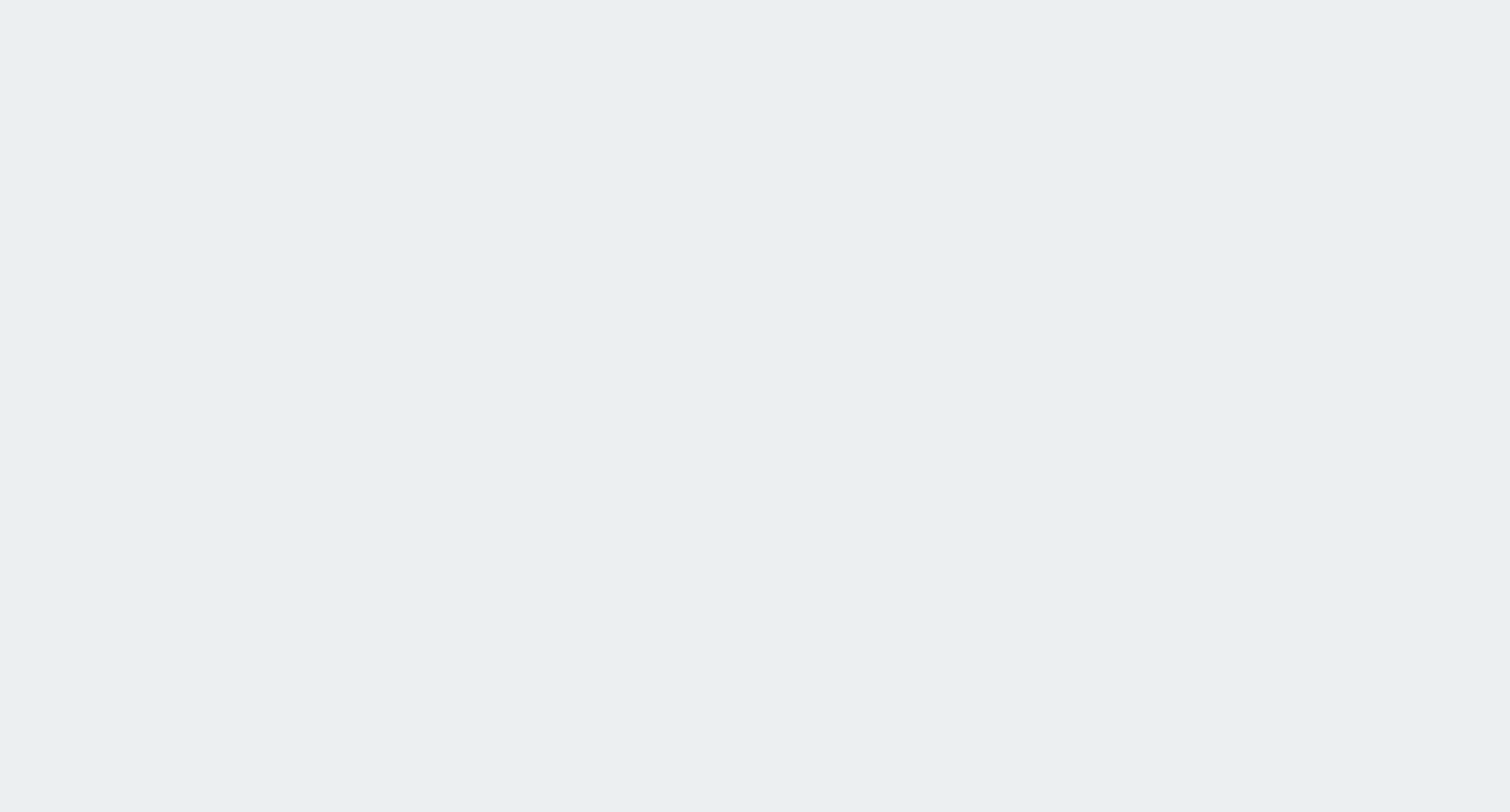 scroll, scrollTop: 0, scrollLeft: 0, axis: both 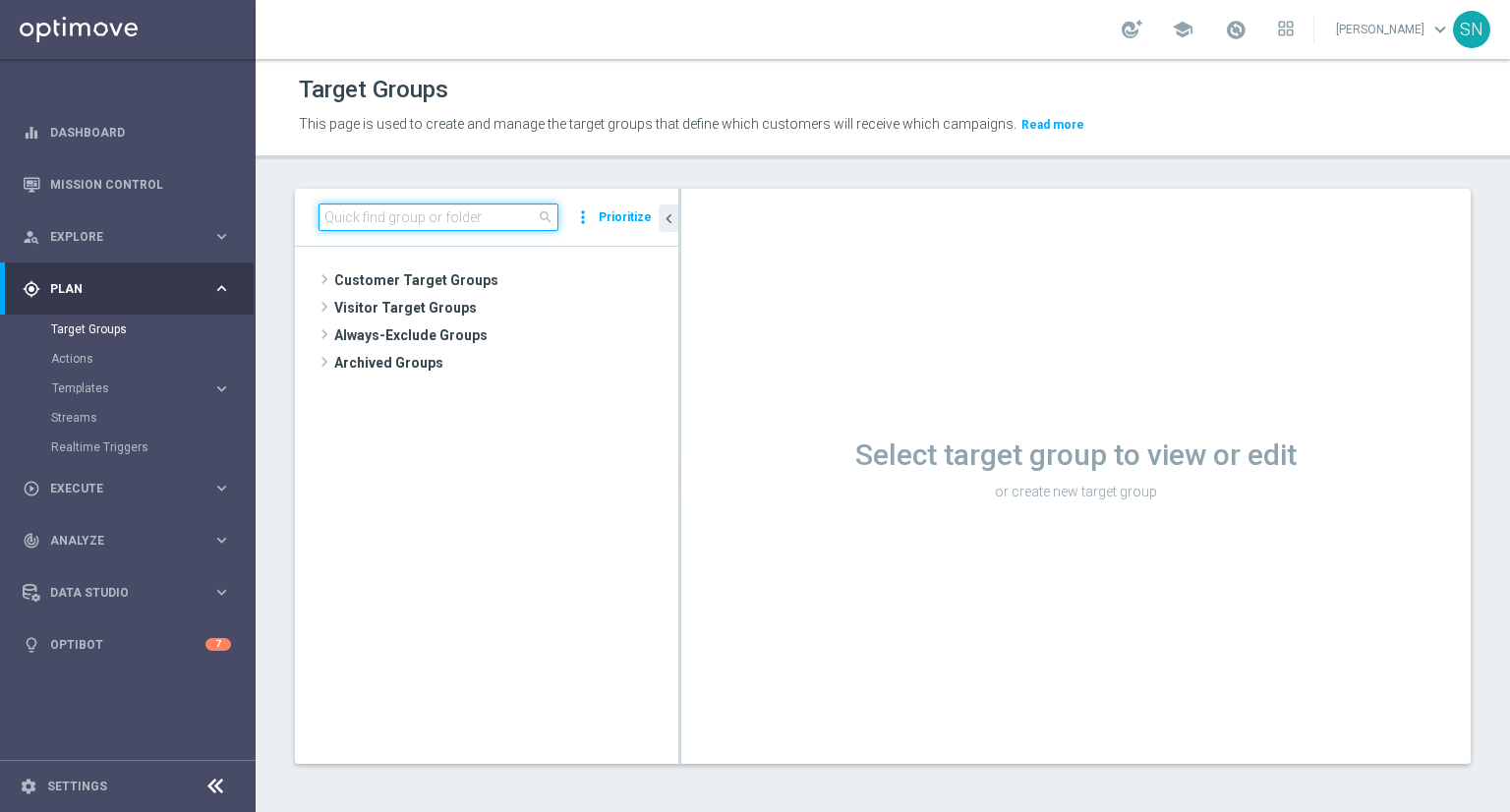 click at bounding box center (438, 217) 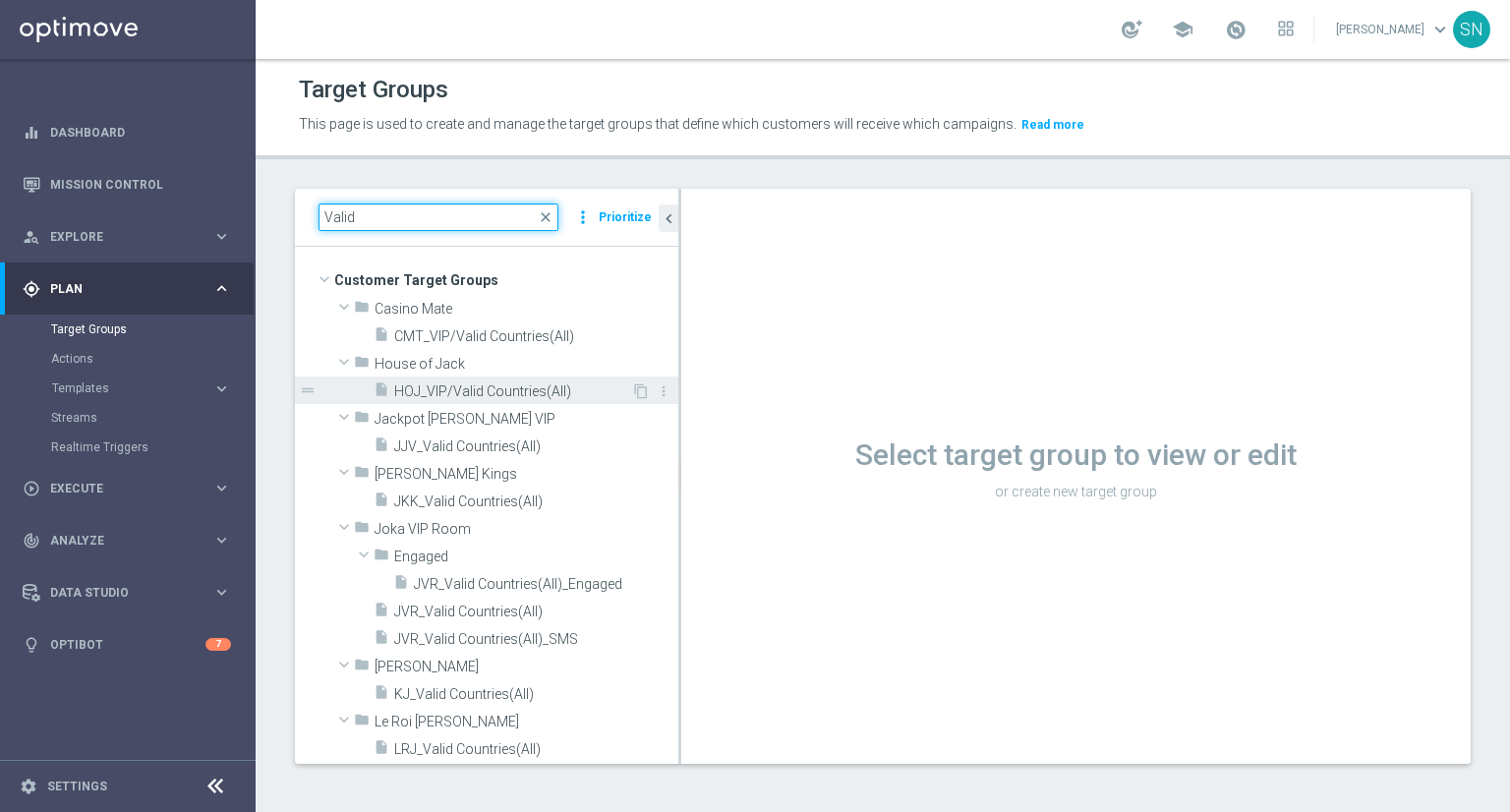 type on "Valid" 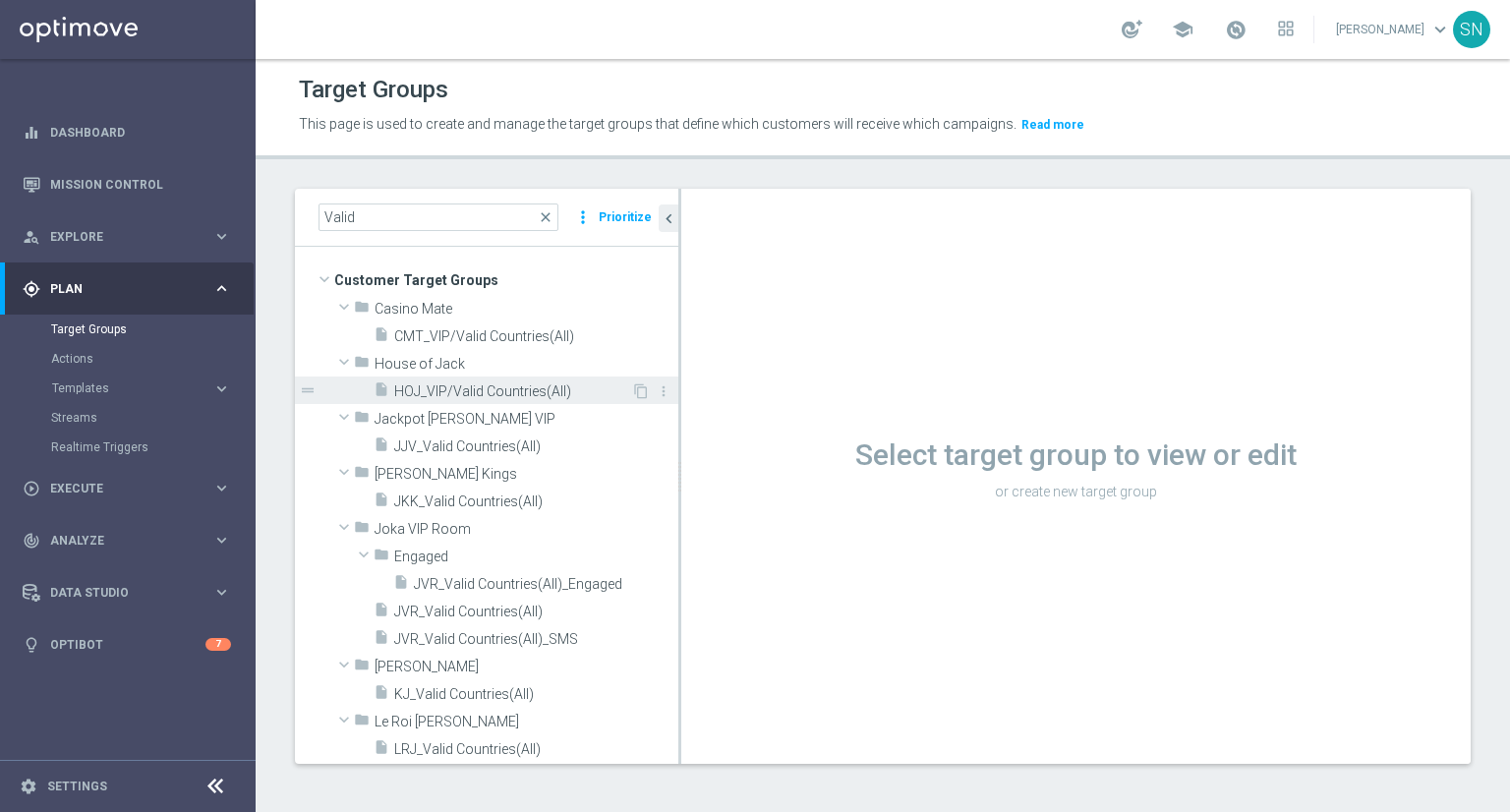 click on "insert_drive_file
HOJ_VIP/Valid Countries(All)" at bounding box center [502, 390] 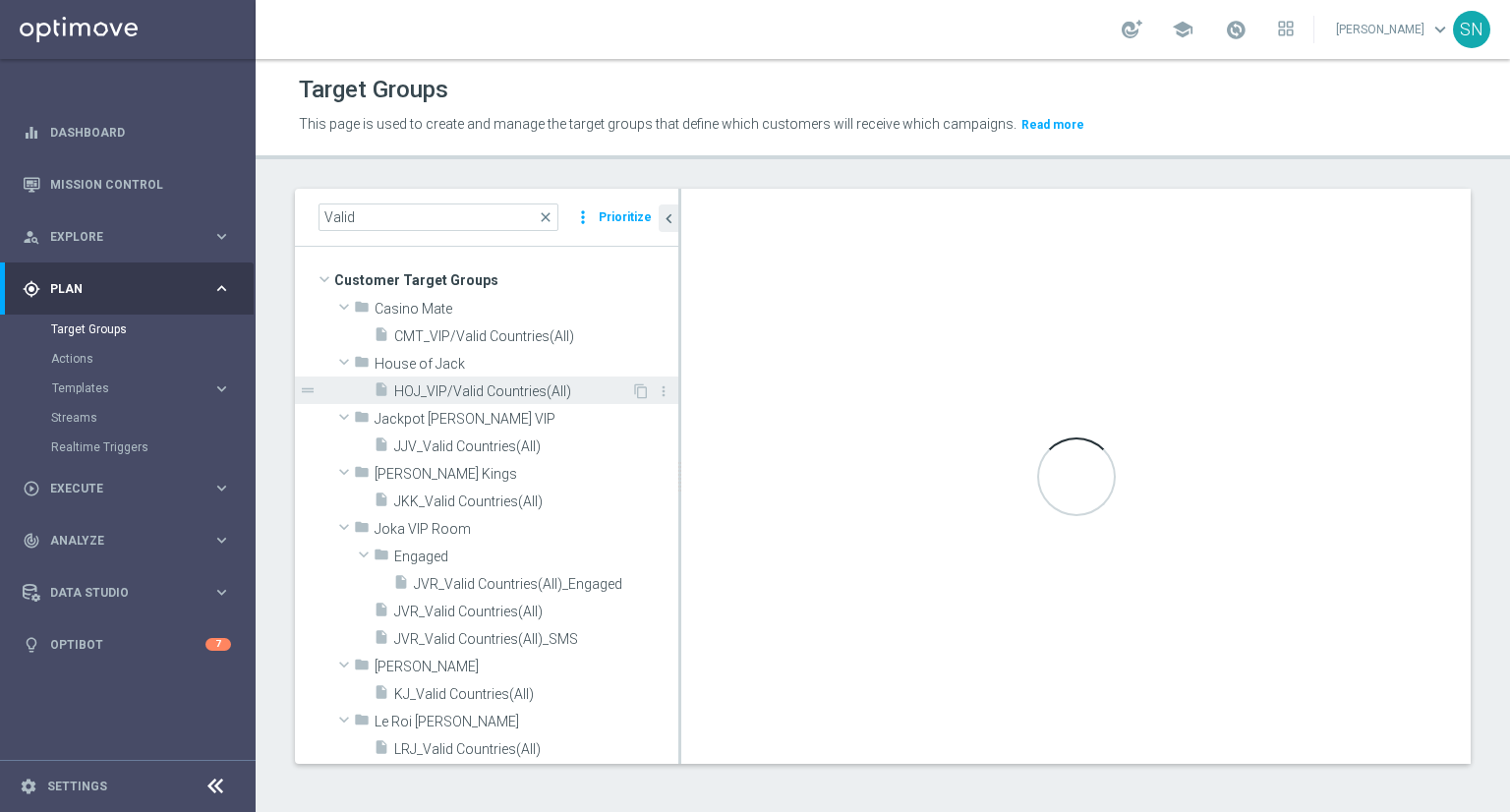 click on "insert_drive_file
HOJ_VIP/Valid Countries(All)" at bounding box center (502, 390) 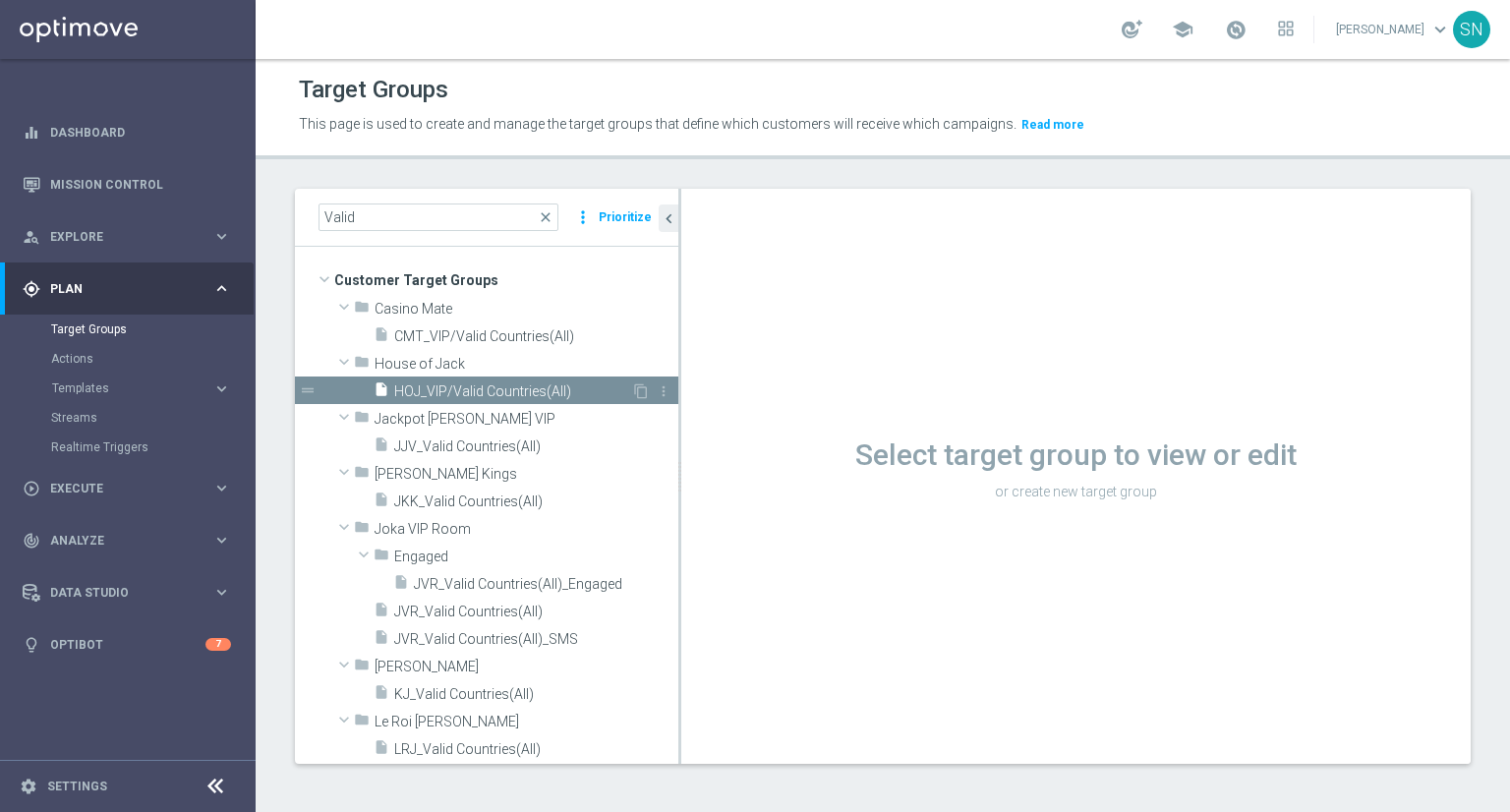 click on "insert_drive_file
HOJ_VIP/Valid Countries(All)" at bounding box center (502, 390) 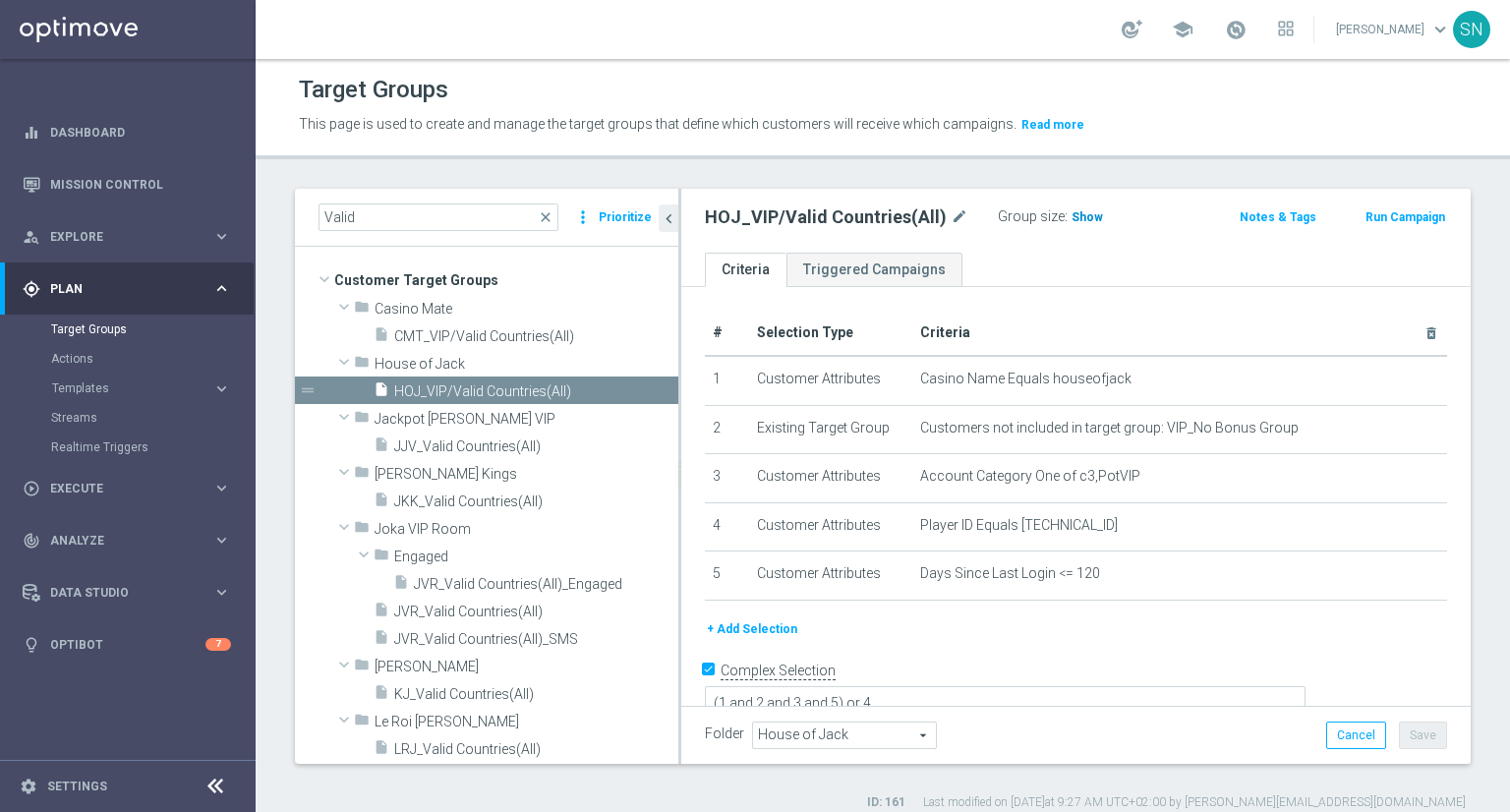 click on "Show" 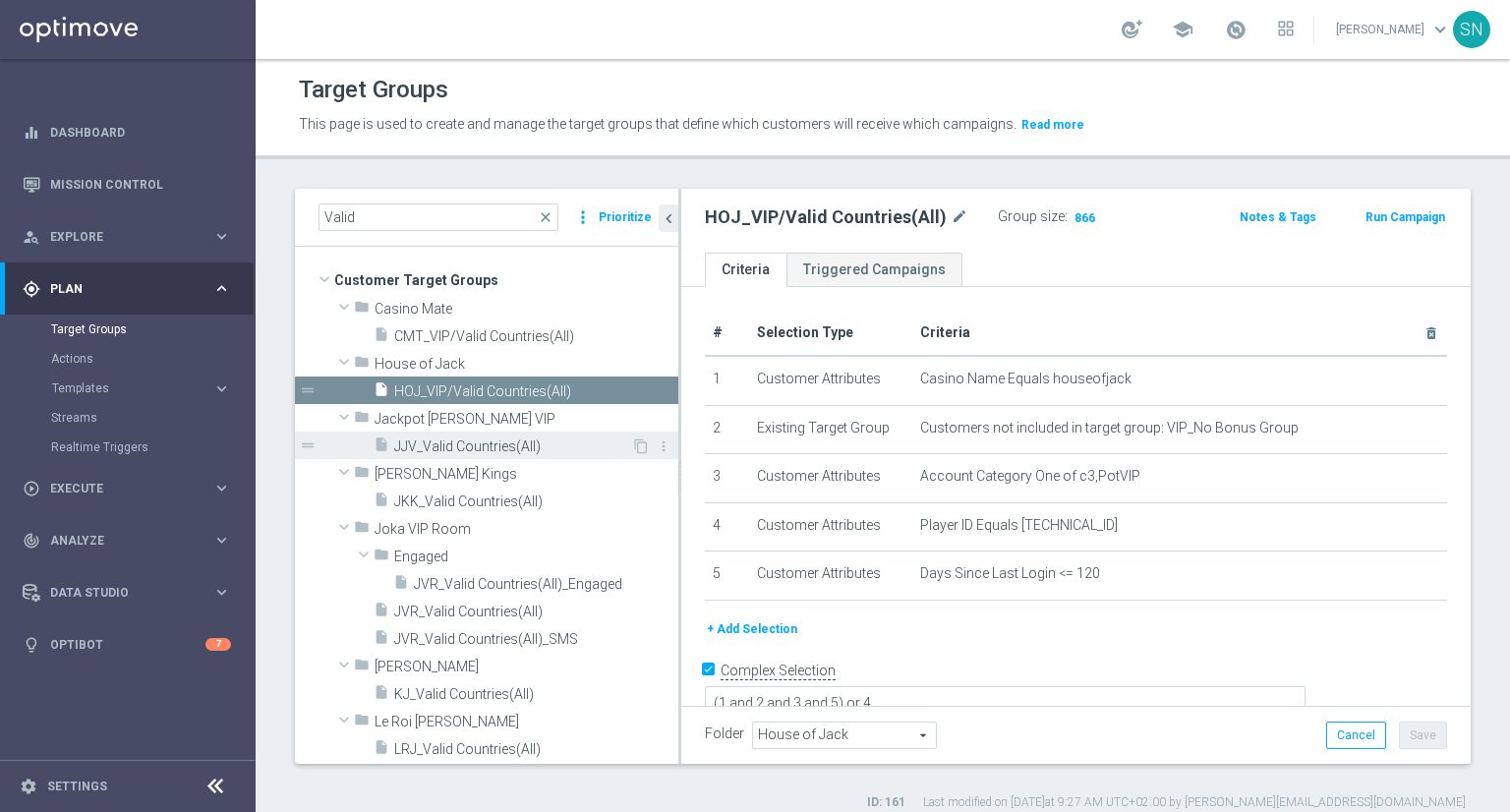 click on "JJV_Valid Countries(All)" at bounding box center [512, 446] 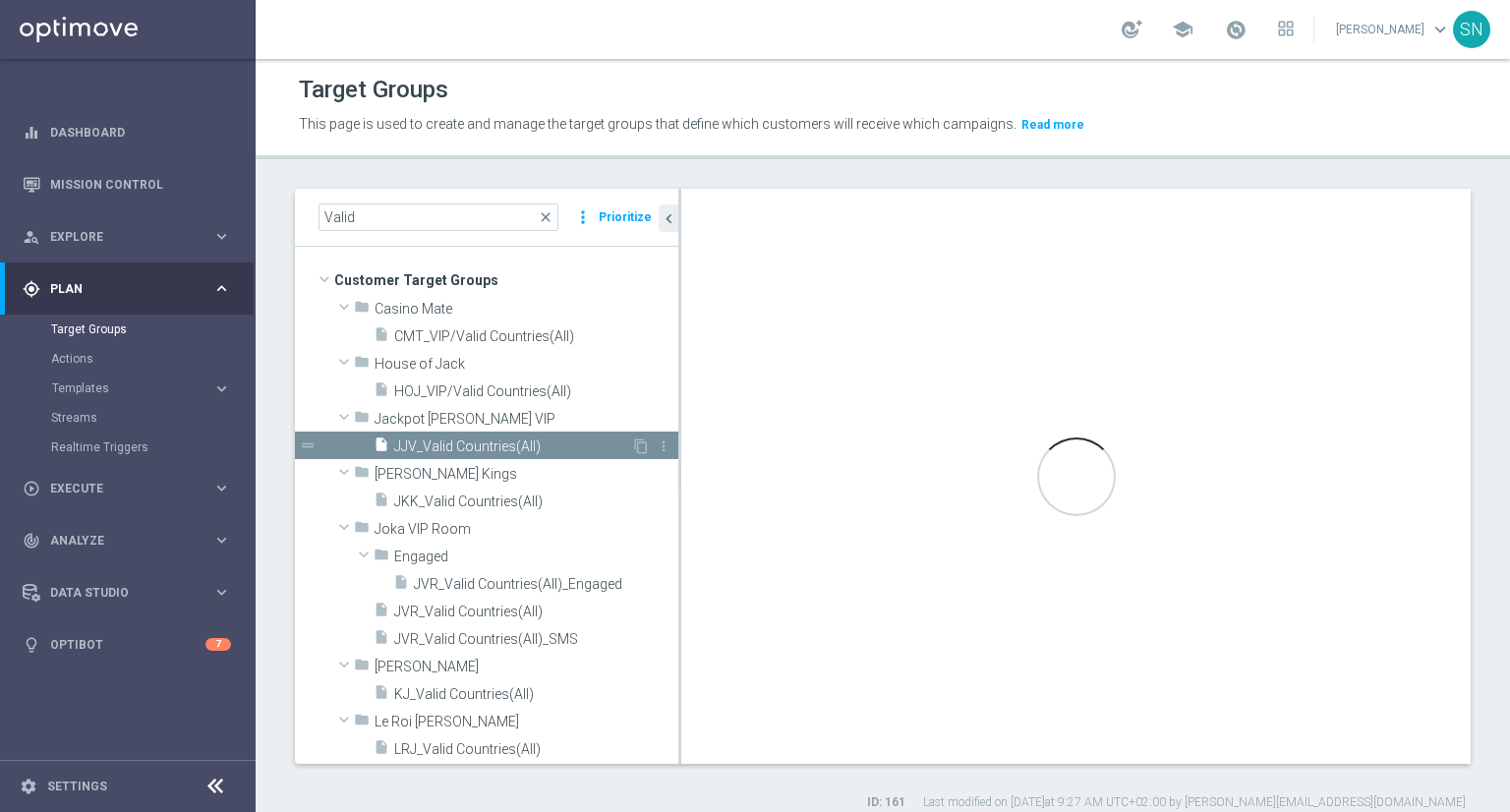 type on "Jackpot [PERSON_NAME] VIP" 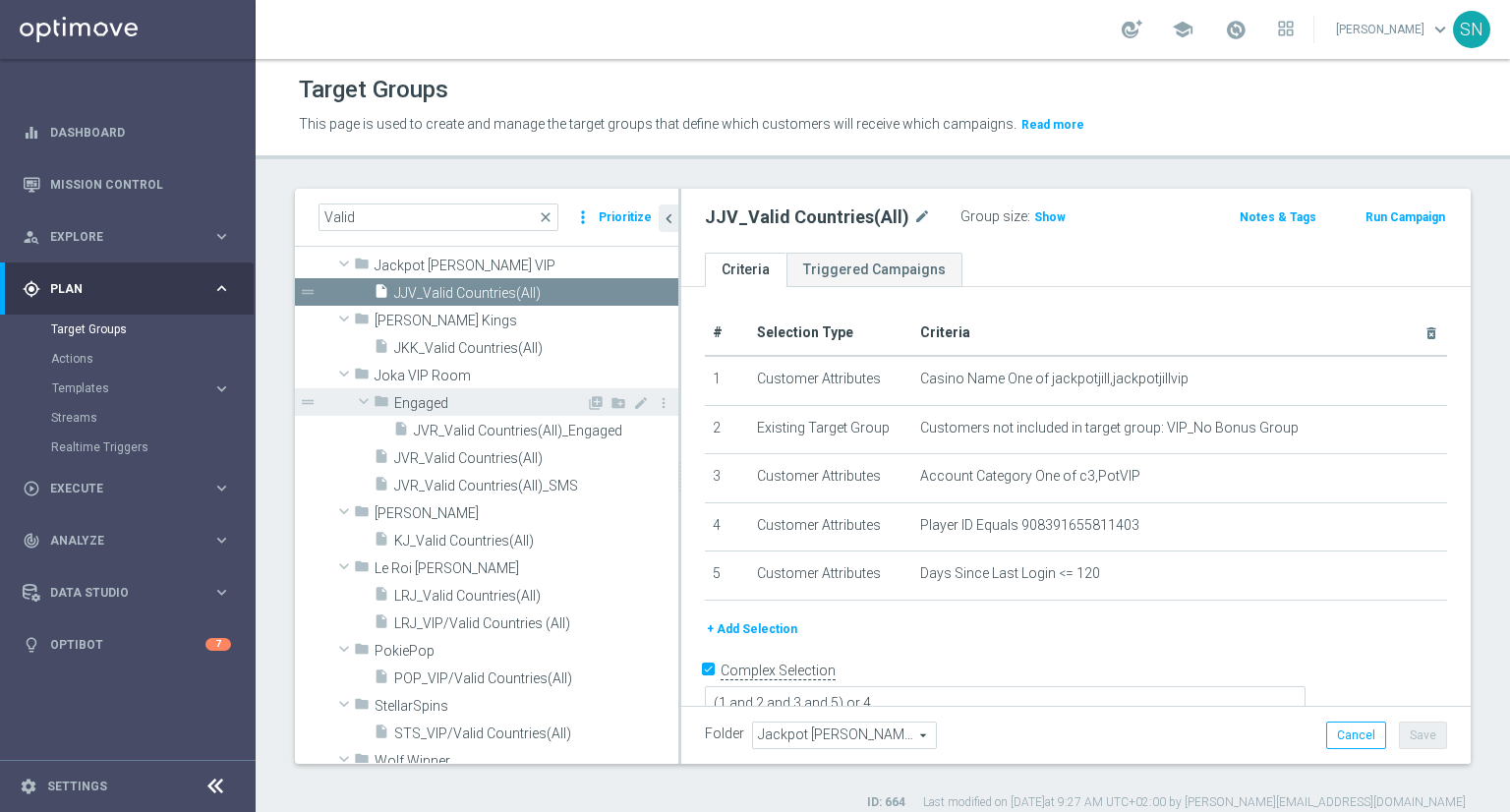scroll, scrollTop: 159, scrollLeft: 0, axis: vertical 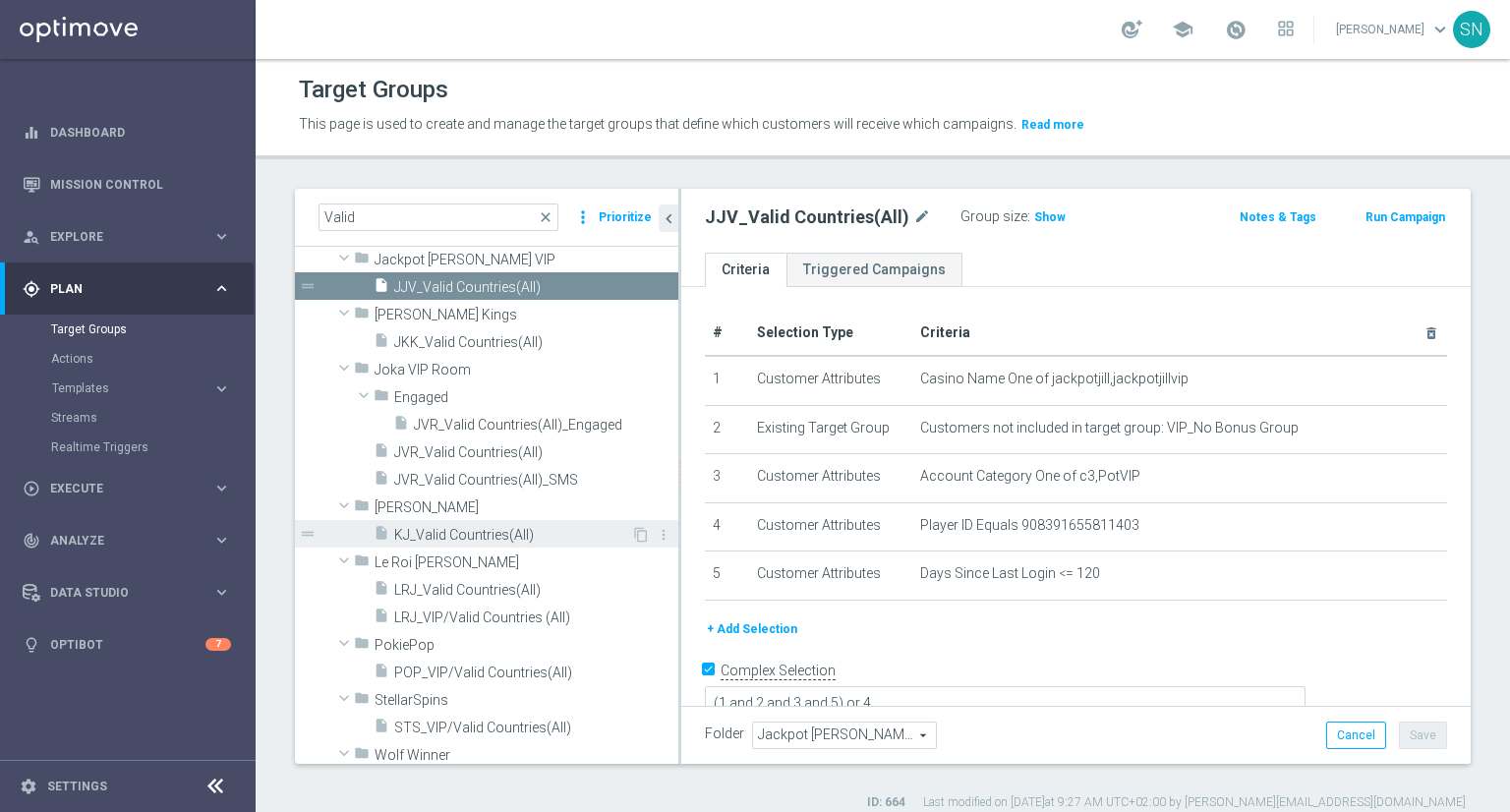 click on "KJ_Valid Countries(All)" at bounding box center (512, 535) 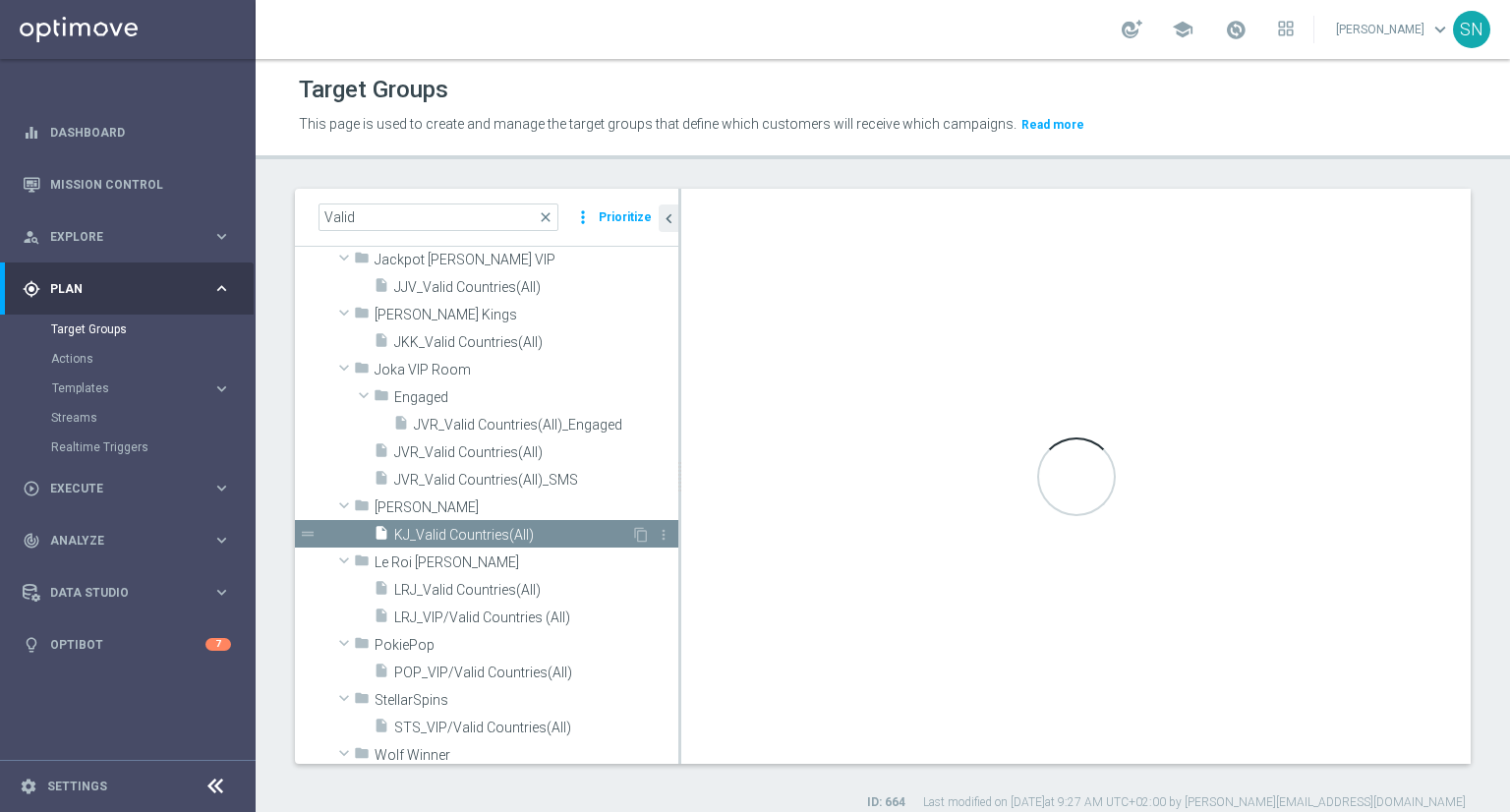 type on "(1 and 2 and 3  and 5) or 4" 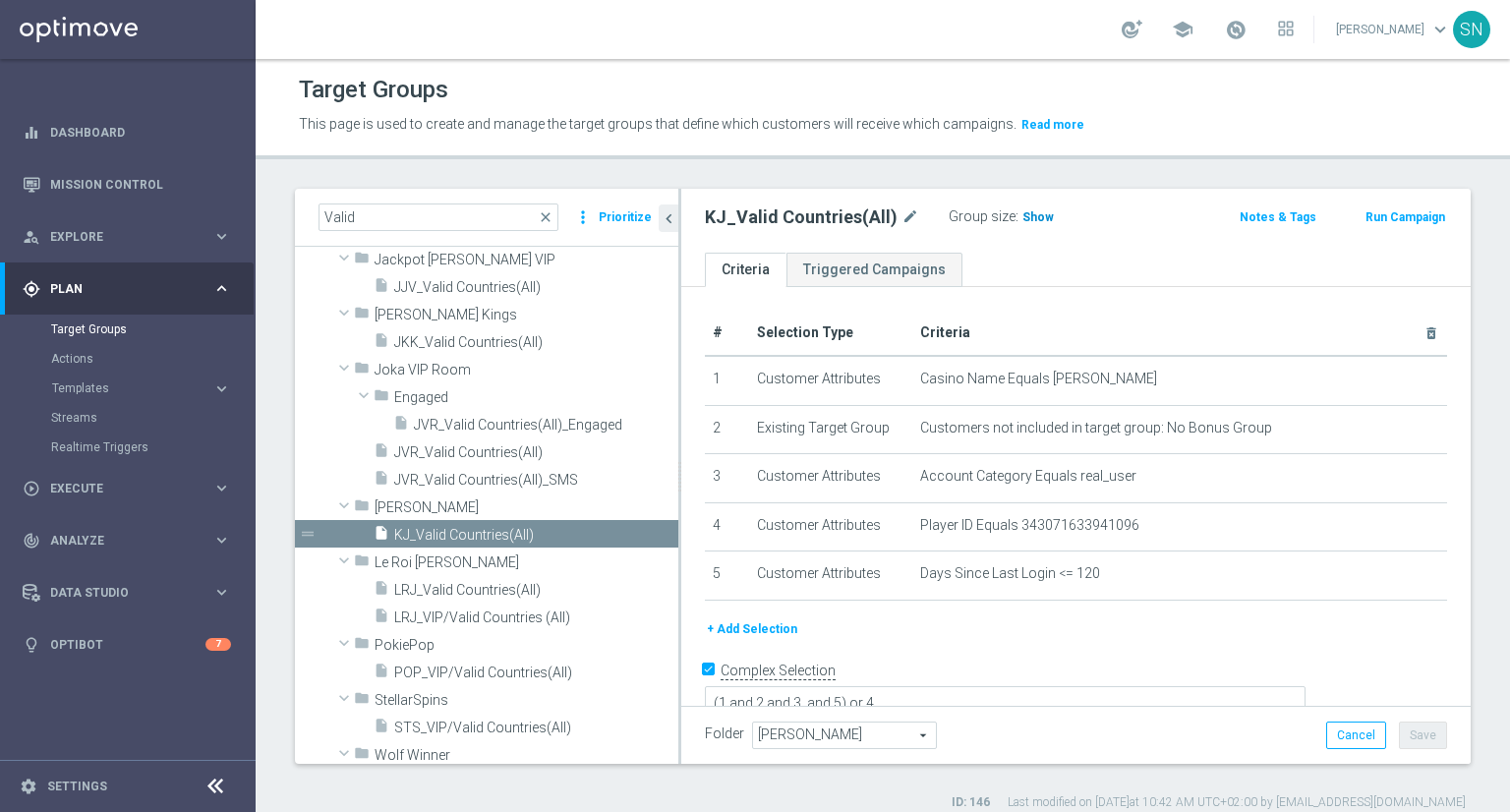 click on "Show" 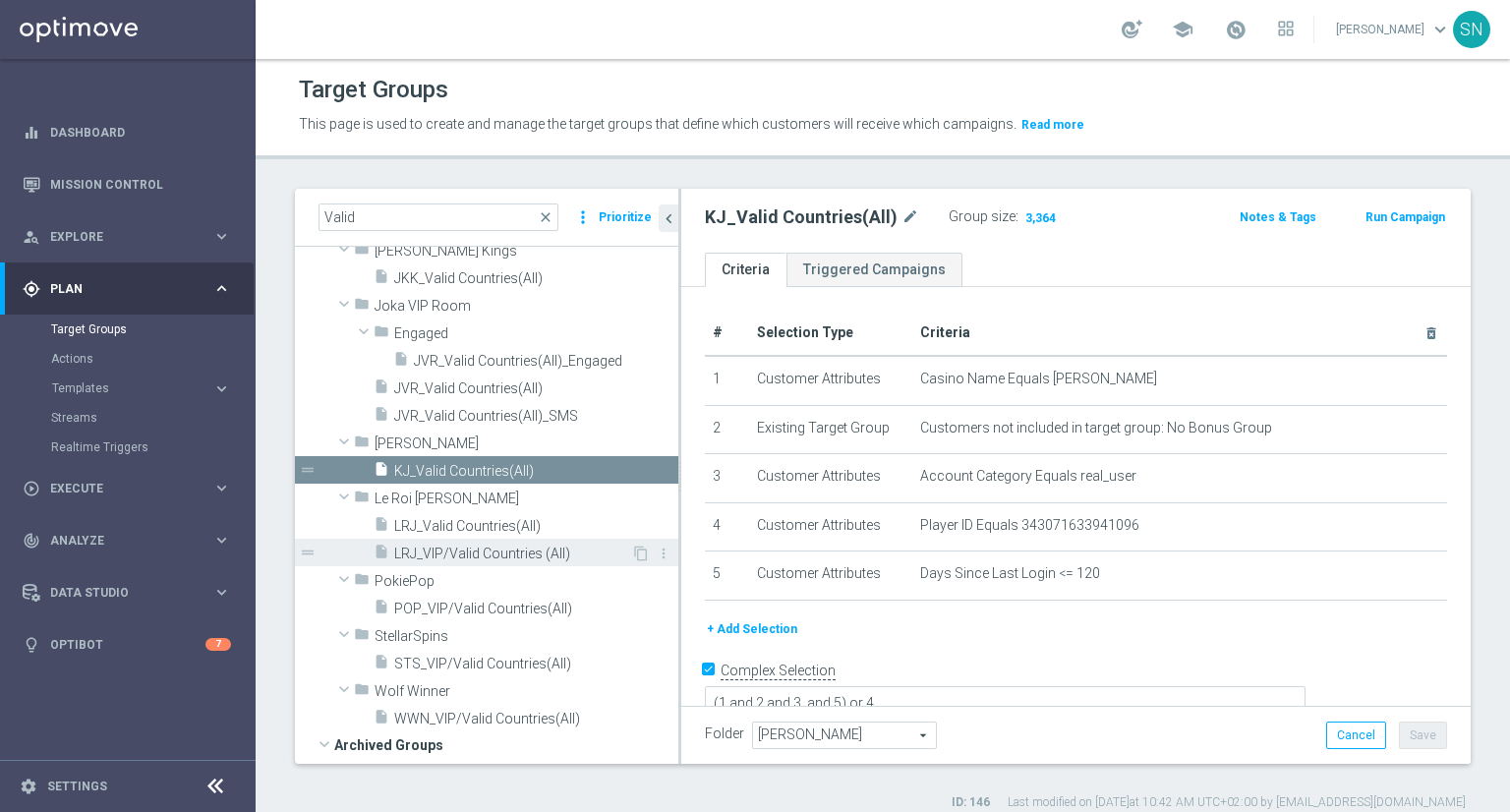scroll, scrollTop: 232, scrollLeft: 0, axis: vertical 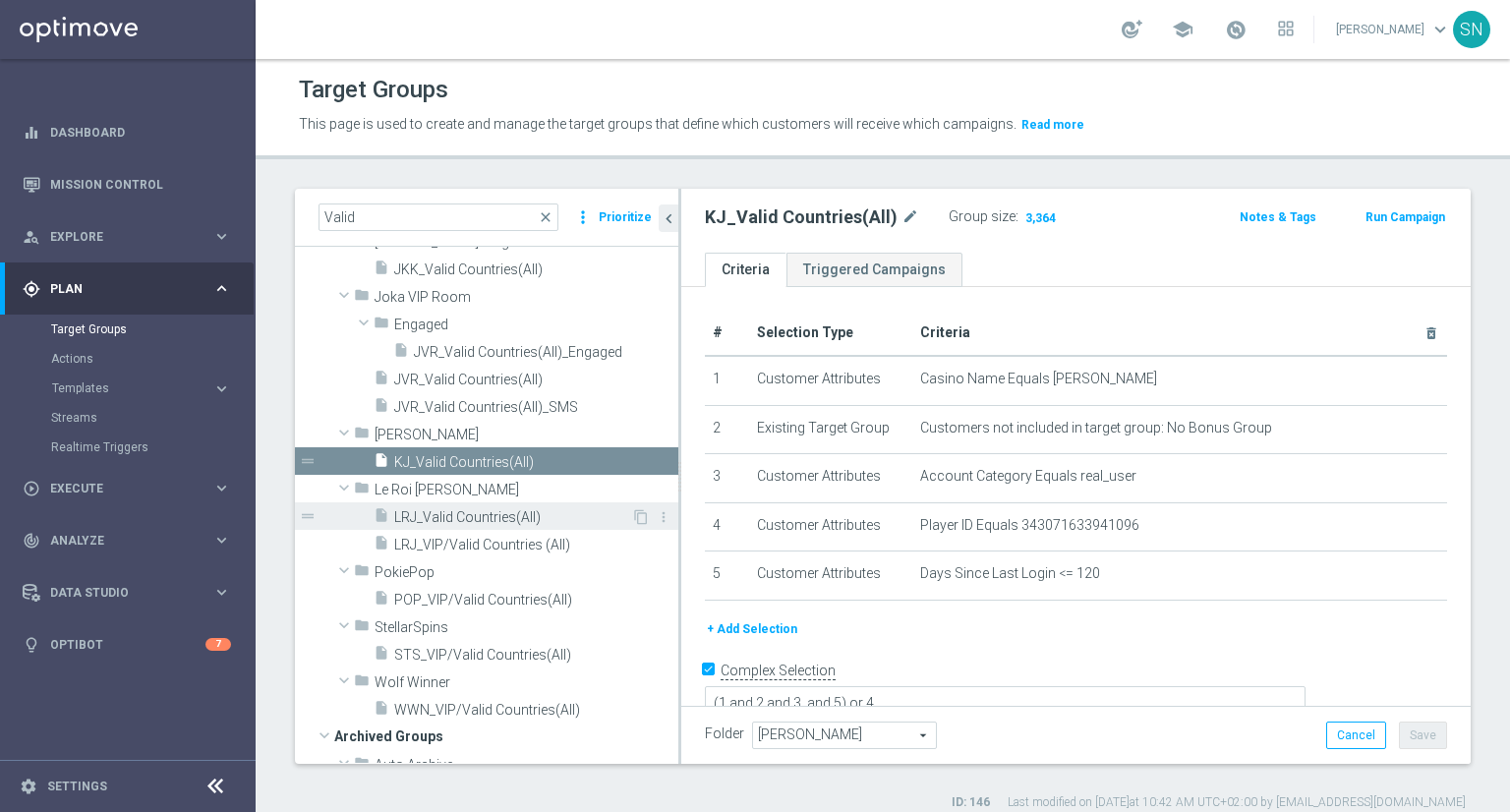 click on "LRJ_Valid Countries(All)" at bounding box center [512, 517] 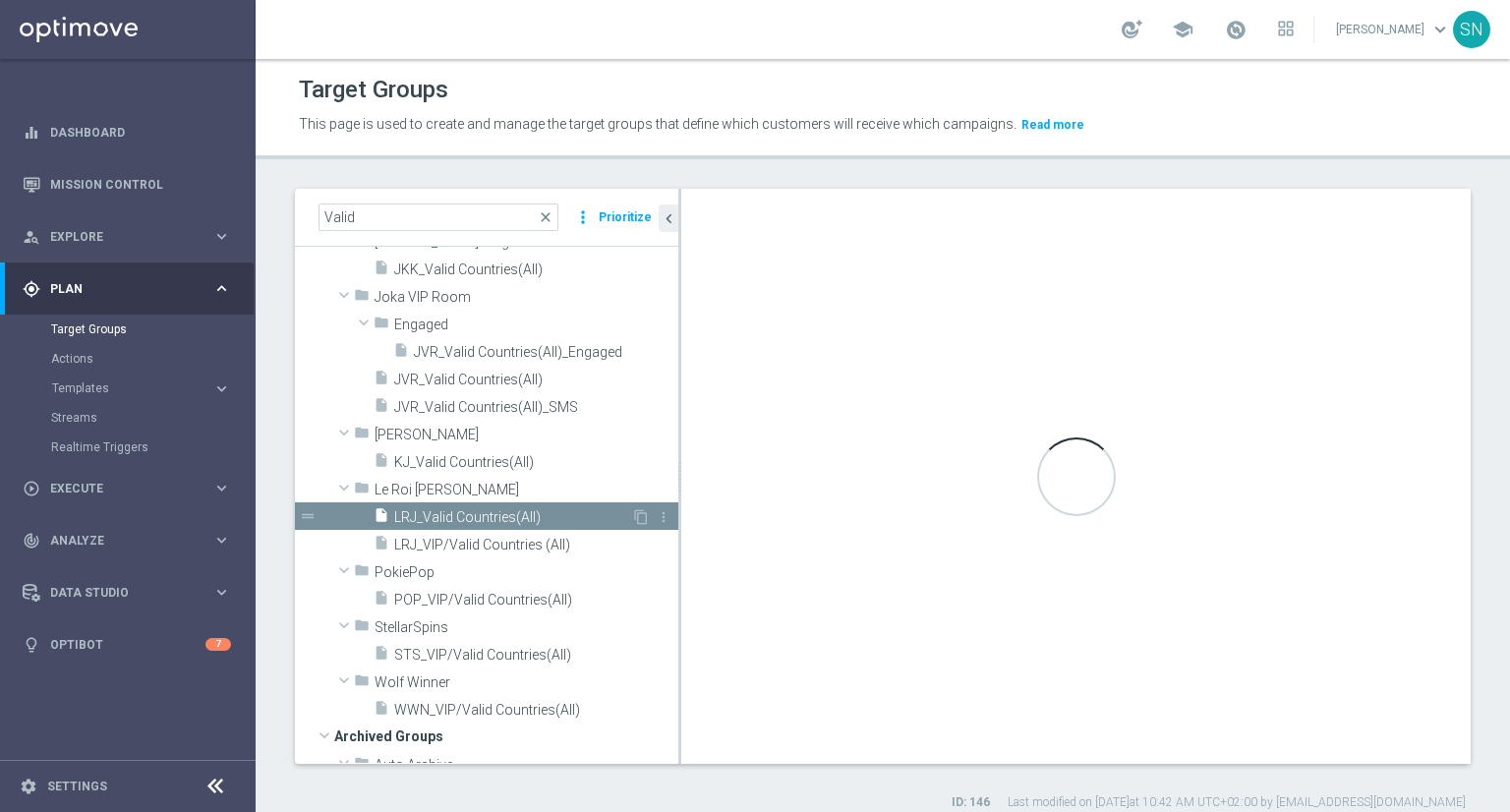 type on "(1 and 2 and 3 and 5 ) or 4" 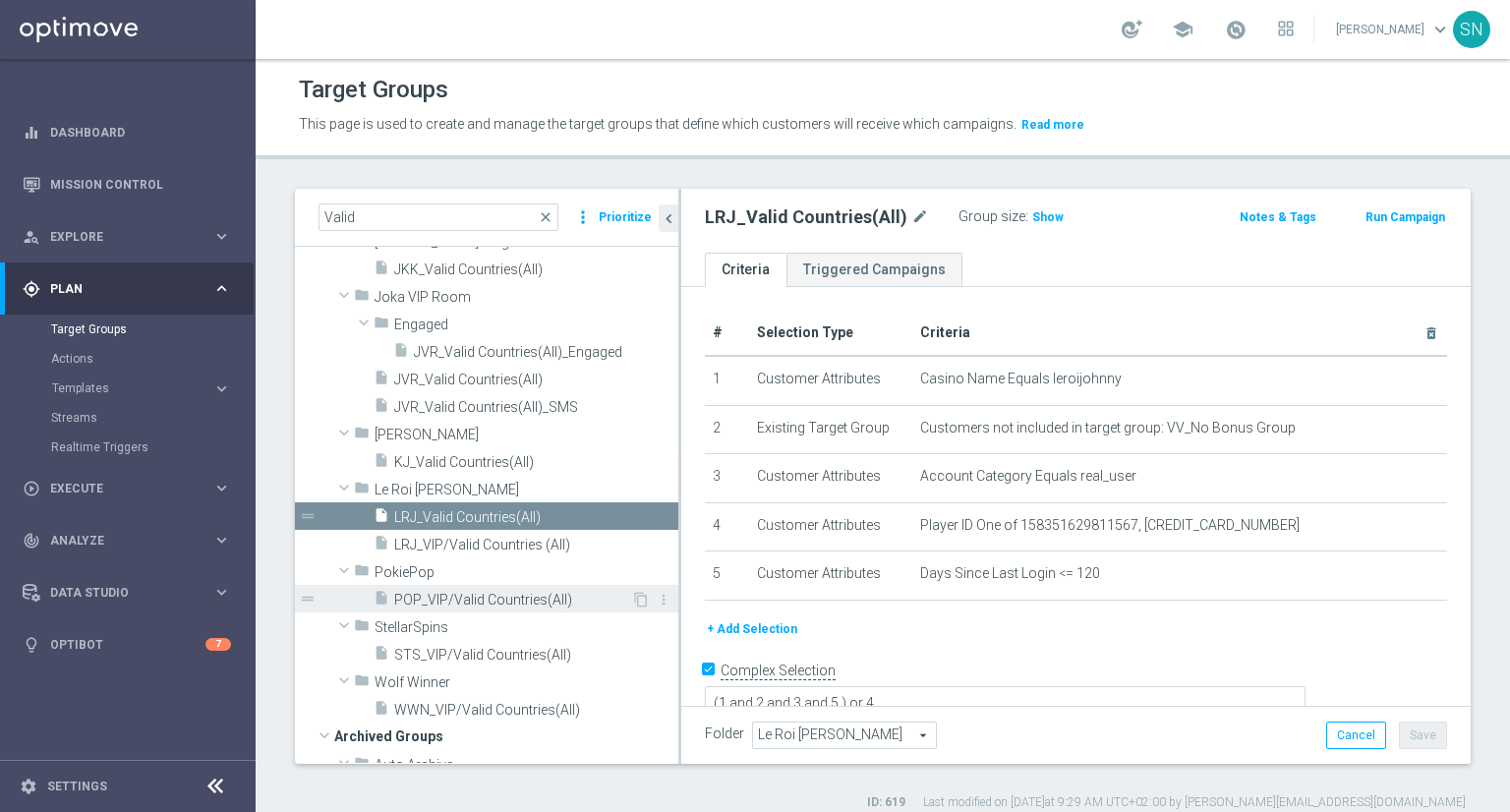 click on "POP_VIP/Valid Countries(All)" at bounding box center (512, 600) 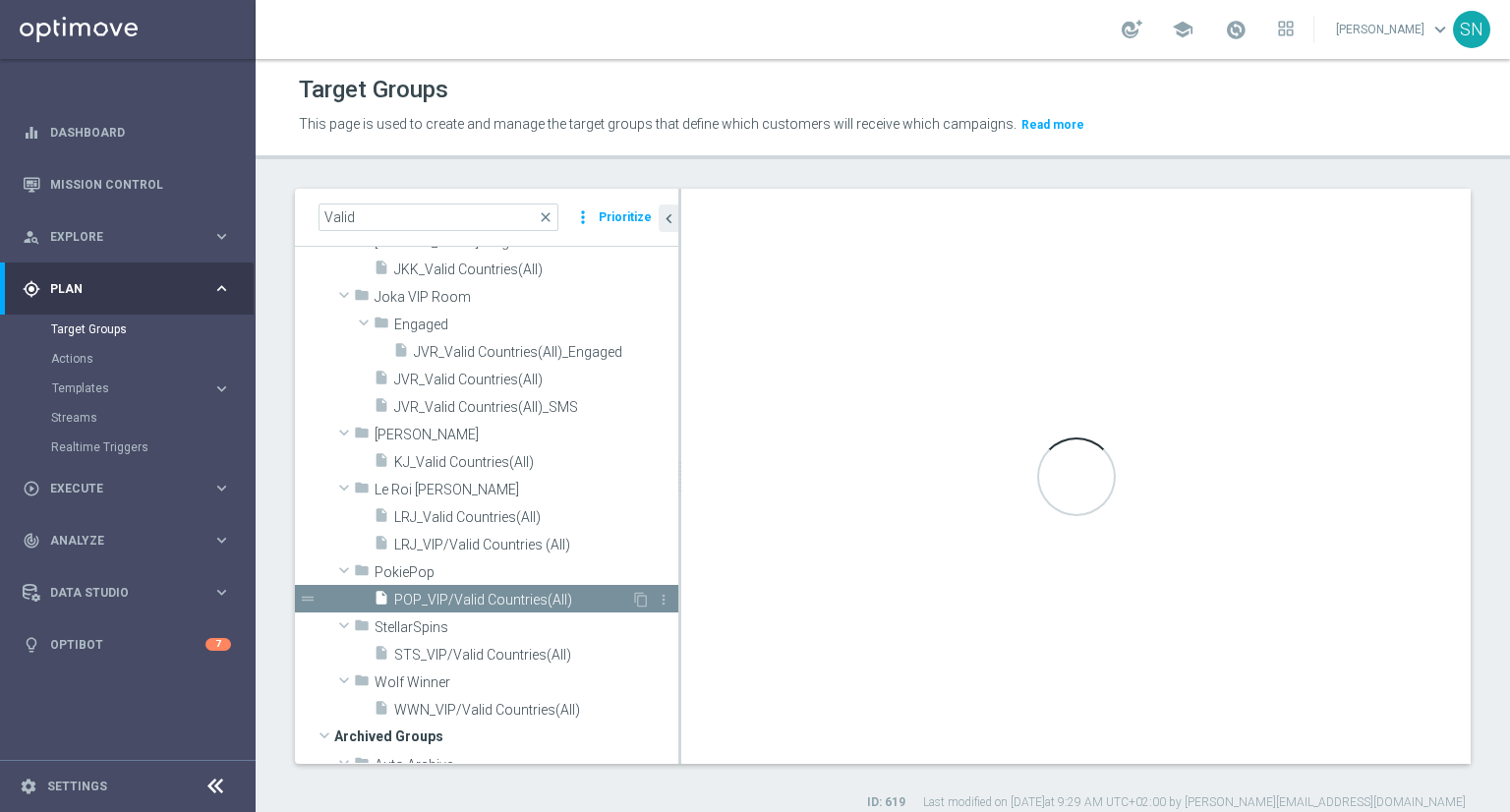 type on "(1 and 2 and 3 and 5) or 4" 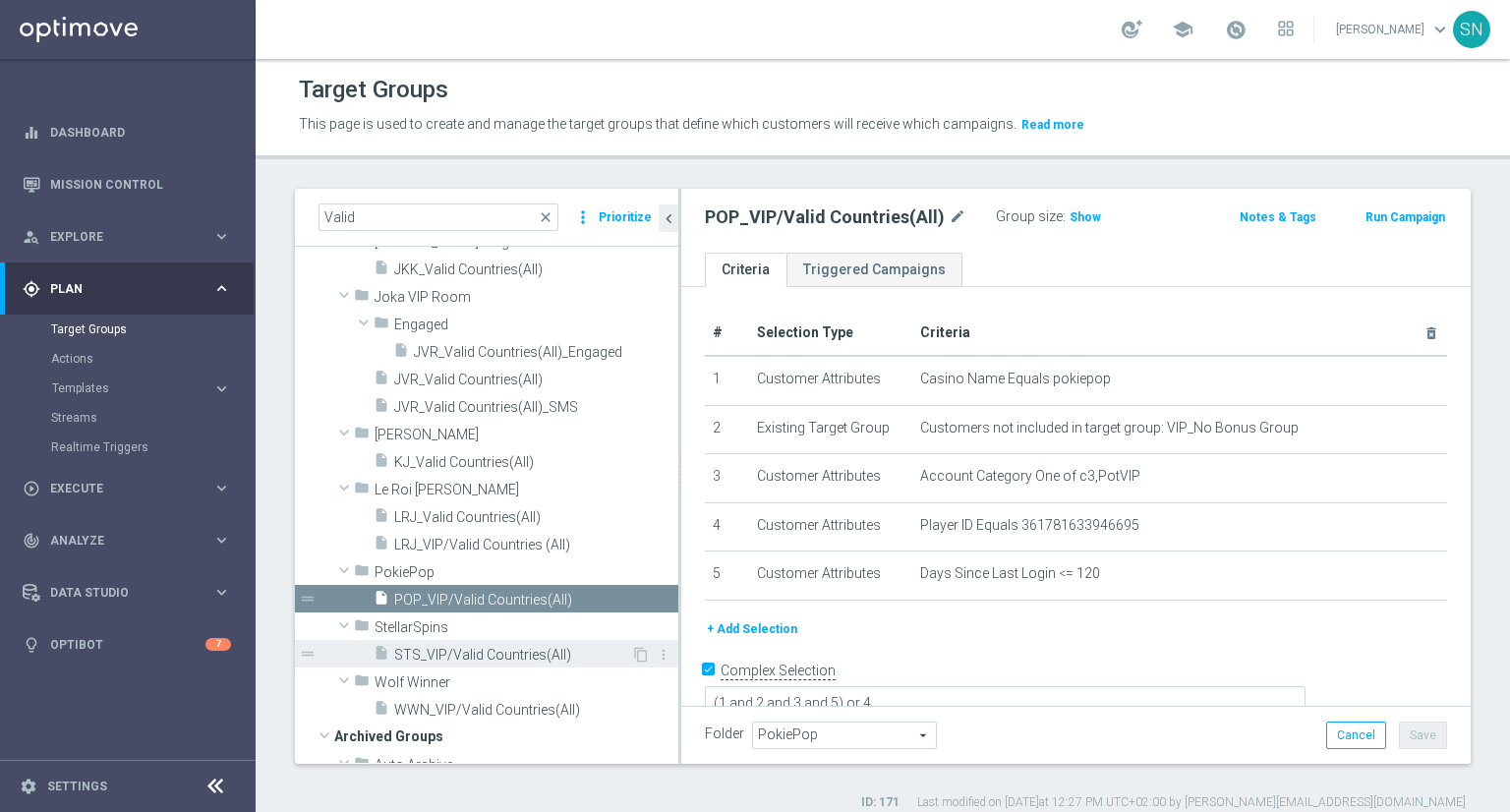 click on "STS_VIP/Valid Countries(All)" at bounding box center [512, 655] 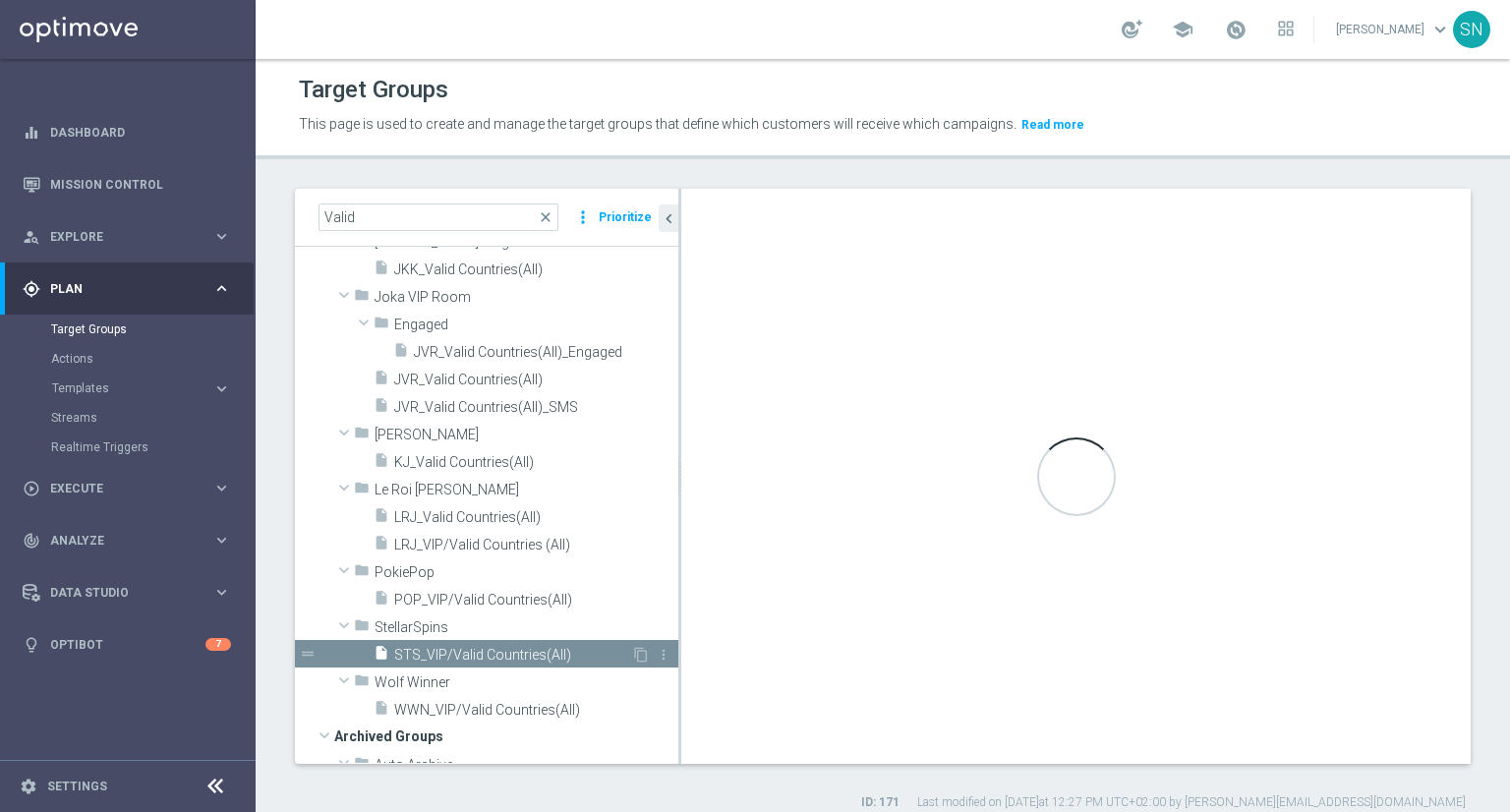 type on "StellarSpins" 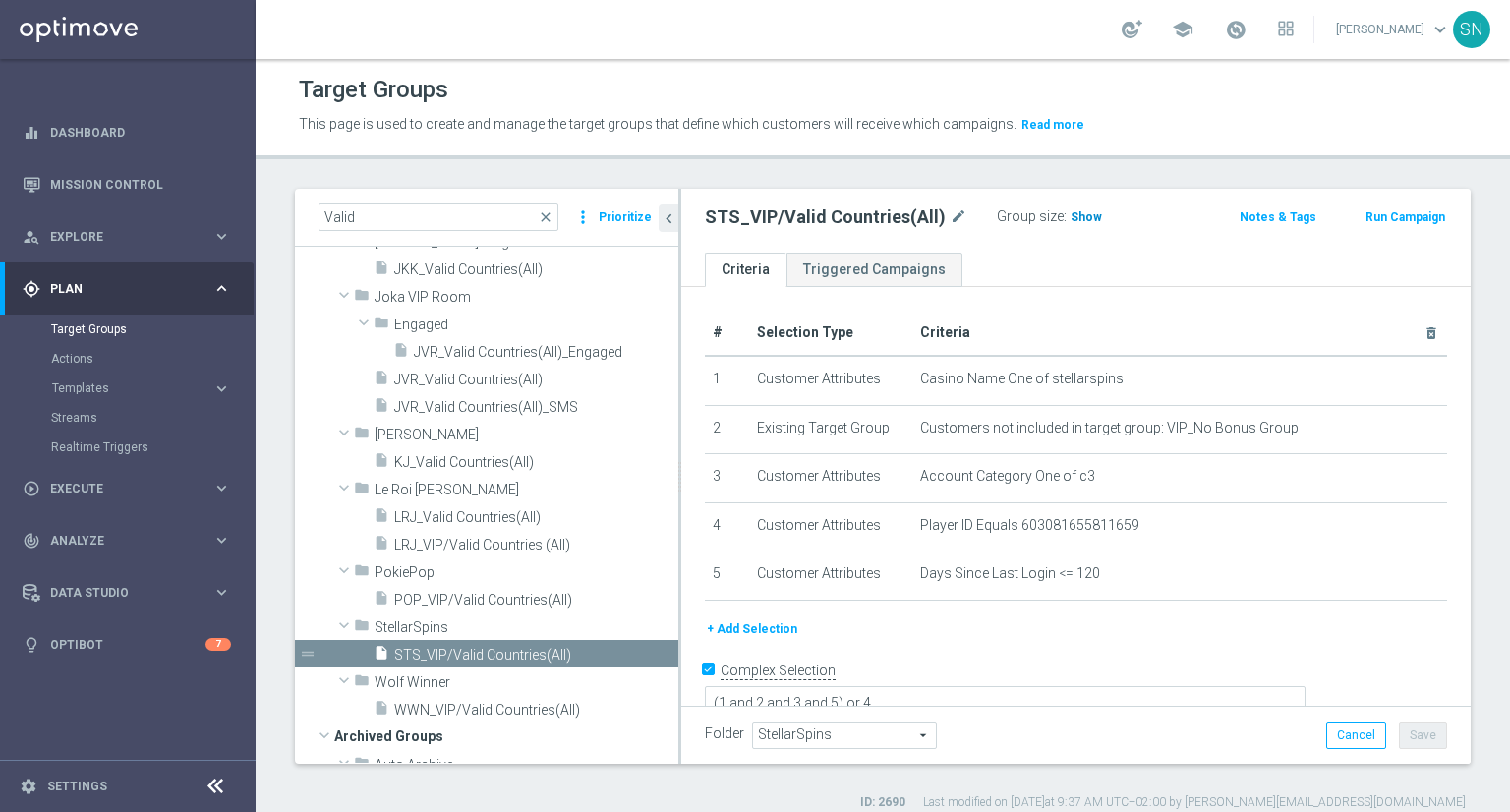 click on "Show" 